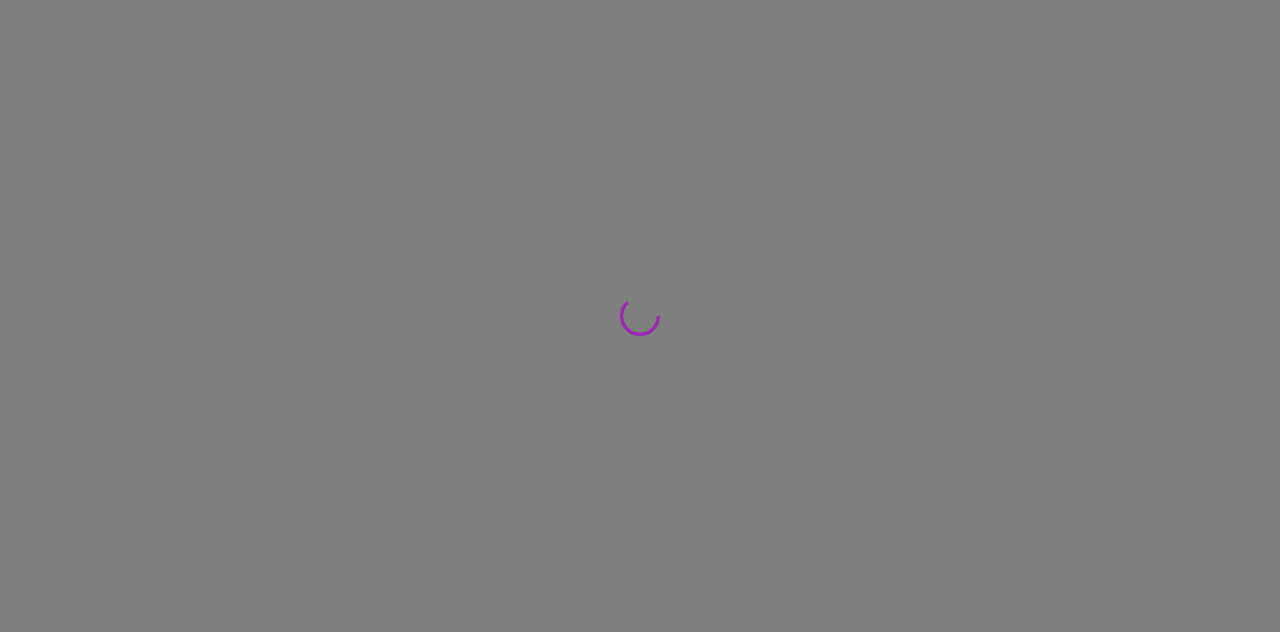 scroll, scrollTop: 0, scrollLeft: 0, axis: both 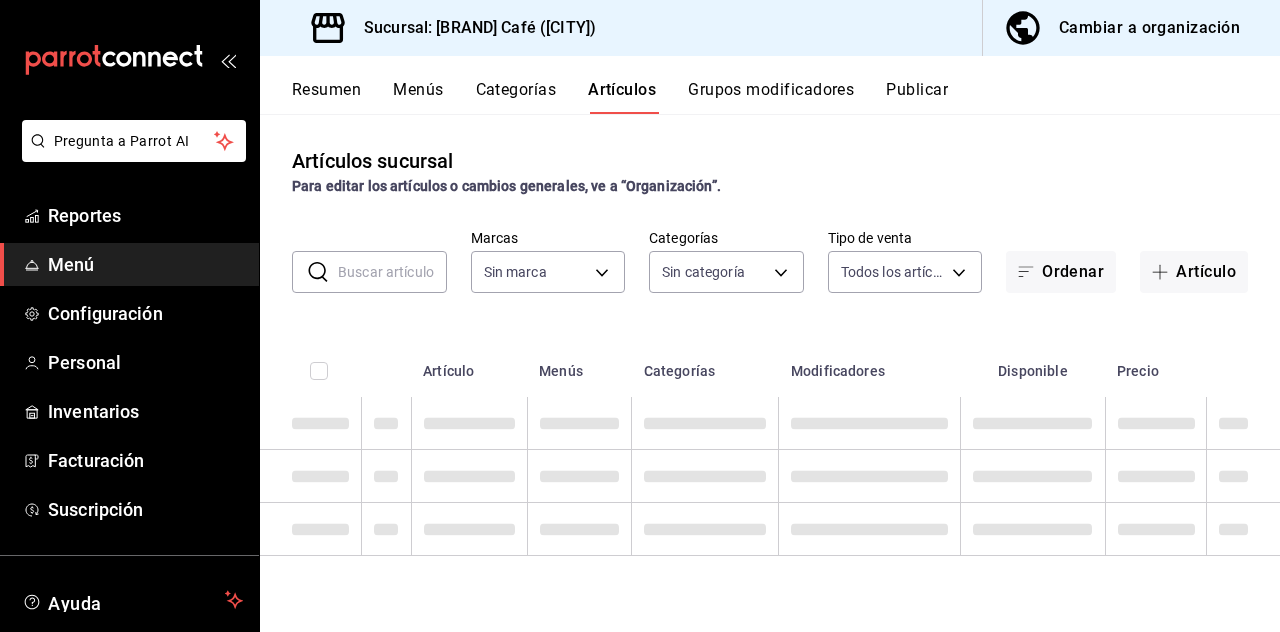 type on "e4bdba6b-3afc-4633-b0eb-b84fb118c14c" 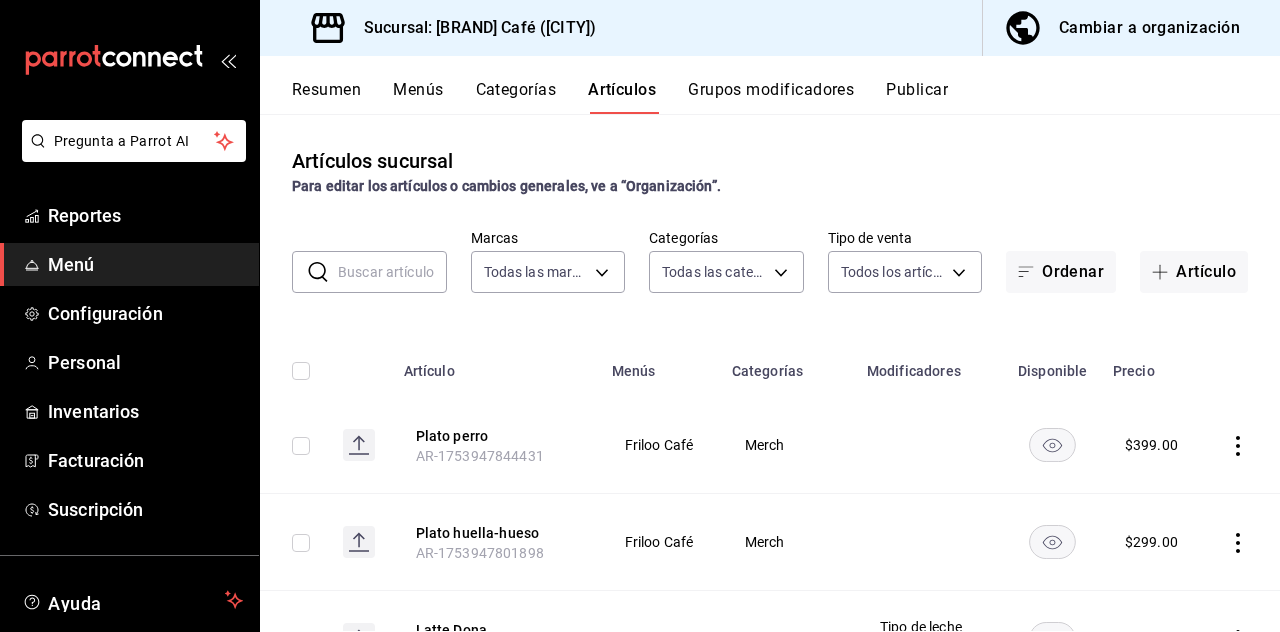 type on "2e7e67ed-5f2b-4130-9a84-70ff600273ad,dbe13013-e321-4a4b-a4f1-56a3aaec2584,08f8b5d9-2177-4405-952d-5605cade9e40,bbaed9c5-a020-48c3-994a-098dcf4a3186,34783835-49f5-40f9-85cc-6317dbc95199,50fb442c-bb76-497c-b7f7-ab07bd65b562,f5dd6bd0-7cbc-443c-b89b-bec8ff61ad23,4a7dbf2a-7cb6-4403-a266-e9df71833af6,ab18d3f9-0b18-41b7-9938-dad8ad78df72,663980dd-8b84-4353-9f23-c5cb4eb38217,89bee048-a8f9-4687-84b4-8e63bfd3d66e,4eb2820d-40ad-45c3-b27d-368c5308ec59,03f937b9-51a5-4d7b-87a3-9f7a6f3313a7,2c7ba25c-8ddd-46bf-9d57-b94ecae30303,f41b13bd-a827-493a-8156-014df723f76c,6b955a39-425d-4174-8b92-590af2c06725,ddeb940e-b2d6-448f-817f-80f5b18b683e,d36ef837-729d-4e4e-8d62-706b26f0eb35,ab41184e-e4ba-45f4-a59d-68aa2d50253b,0c744042-81e2-46dd-818d-1c3e251482bc" 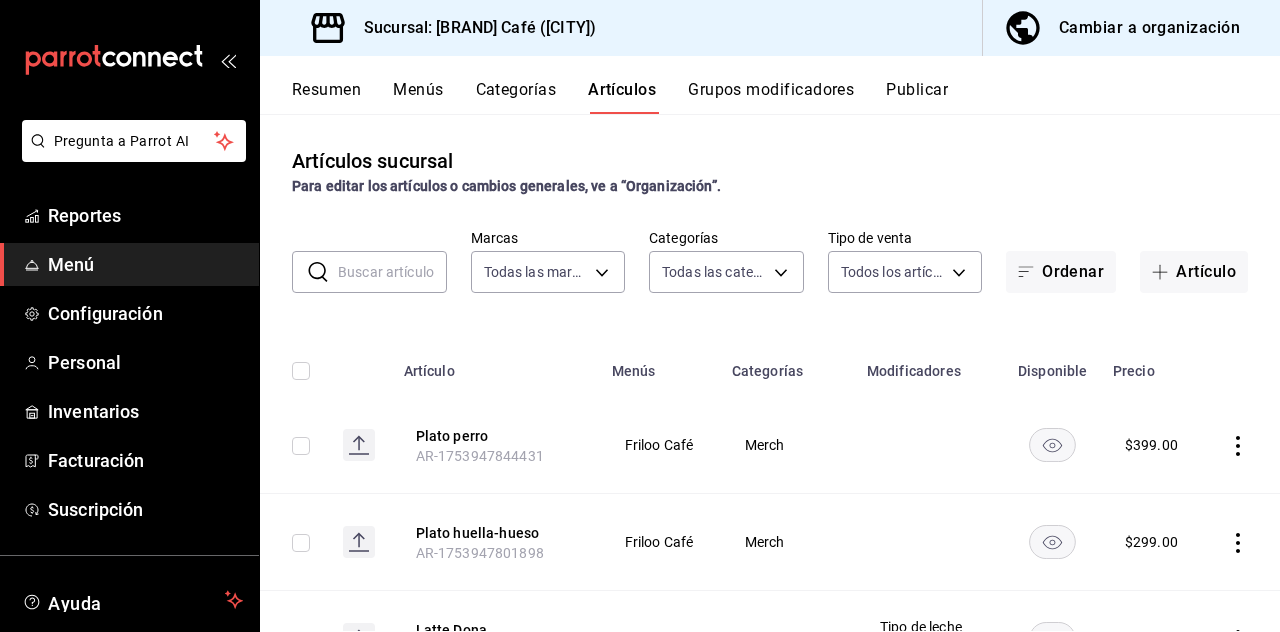click 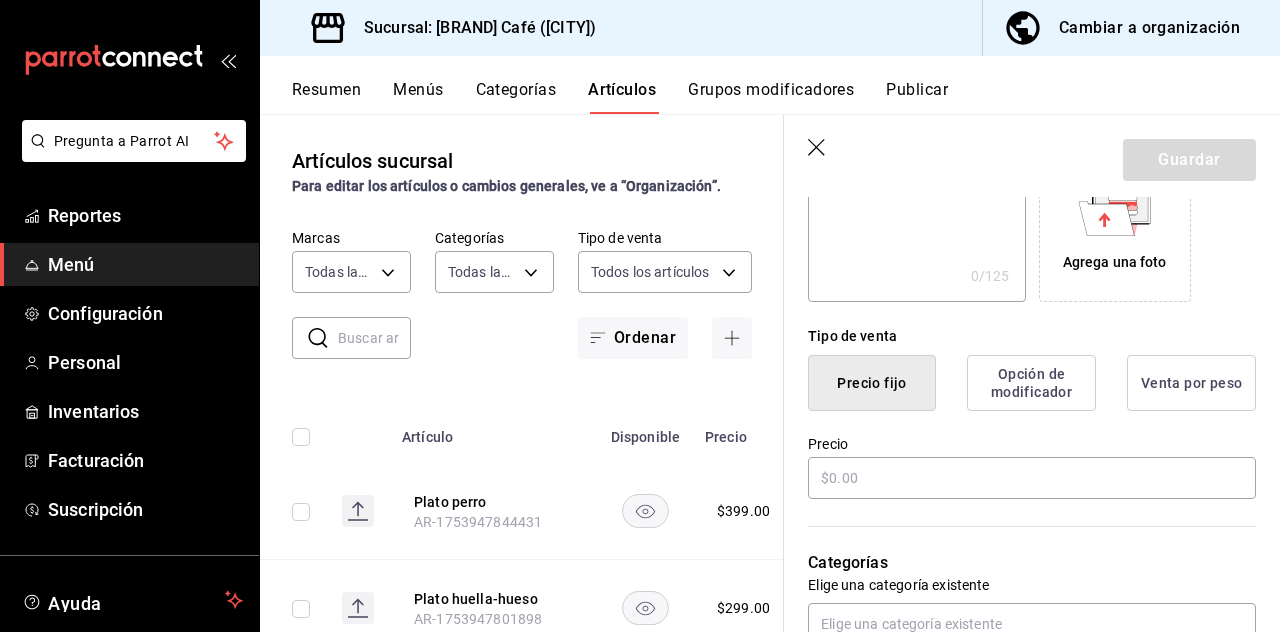 scroll, scrollTop: 396, scrollLeft: 0, axis: vertical 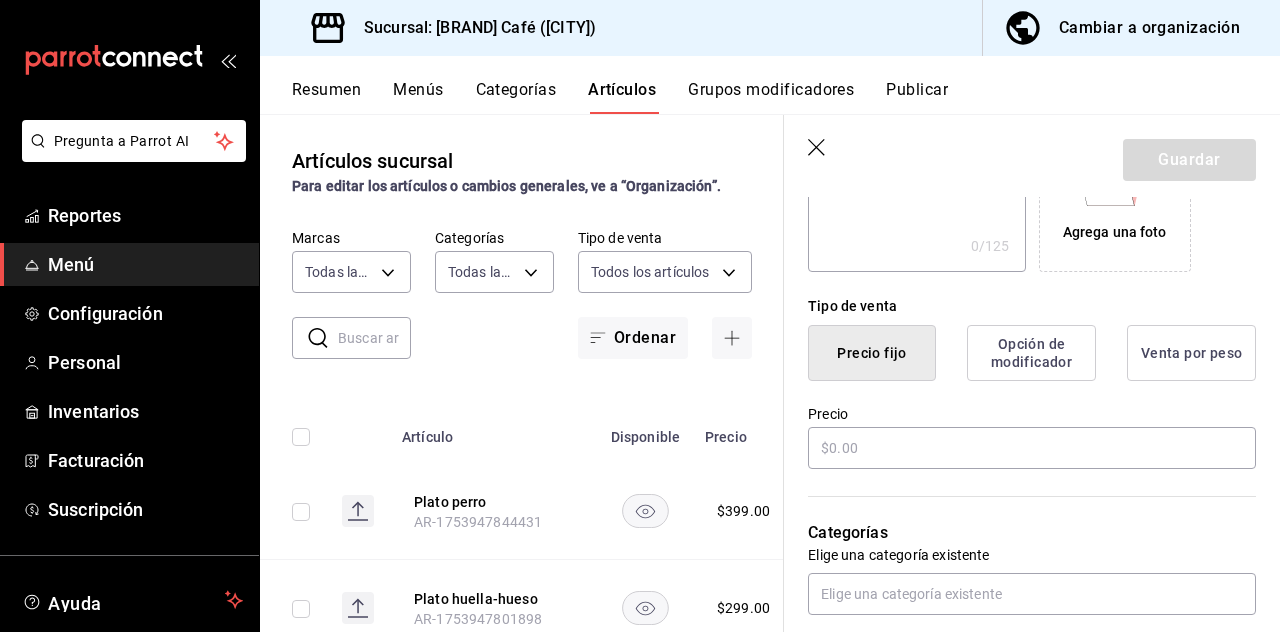 type on "Libreta Postits" 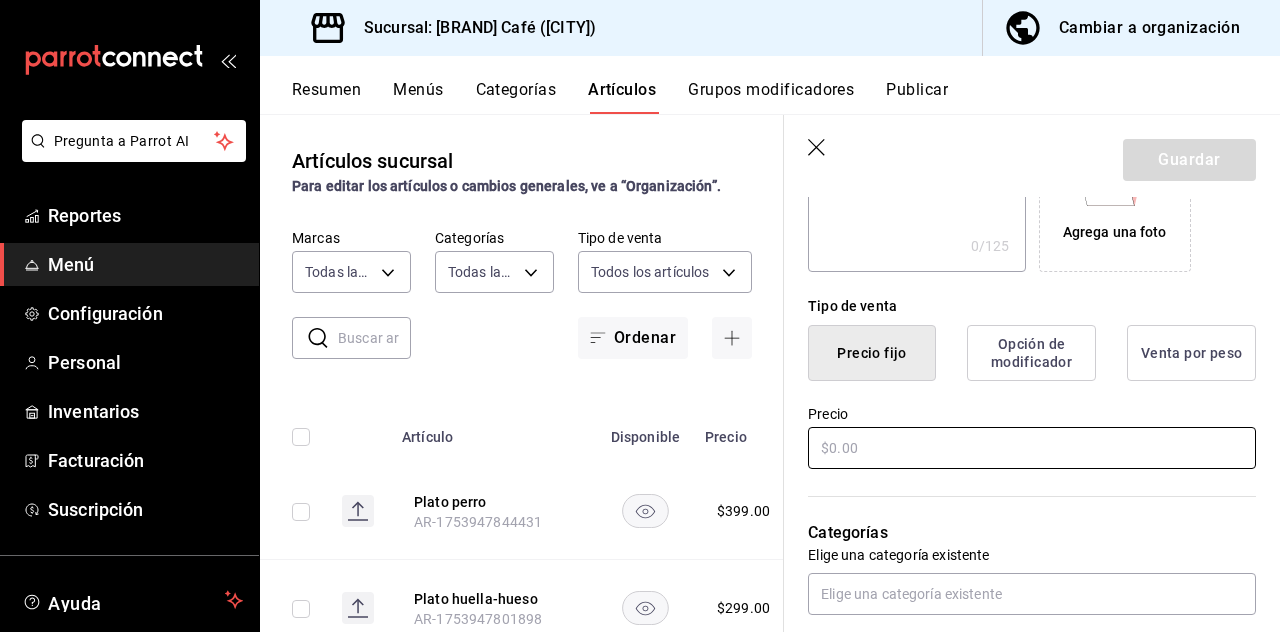 click at bounding box center [1032, 448] 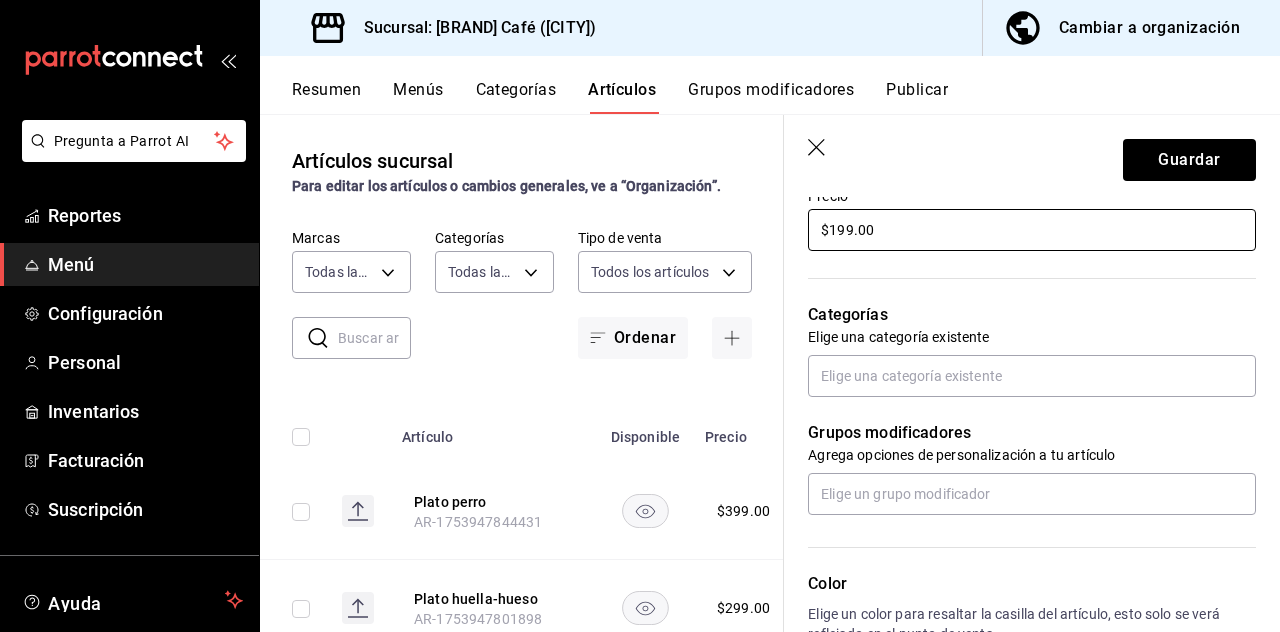 scroll, scrollTop: 618, scrollLeft: 0, axis: vertical 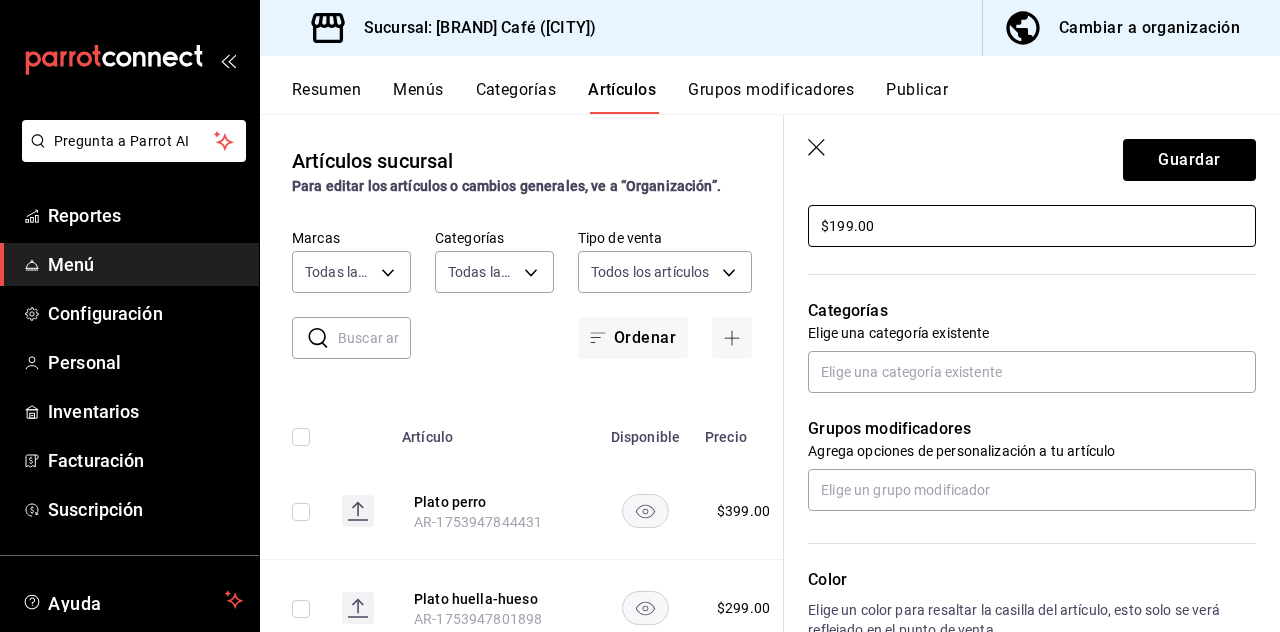 type on "$199.00" 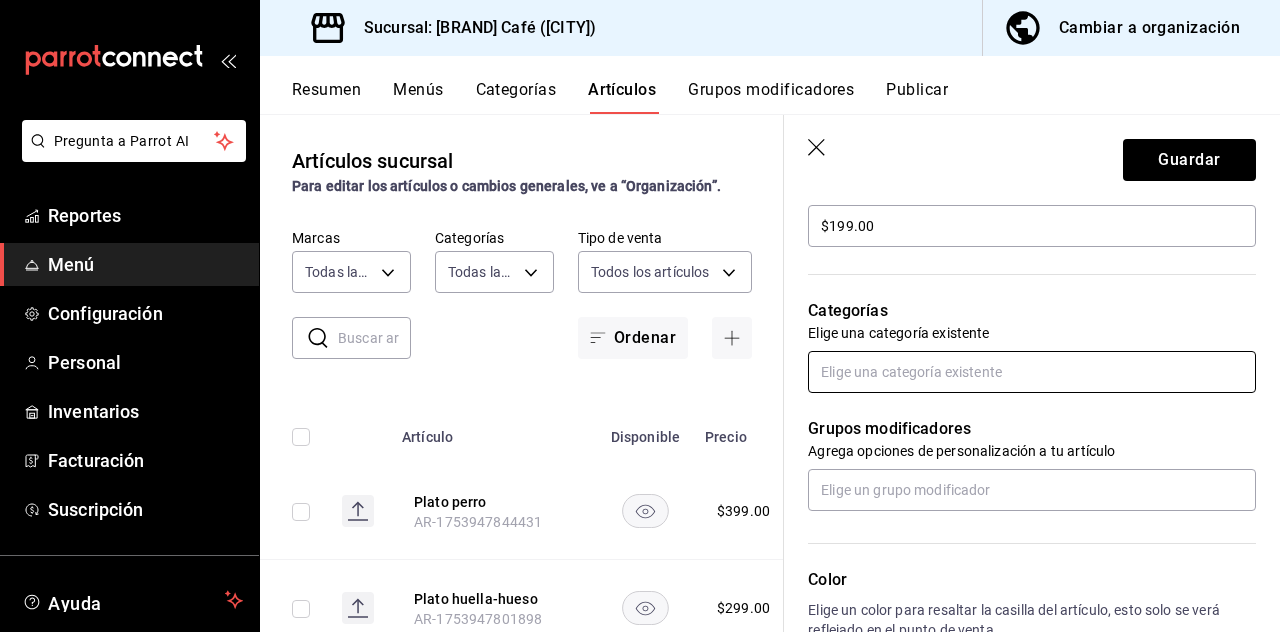 click at bounding box center [1032, 372] 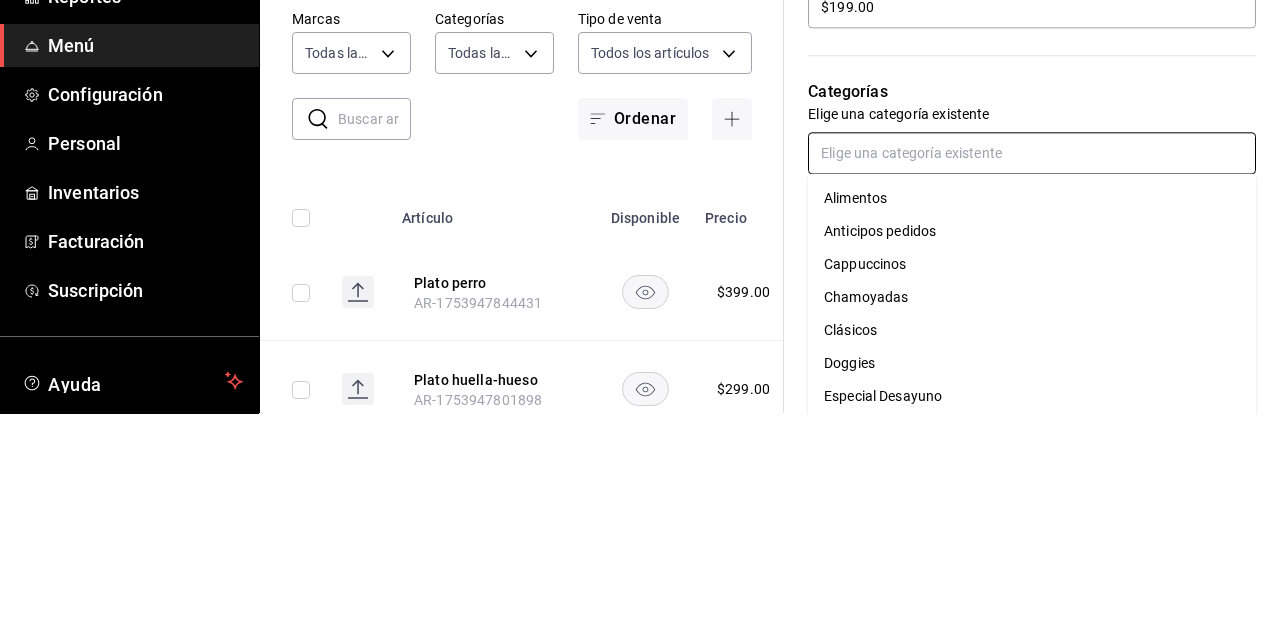 type on "p" 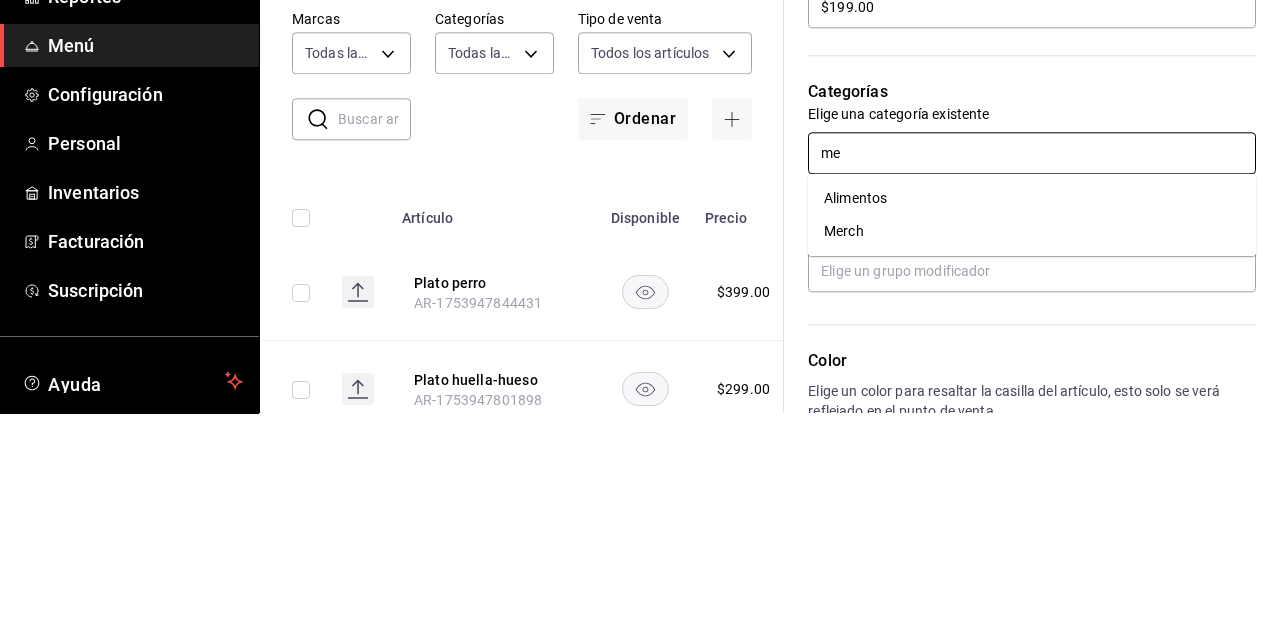type on "mer" 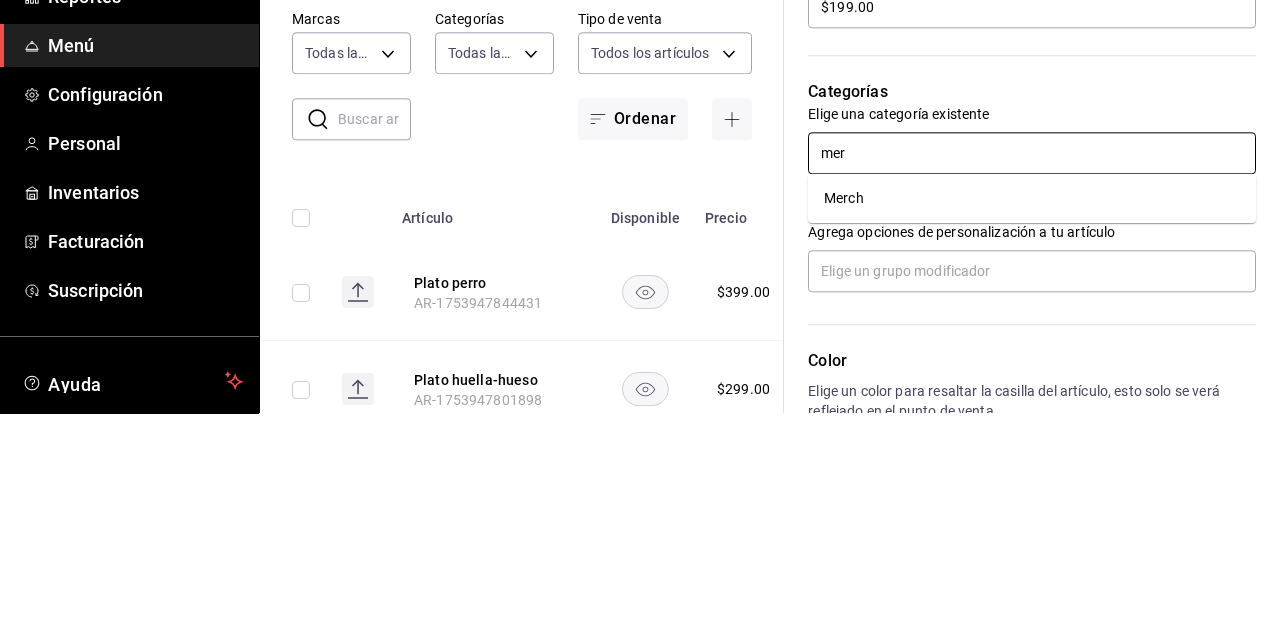 click on "Merch" at bounding box center [1032, 417] 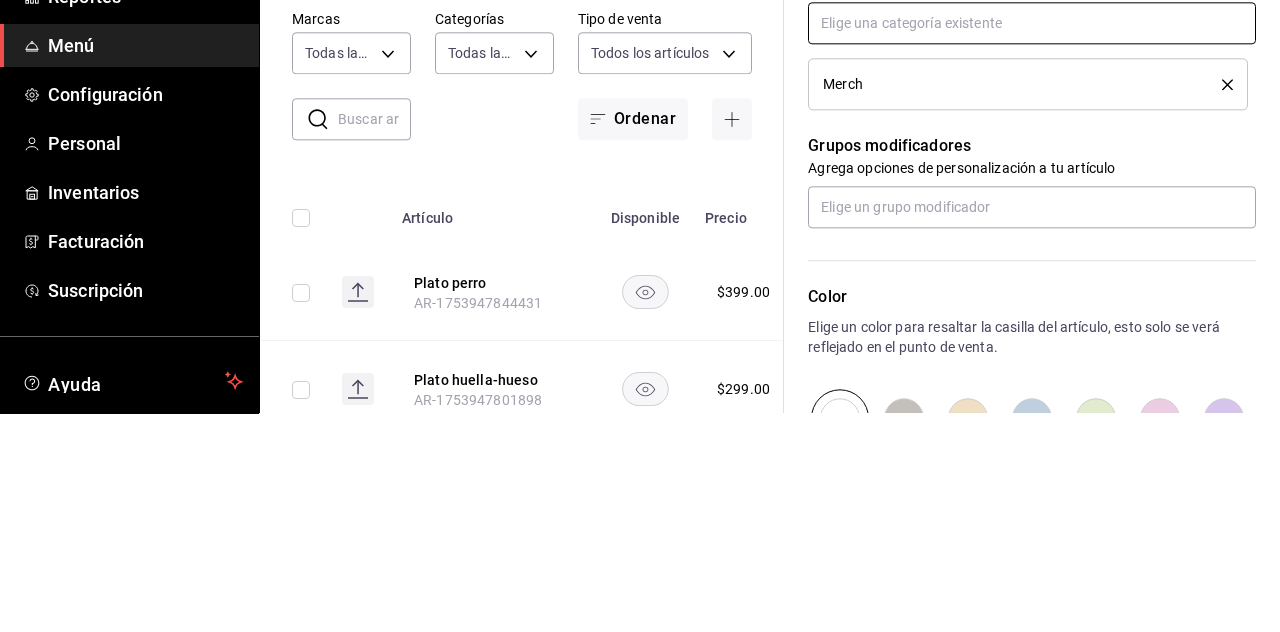scroll, scrollTop: 808, scrollLeft: 0, axis: vertical 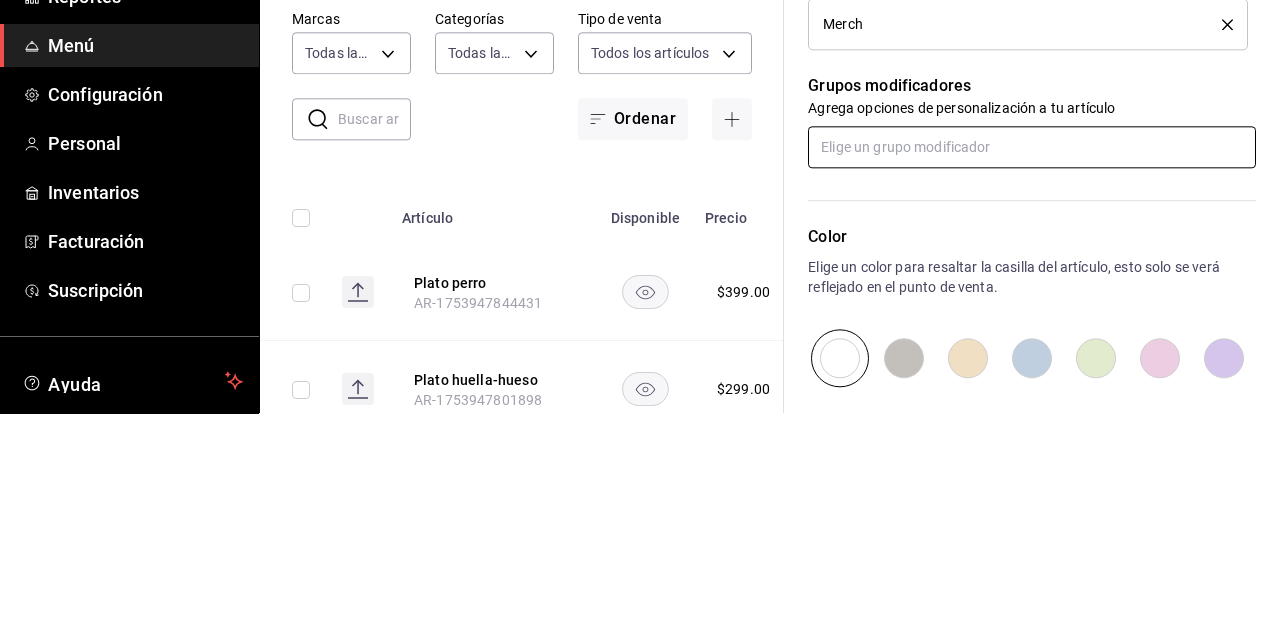 click at bounding box center [1032, 366] 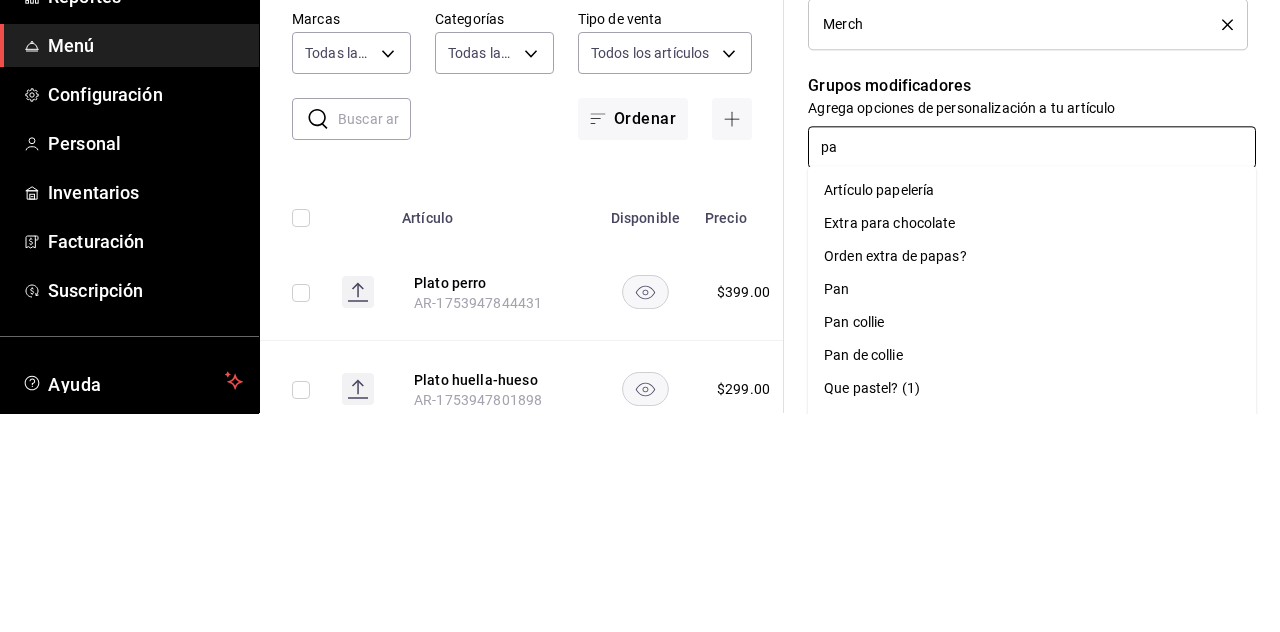 type on "pap" 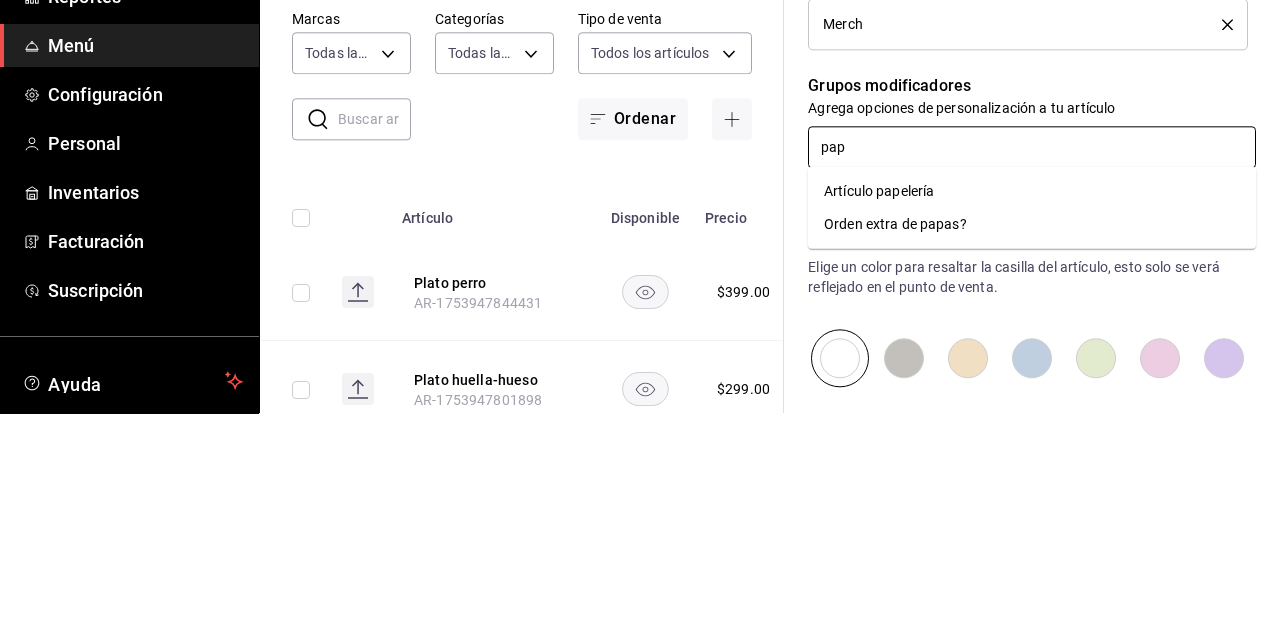 click on "Artículo papelería" at bounding box center [879, 409] 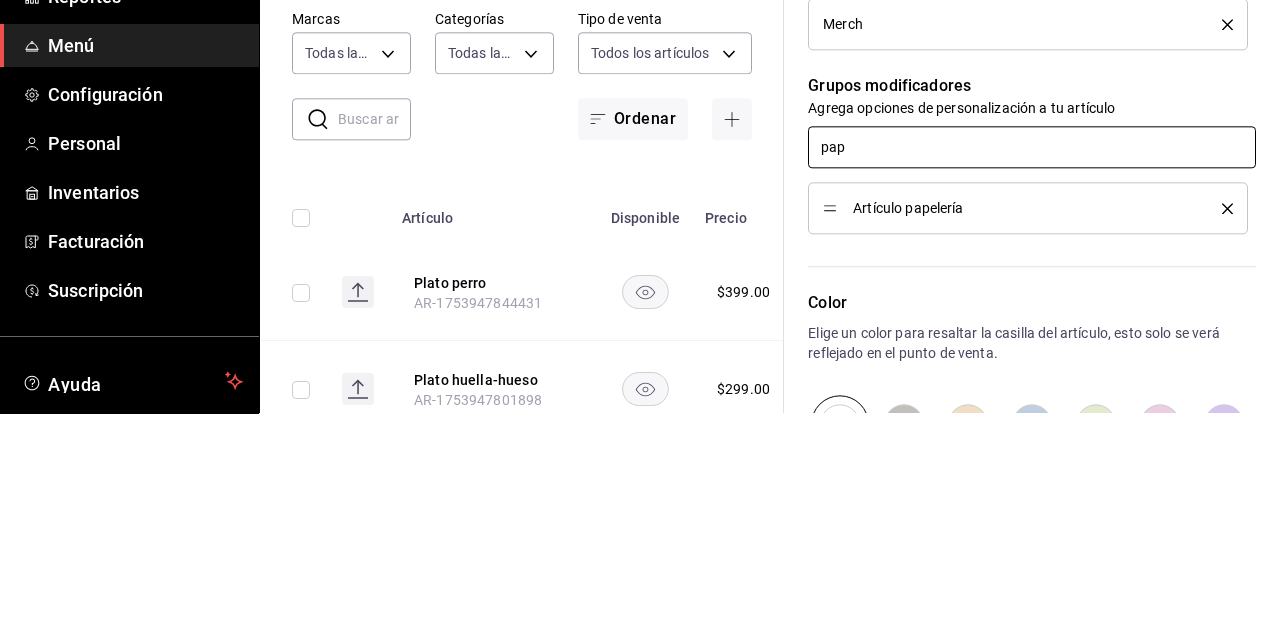 type 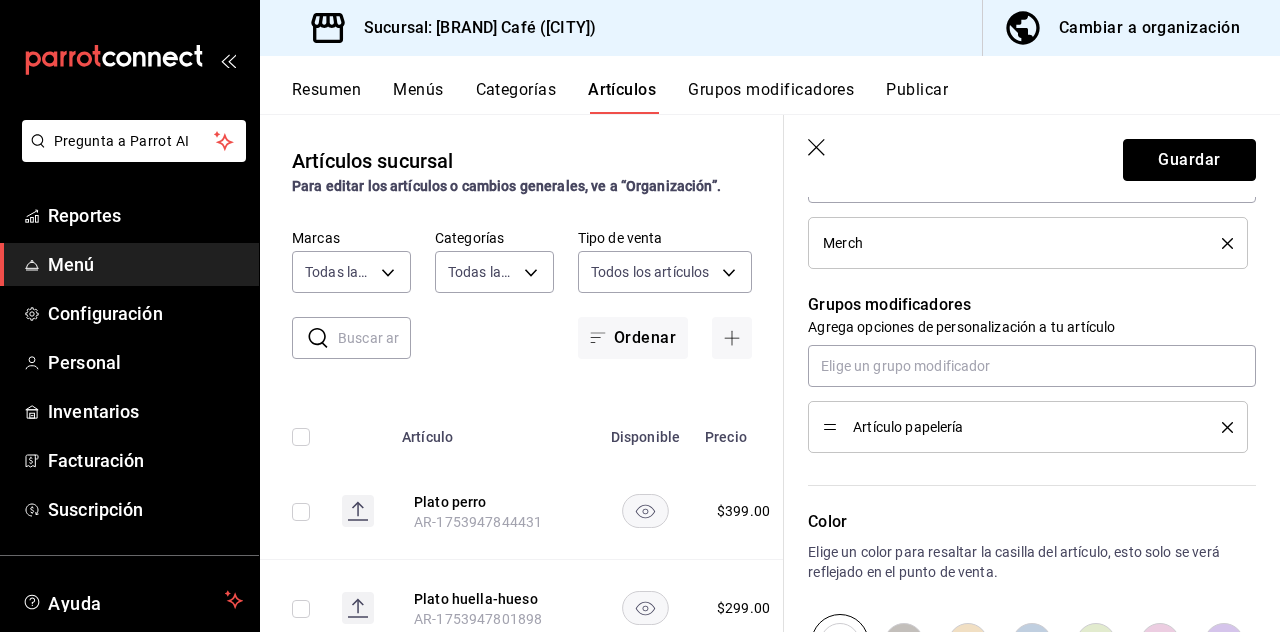 click on "Guardar" at bounding box center [1189, 160] 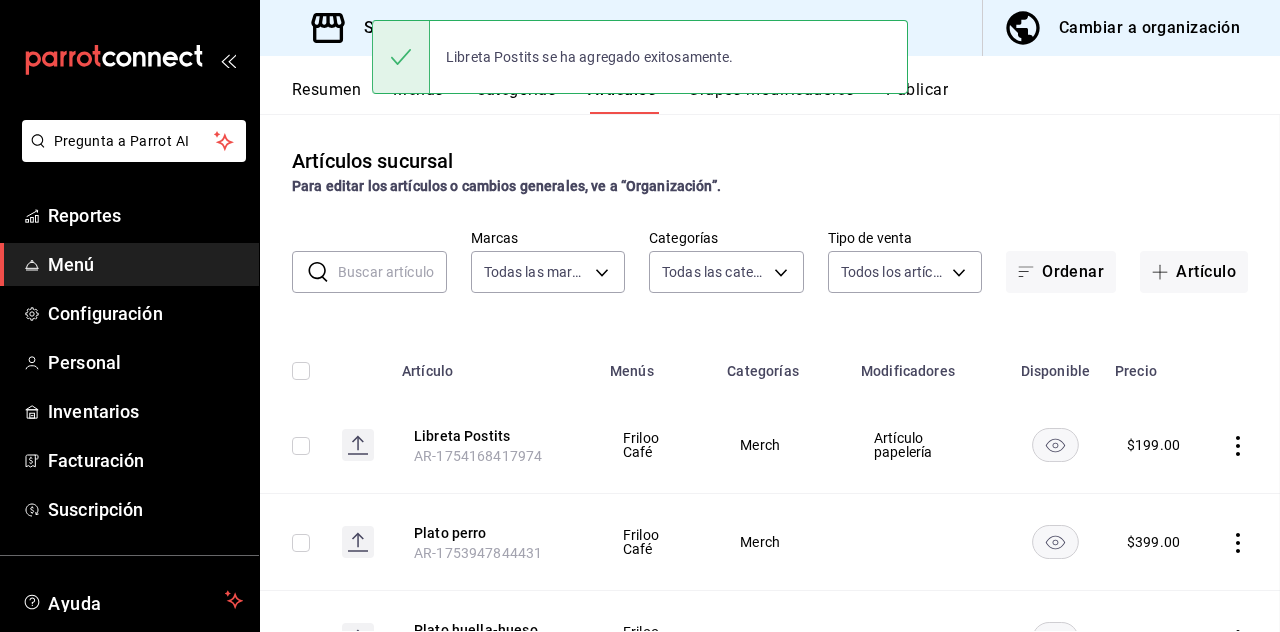 scroll, scrollTop: 0, scrollLeft: 0, axis: both 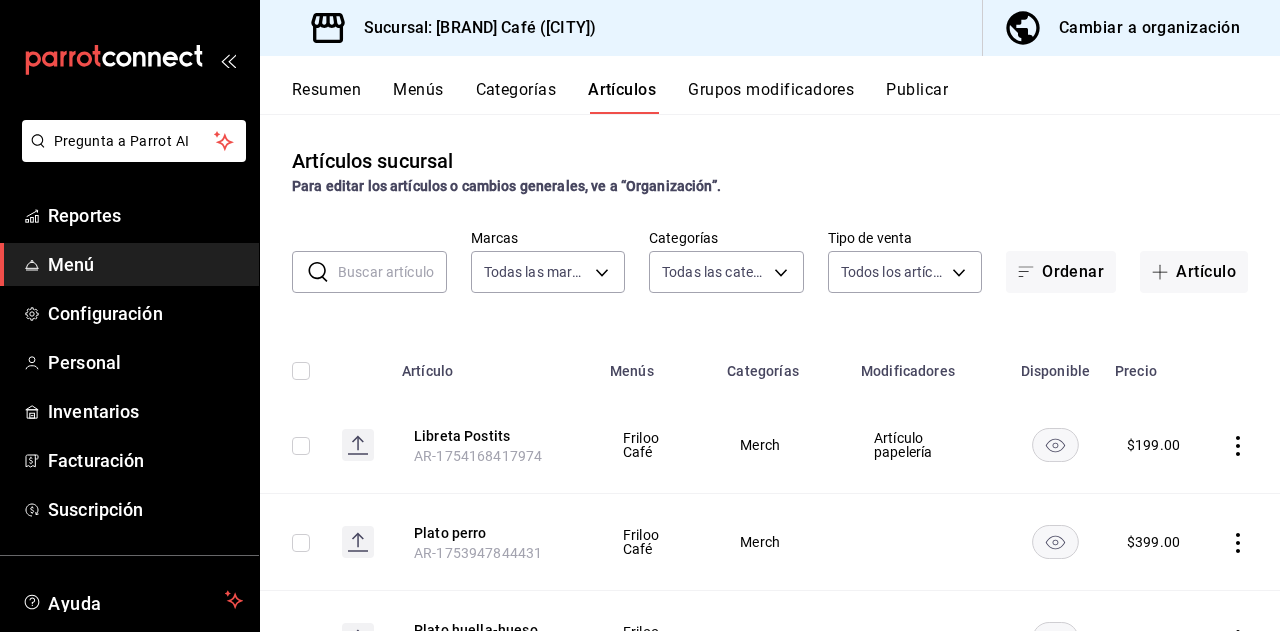 click 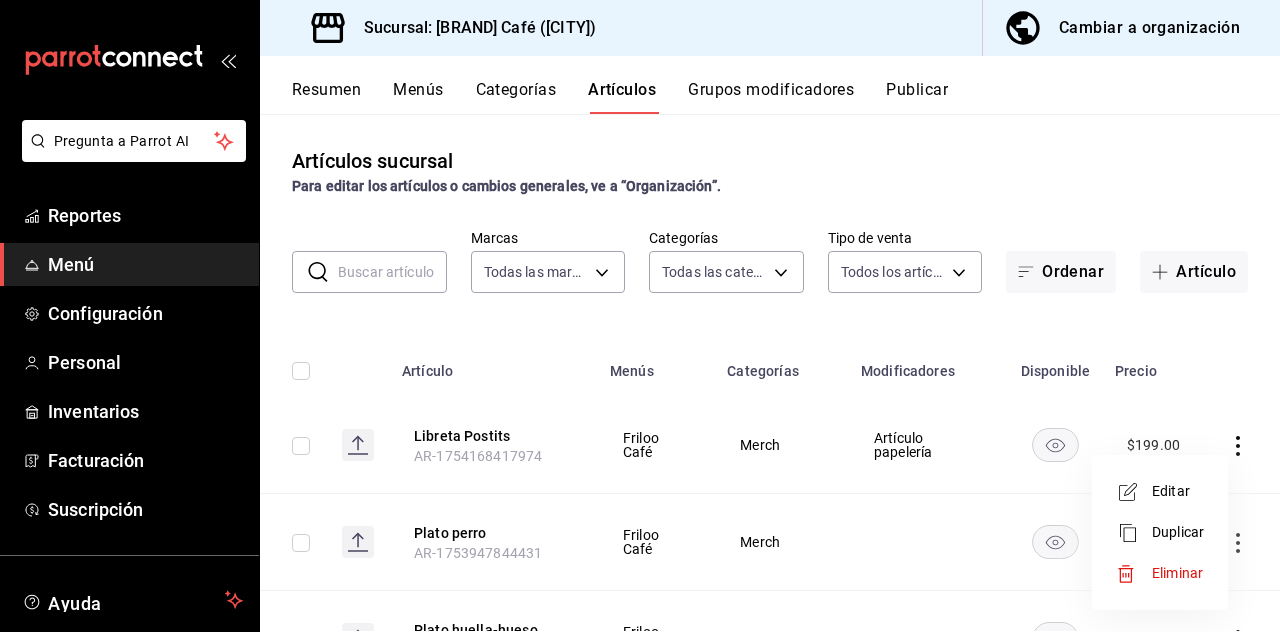 click on "Eliminar" at bounding box center (1177, 573) 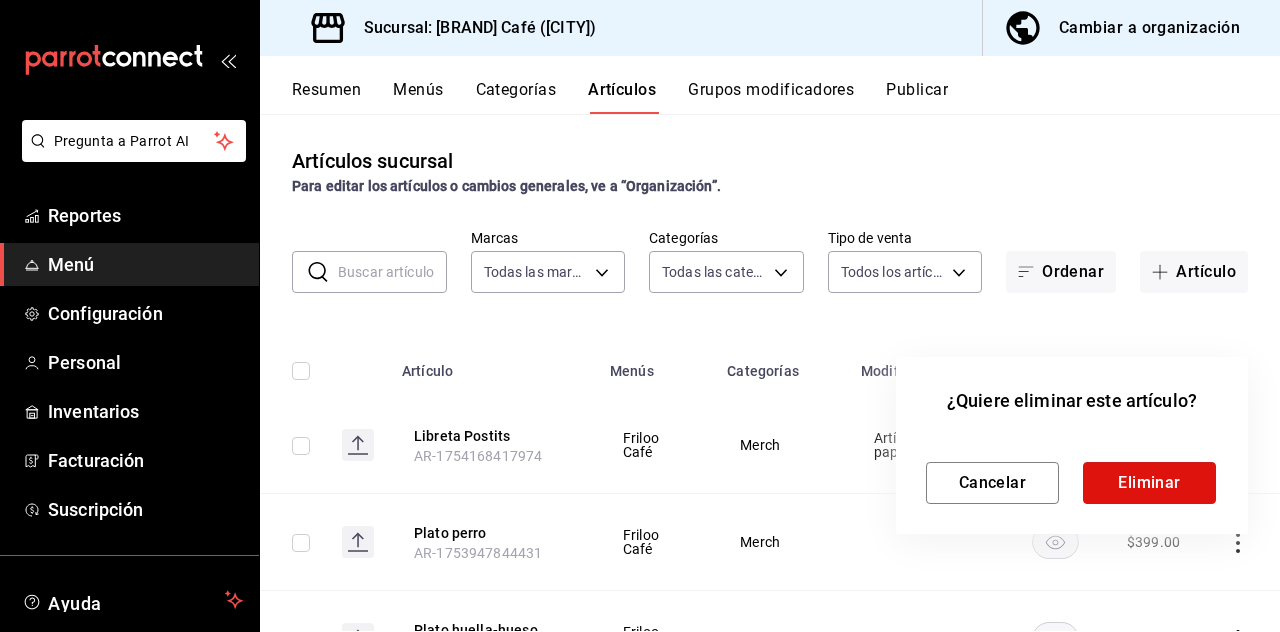 click on "Eliminar" at bounding box center [1149, 483] 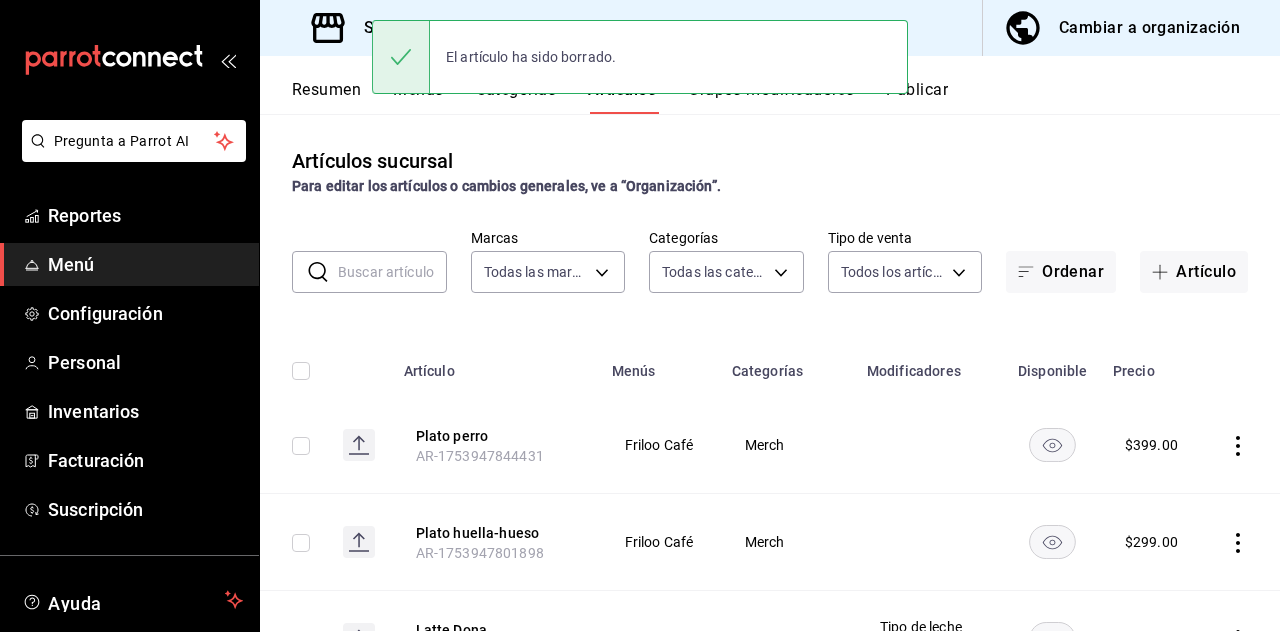 click on "Grupos modificadores" at bounding box center [771, 97] 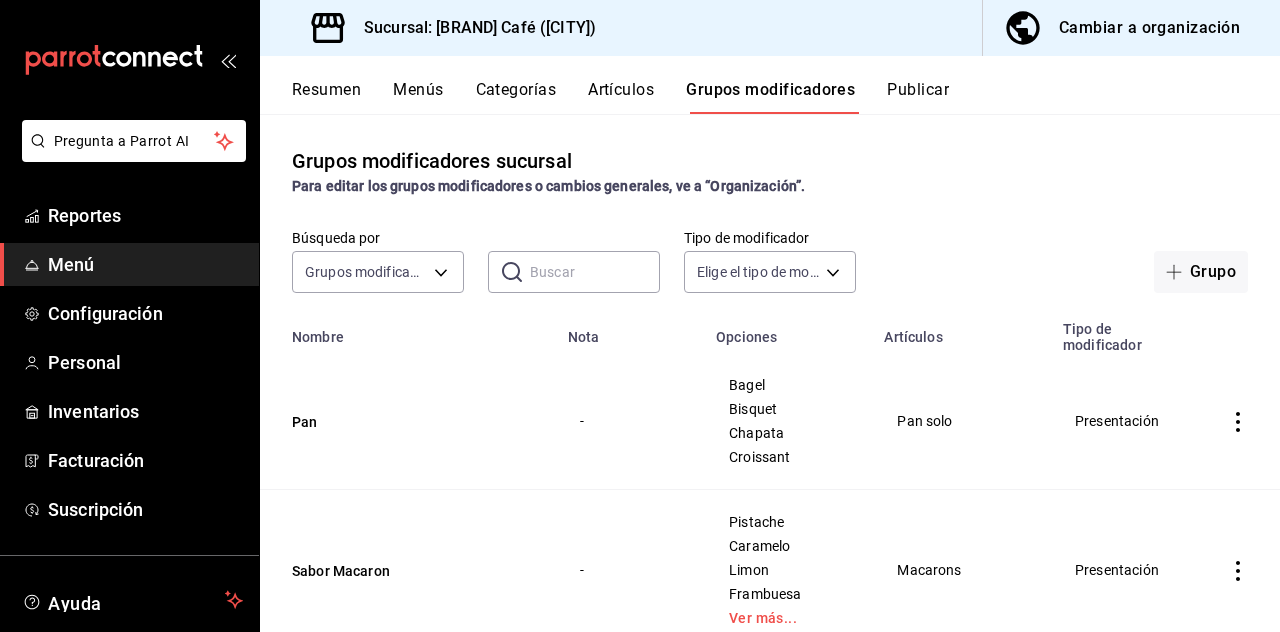click at bounding box center (595, 272) 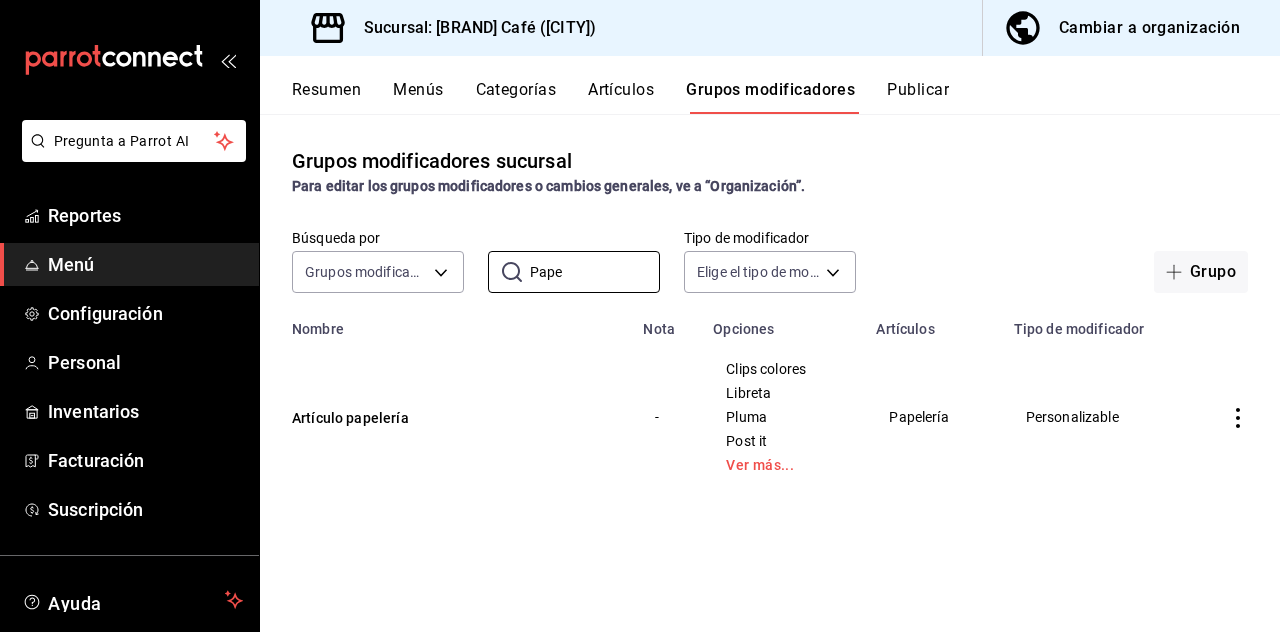 type on "Pape" 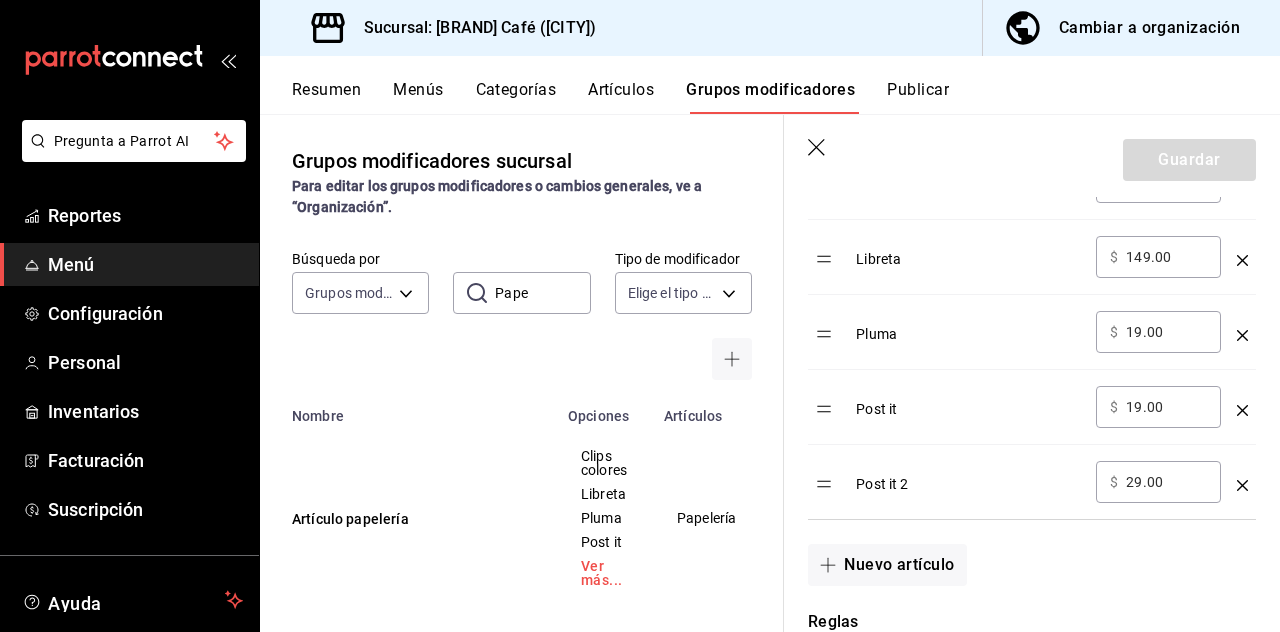 scroll, scrollTop: 798, scrollLeft: 0, axis: vertical 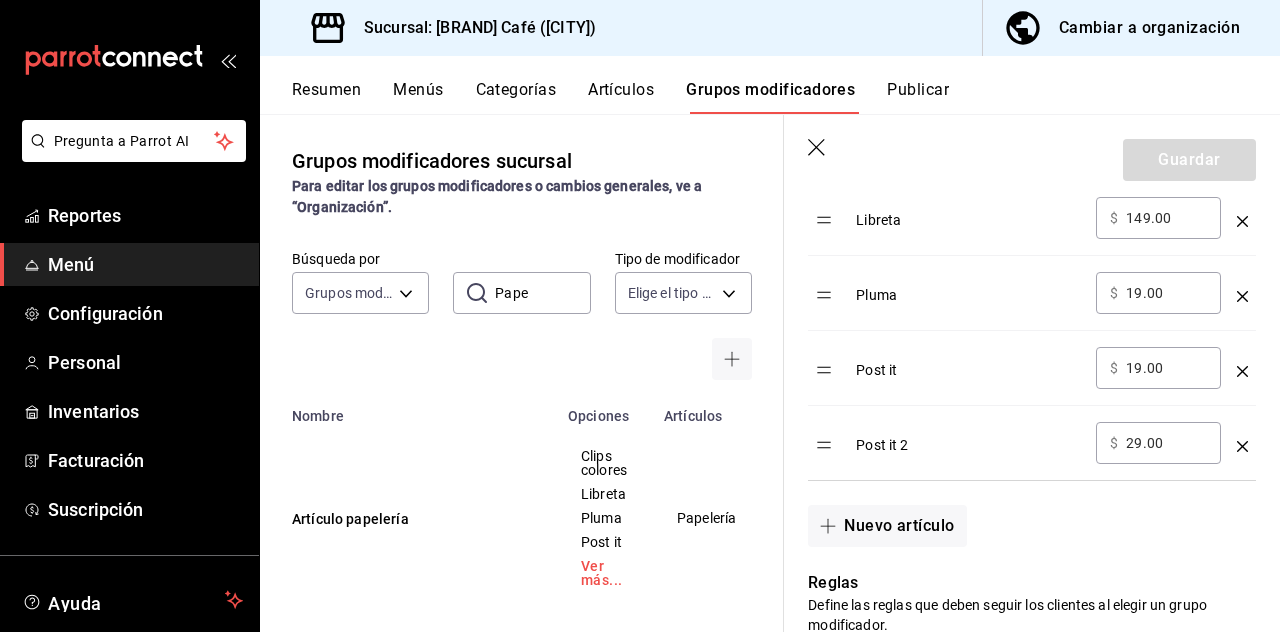 click on "Nuevo artículo" at bounding box center (887, 526) 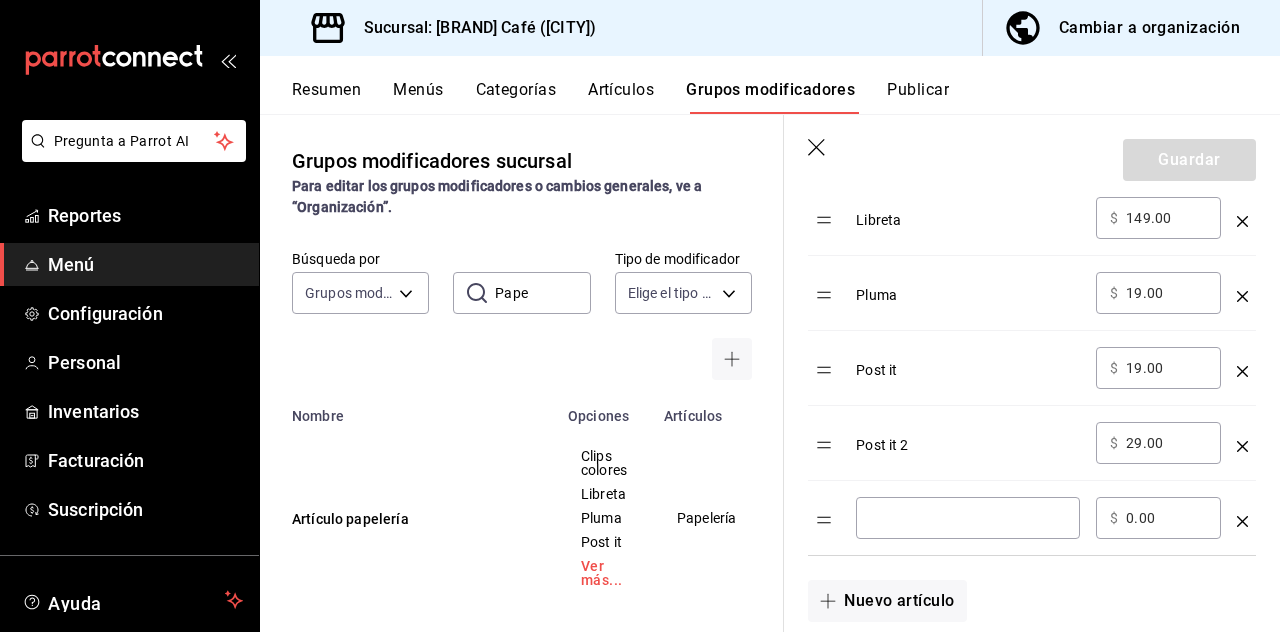 click at bounding box center (968, 518) 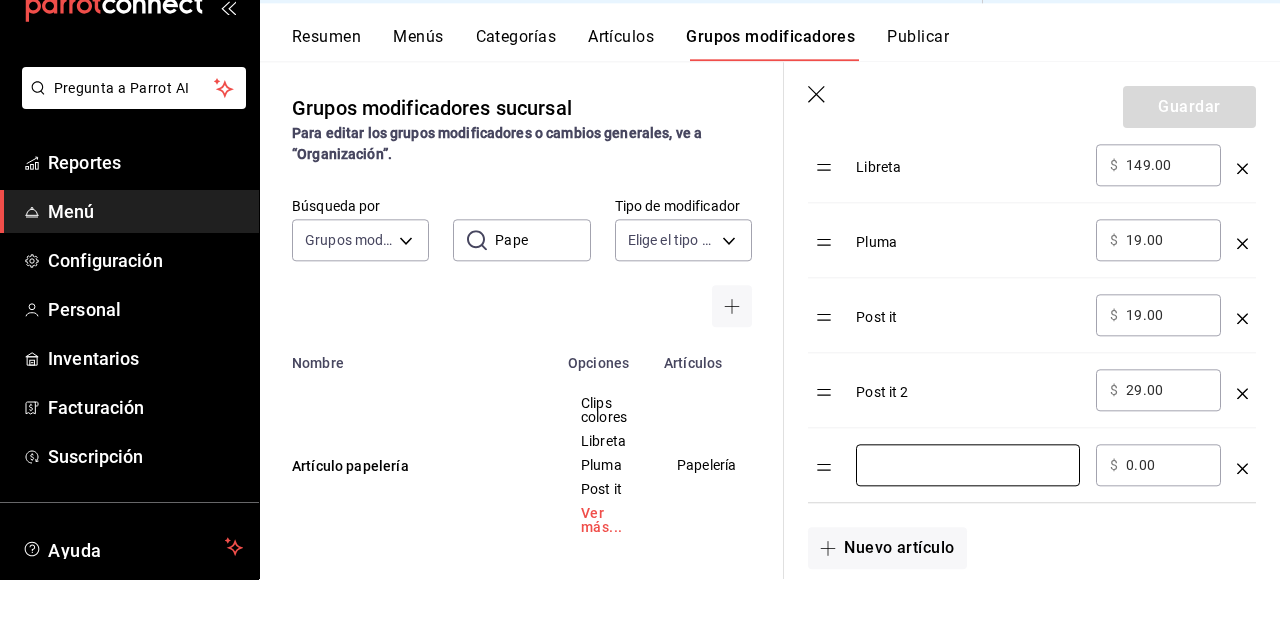 scroll, scrollTop: 11, scrollLeft: 0, axis: vertical 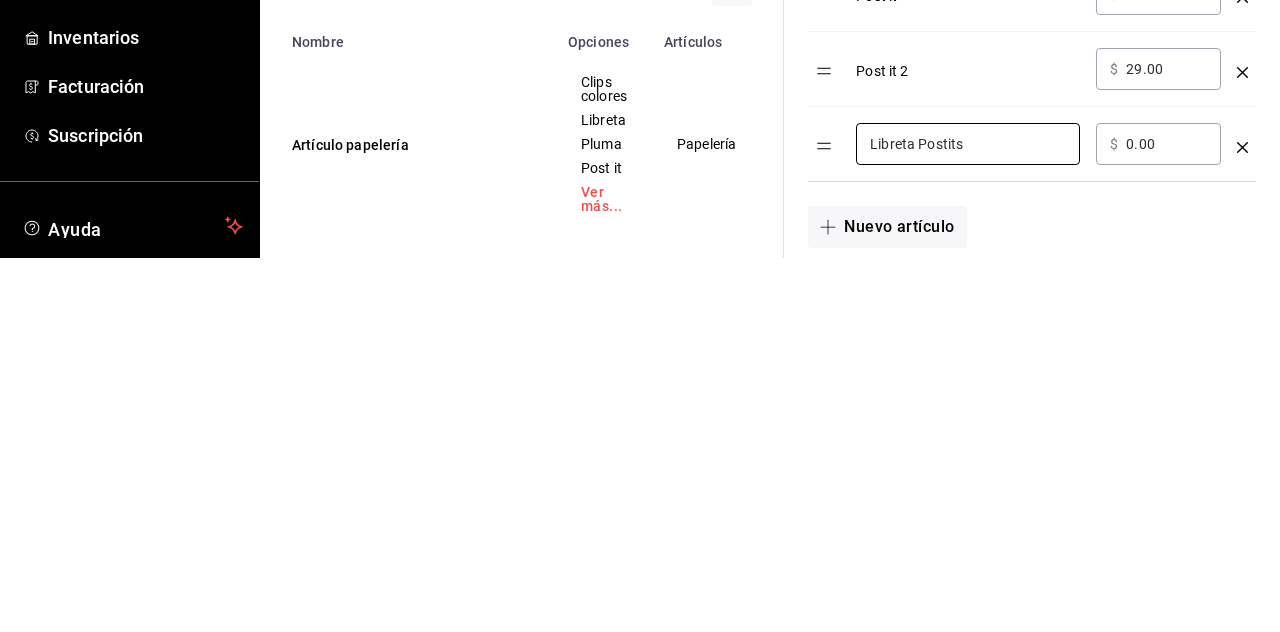 type on "Libreta Postits" 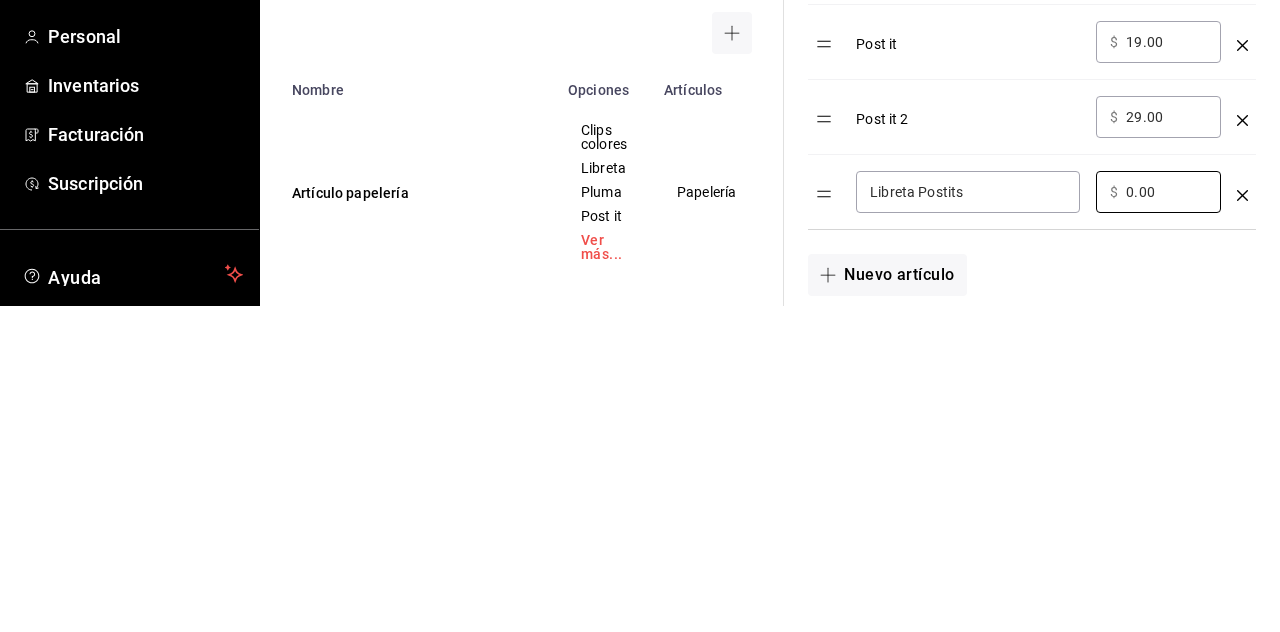 type on "0.00" 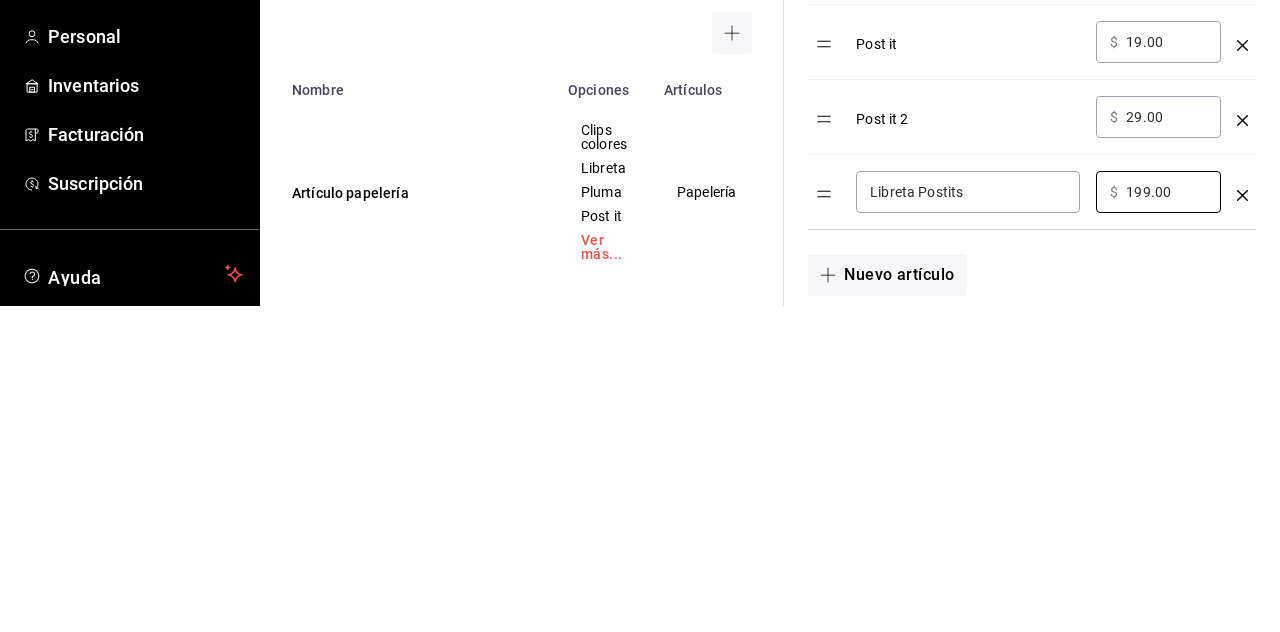type on "199.00" 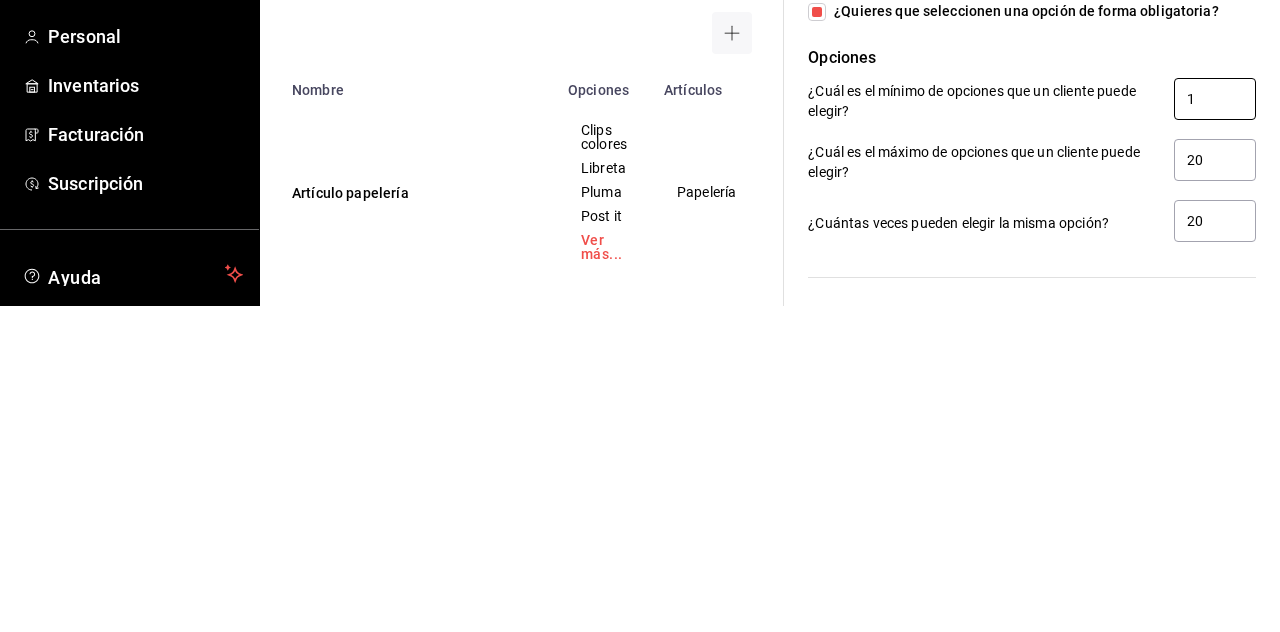 scroll, scrollTop: 11, scrollLeft: 0, axis: vertical 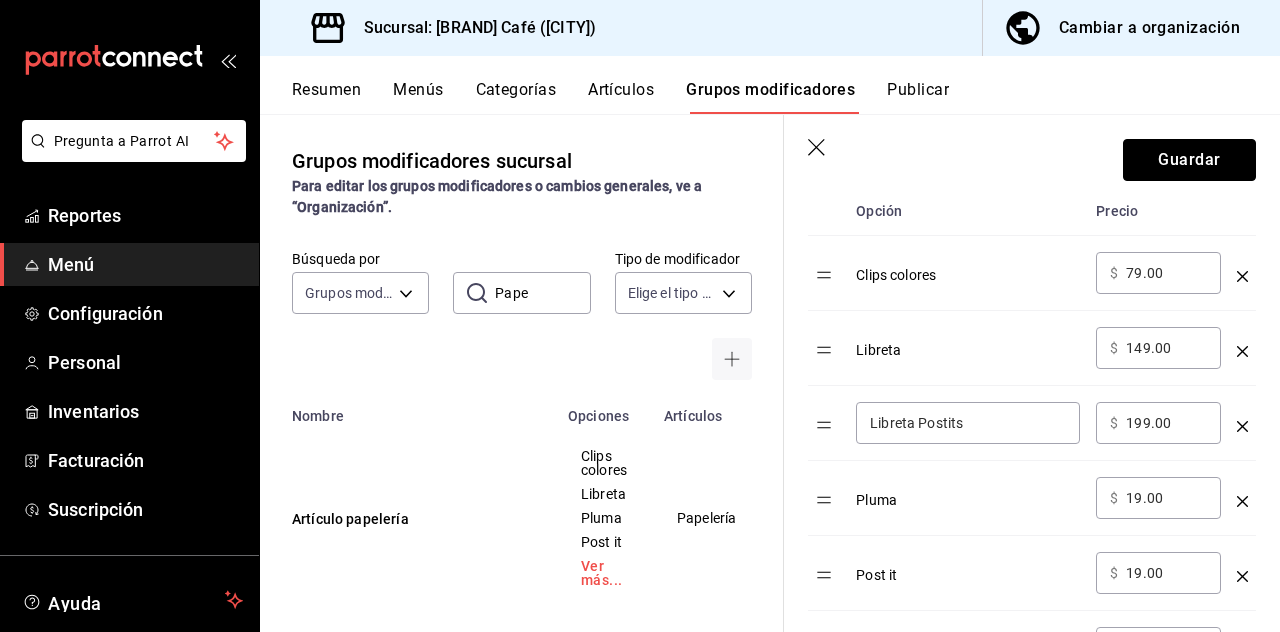 click on "Guardar" at bounding box center [1189, 160] 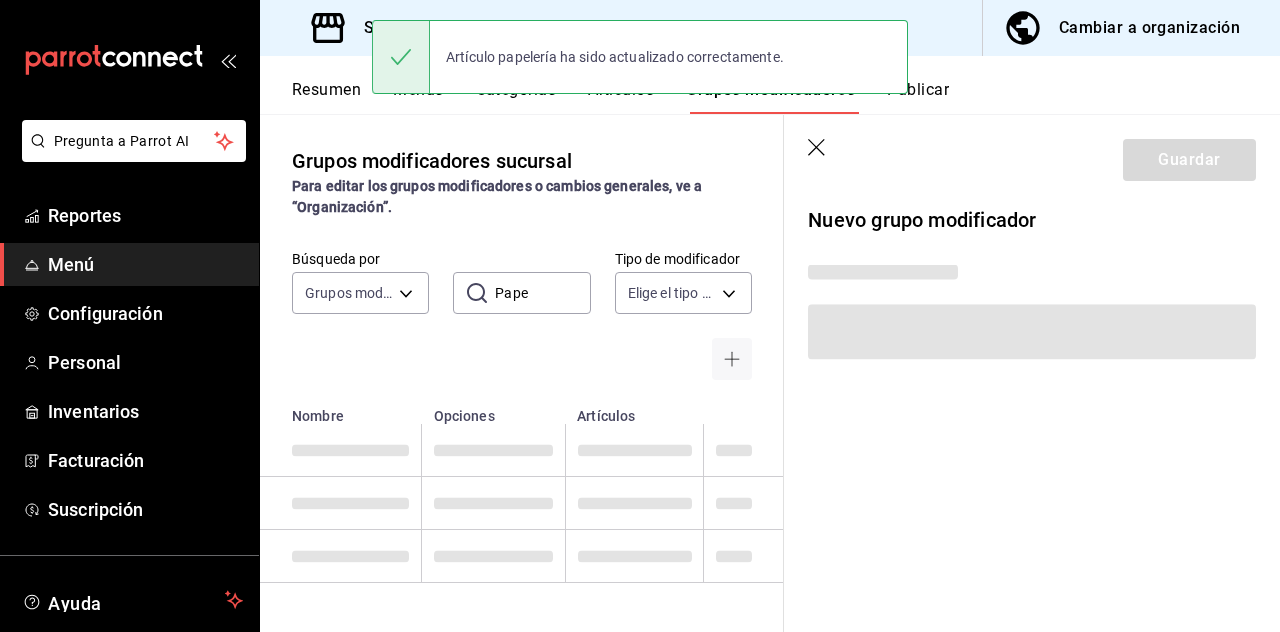 scroll, scrollTop: 0, scrollLeft: 0, axis: both 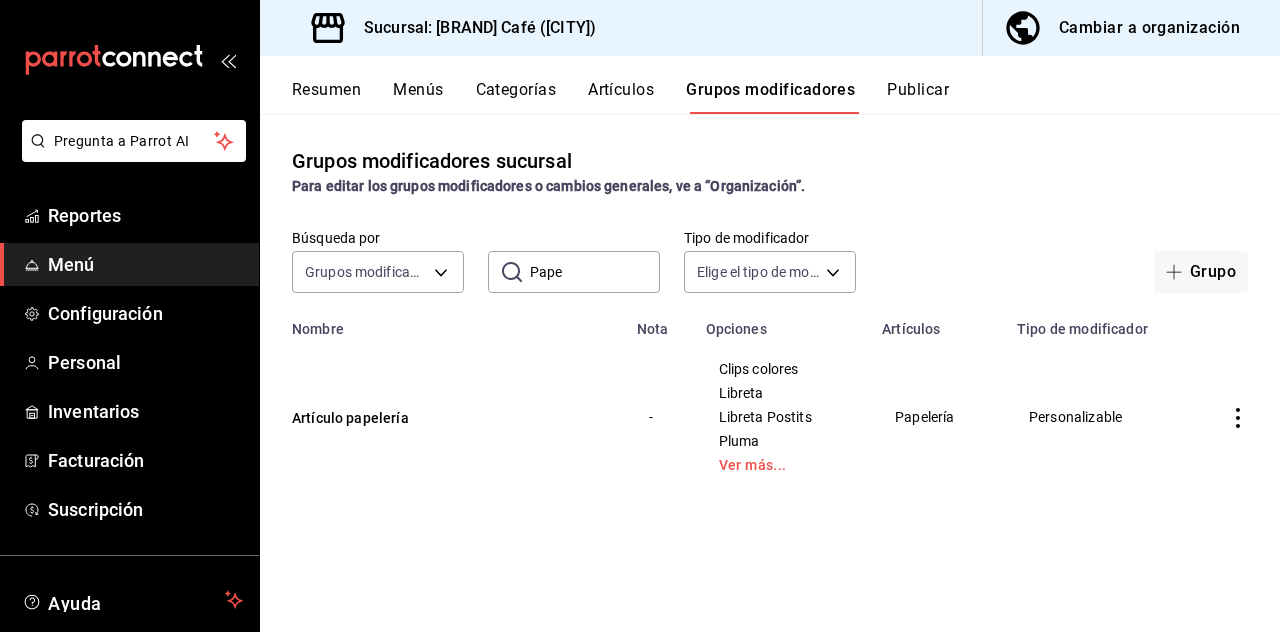 click on "Pape" at bounding box center [595, 272] 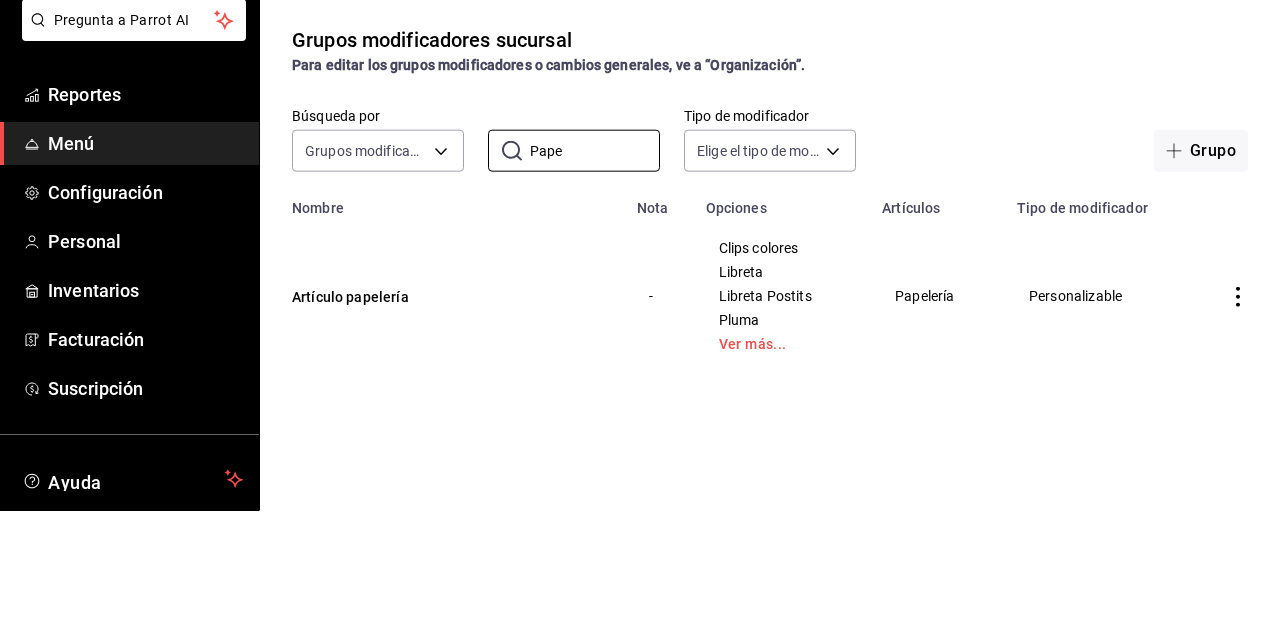 scroll, scrollTop: 11, scrollLeft: 0, axis: vertical 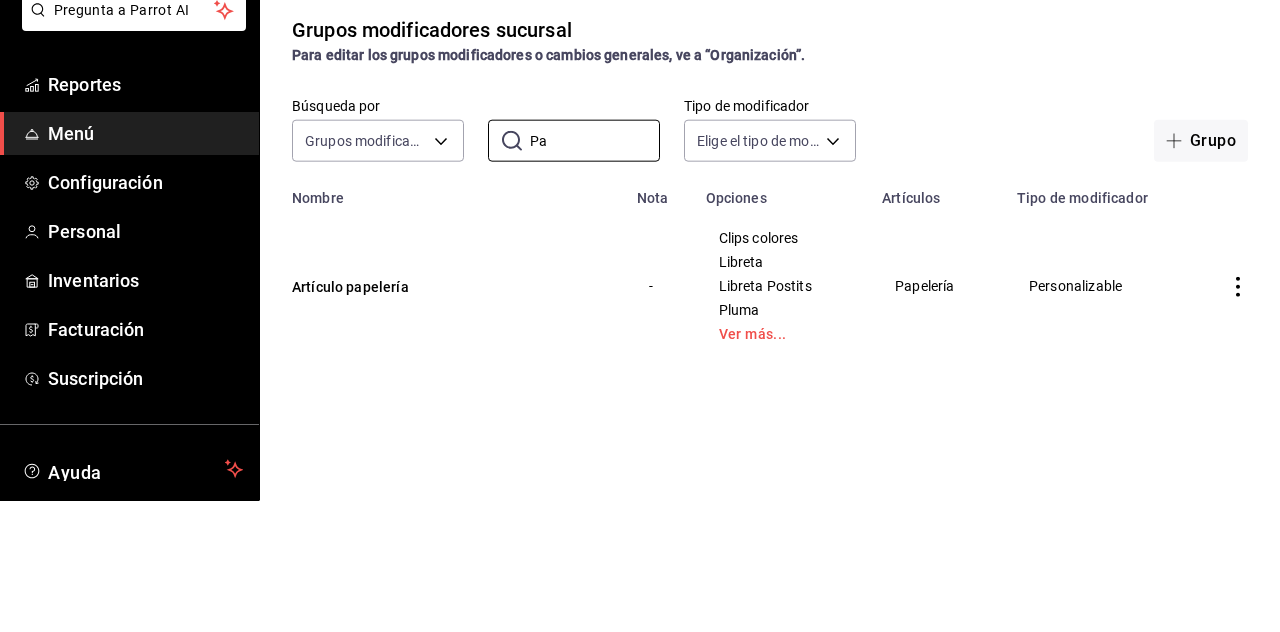 type on "P" 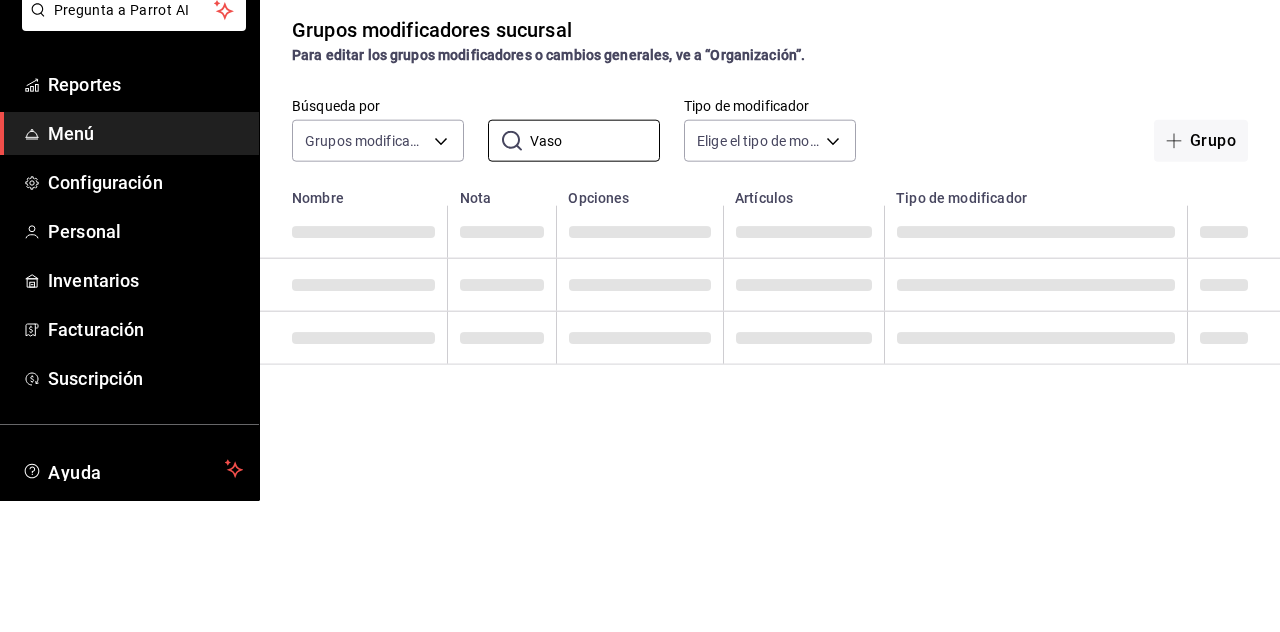 scroll, scrollTop: 11, scrollLeft: 0, axis: vertical 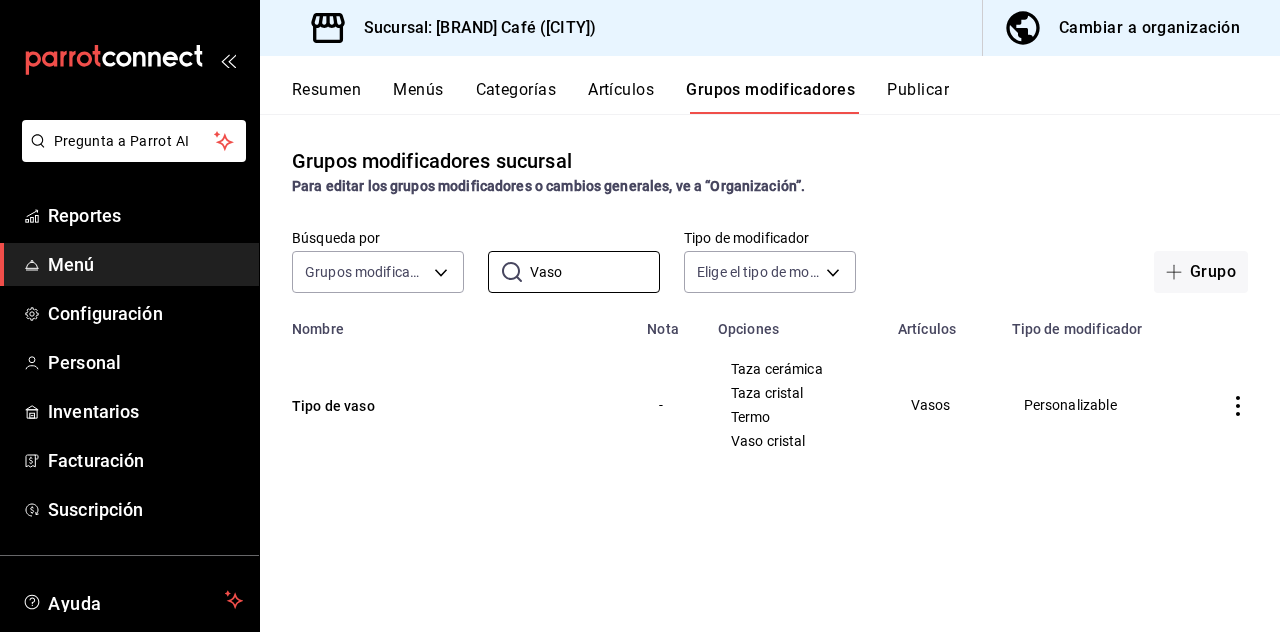 type on "Vaso" 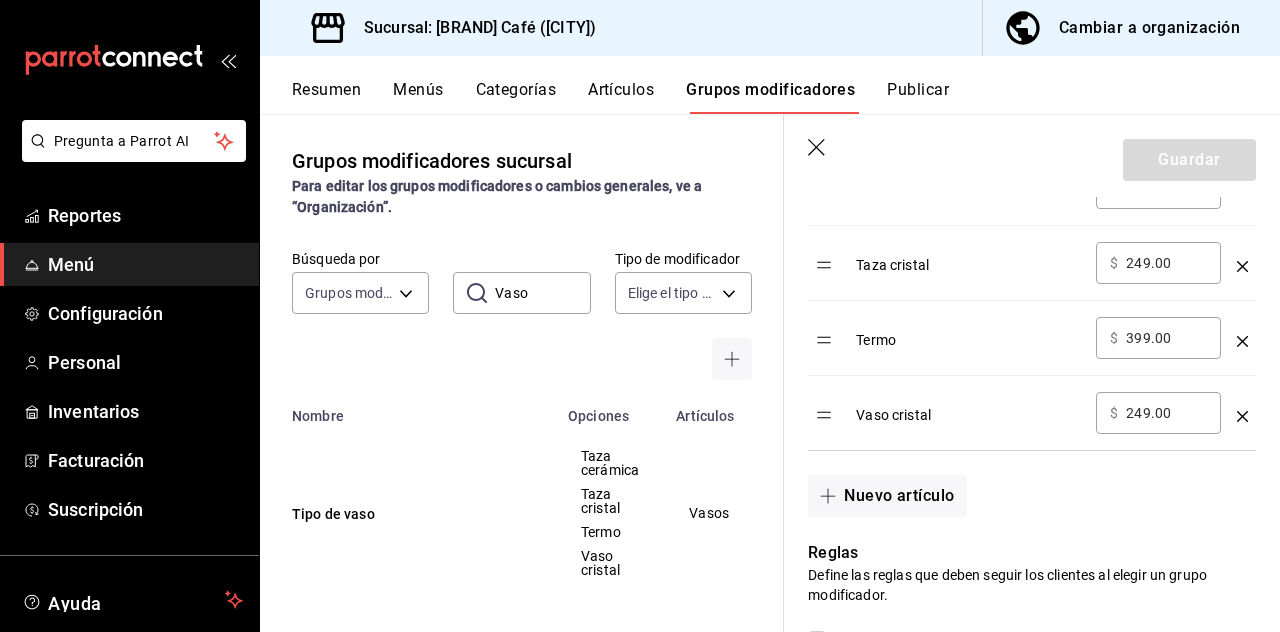 scroll, scrollTop: 770, scrollLeft: 0, axis: vertical 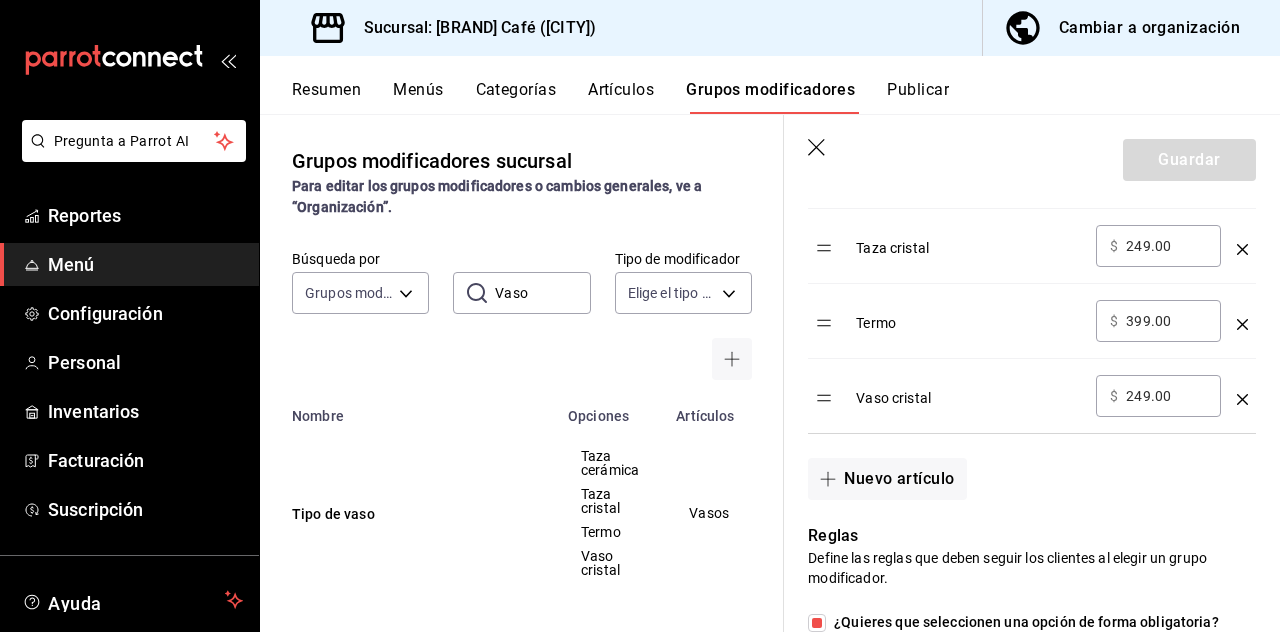 click 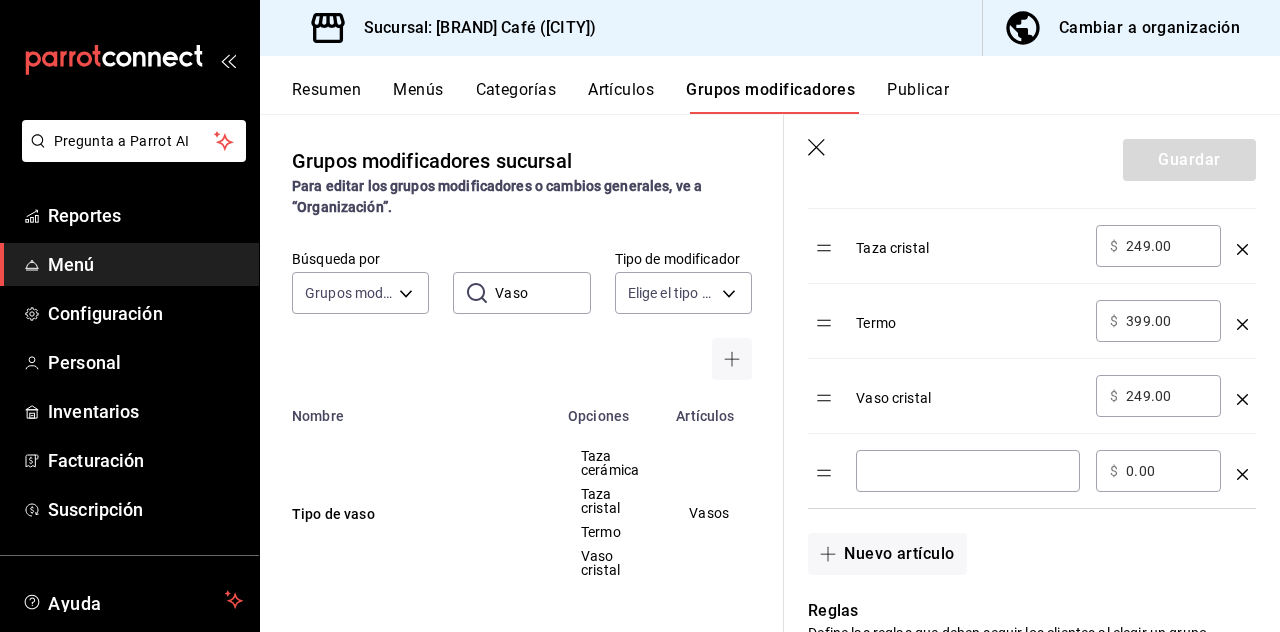 click at bounding box center (968, 471) 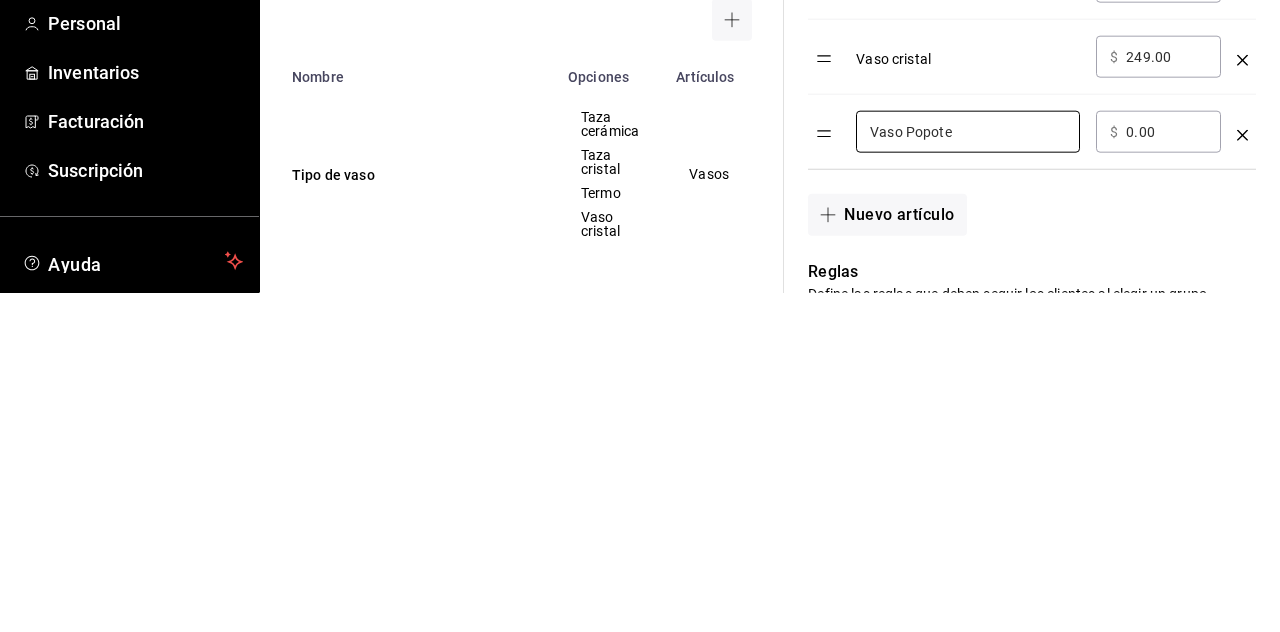 scroll, scrollTop: 11, scrollLeft: 0, axis: vertical 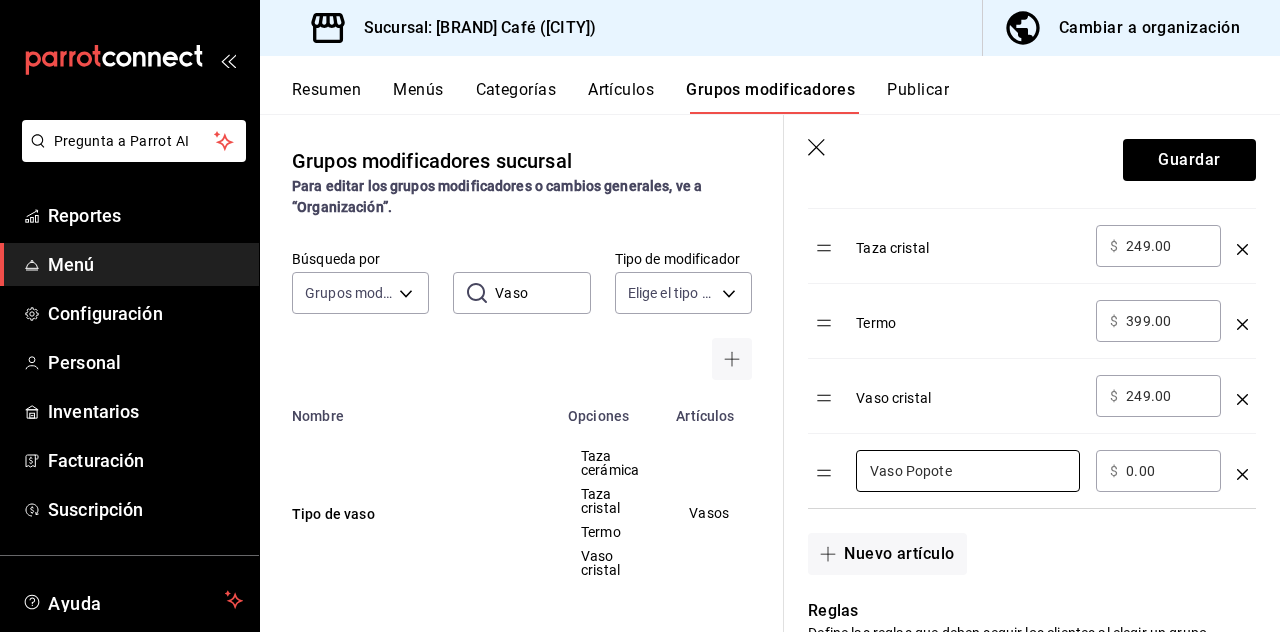 type on "Vaso Popote" 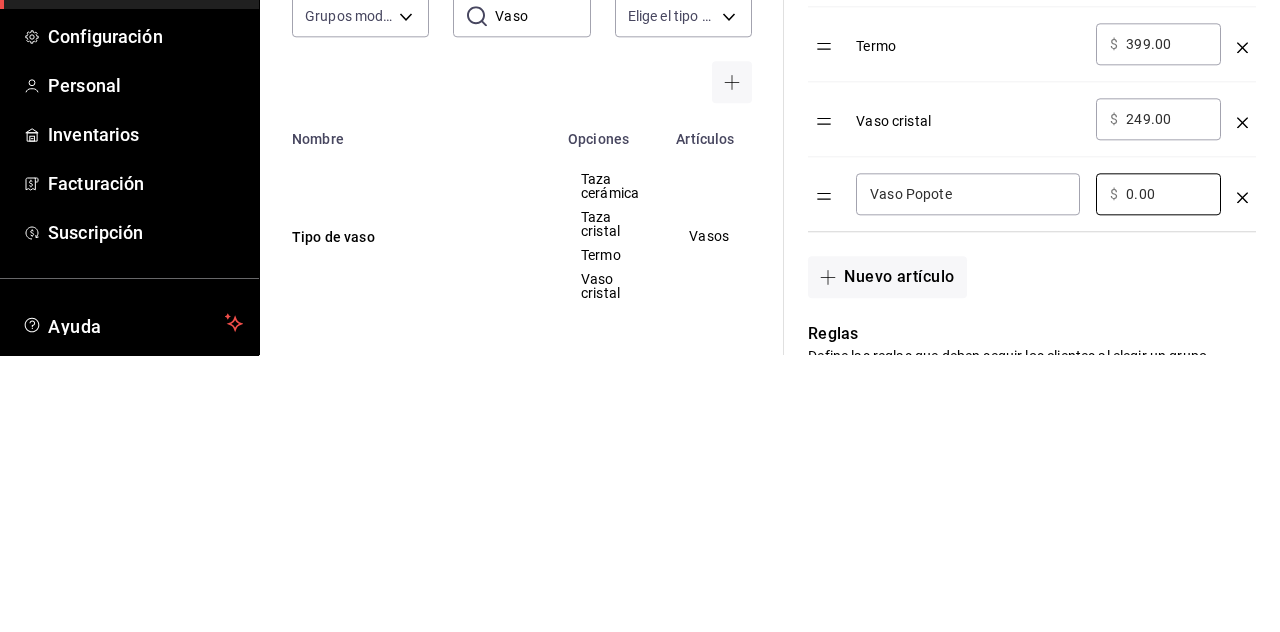 scroll, scrollTop: 11, scrollLeft: 0, axis: vertical 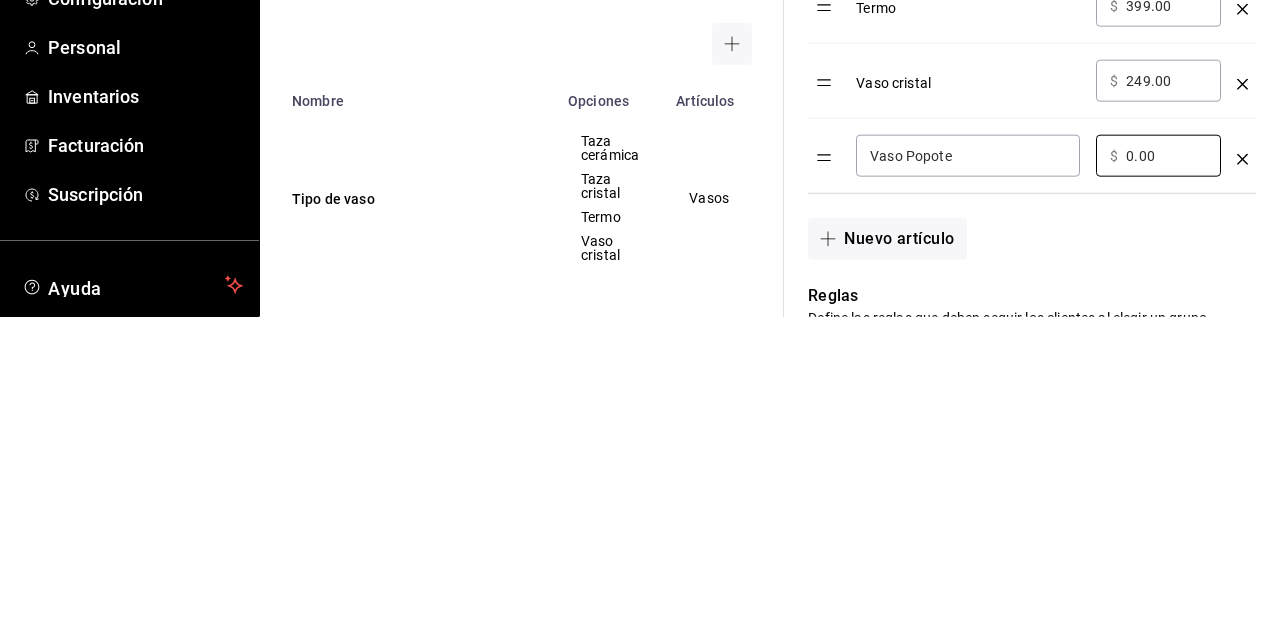 type on "0.00" 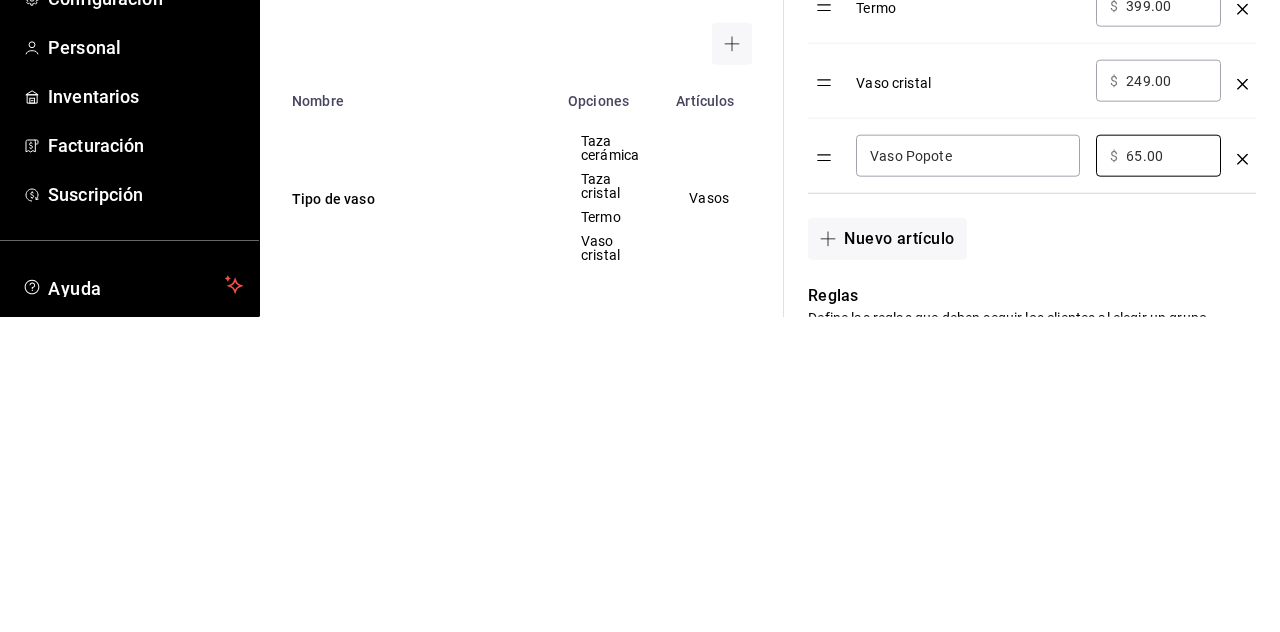 type on "65.00" 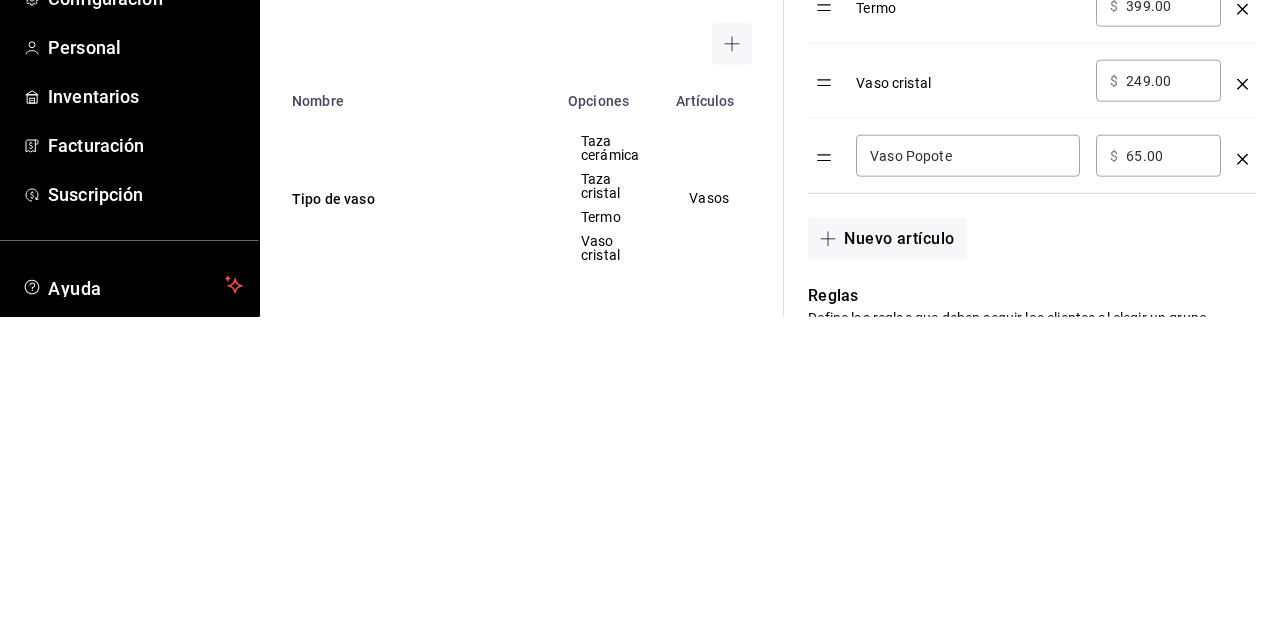 scroll, scrollTop: 1130, scrollLeft: 0, axis: vertical 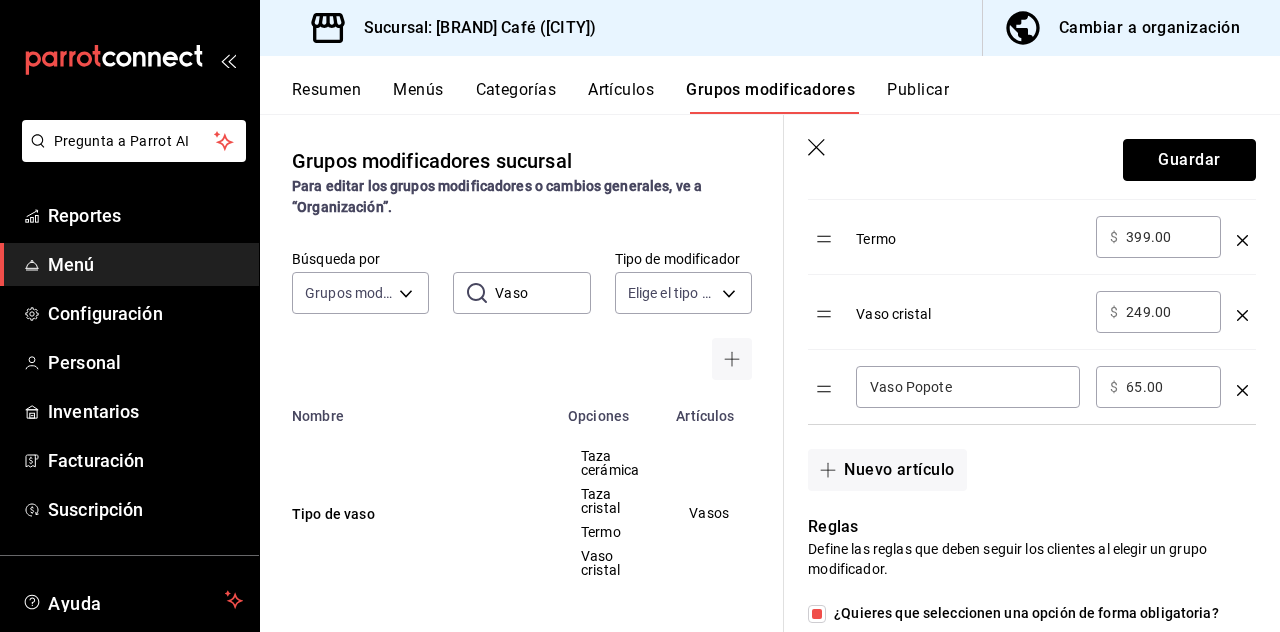 click on "Guardar" at bounding box center (1189, 160) 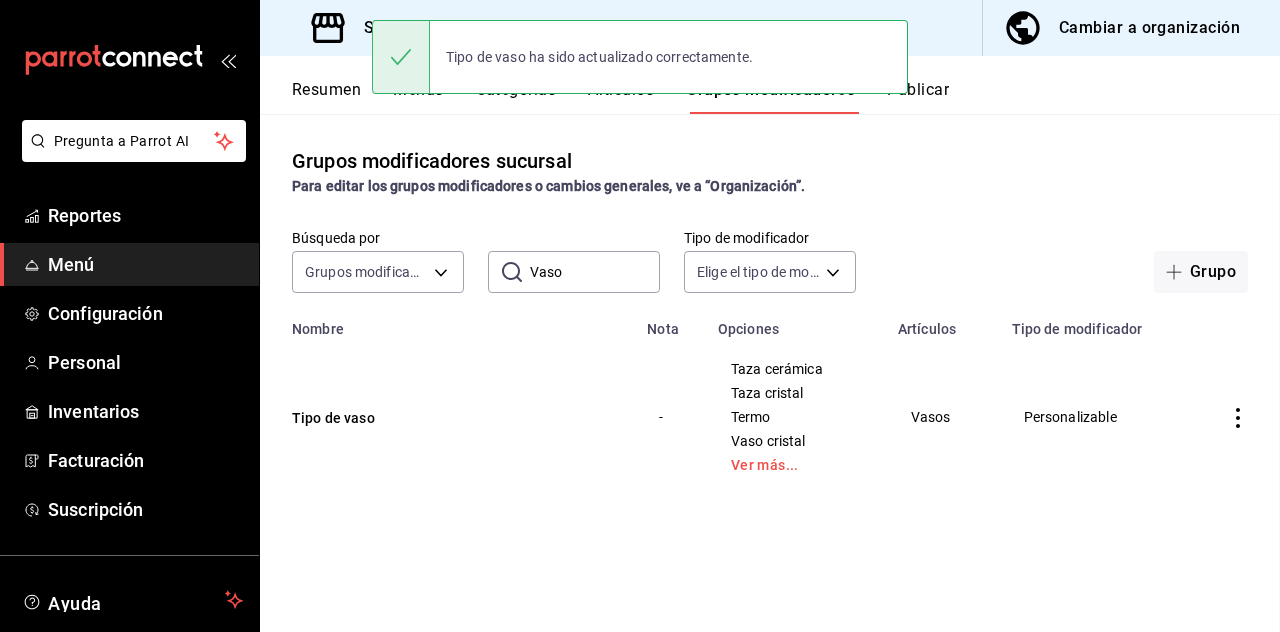 scroll, scrollTop: 0, scrollLeft: 0, axis: both 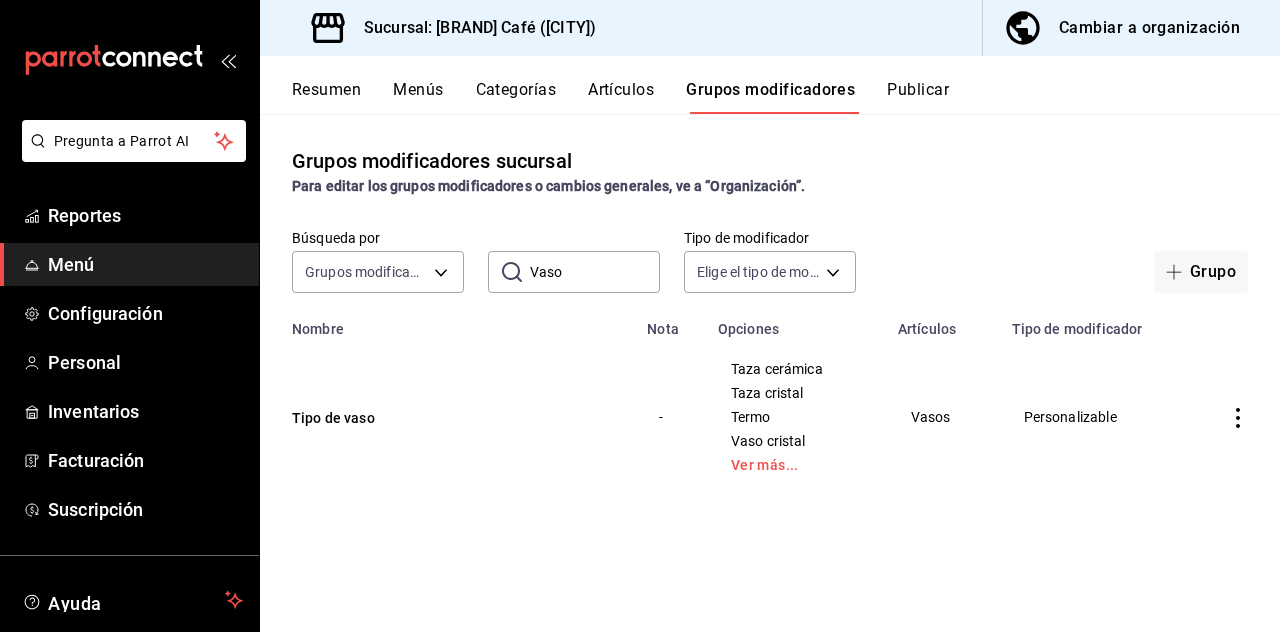 click on "Vaso" at bounding box center (595, 272) 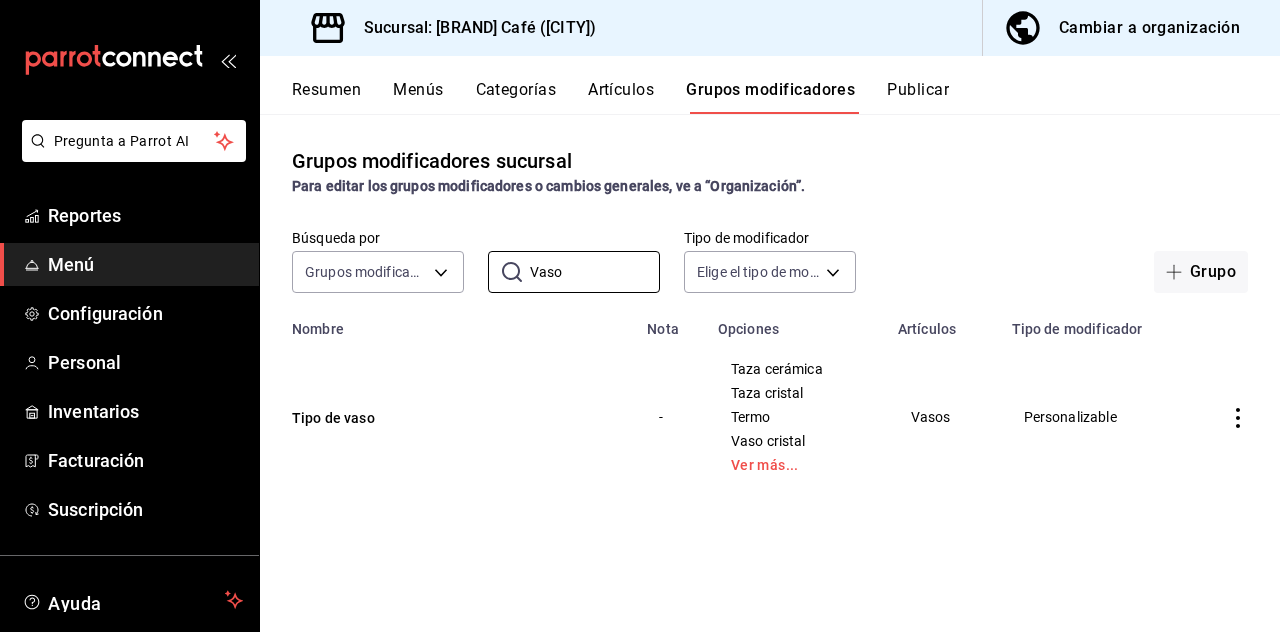 scroll, scrollTop: 11, scrollLeft: 0, axis: vertical 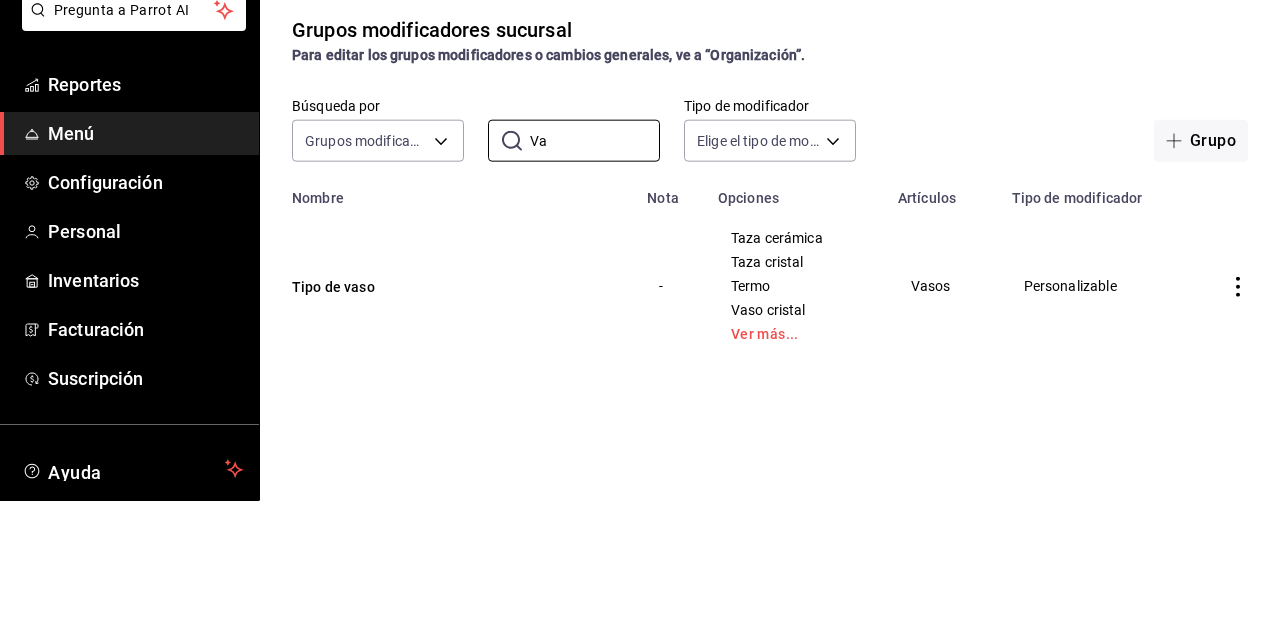 type on "V" 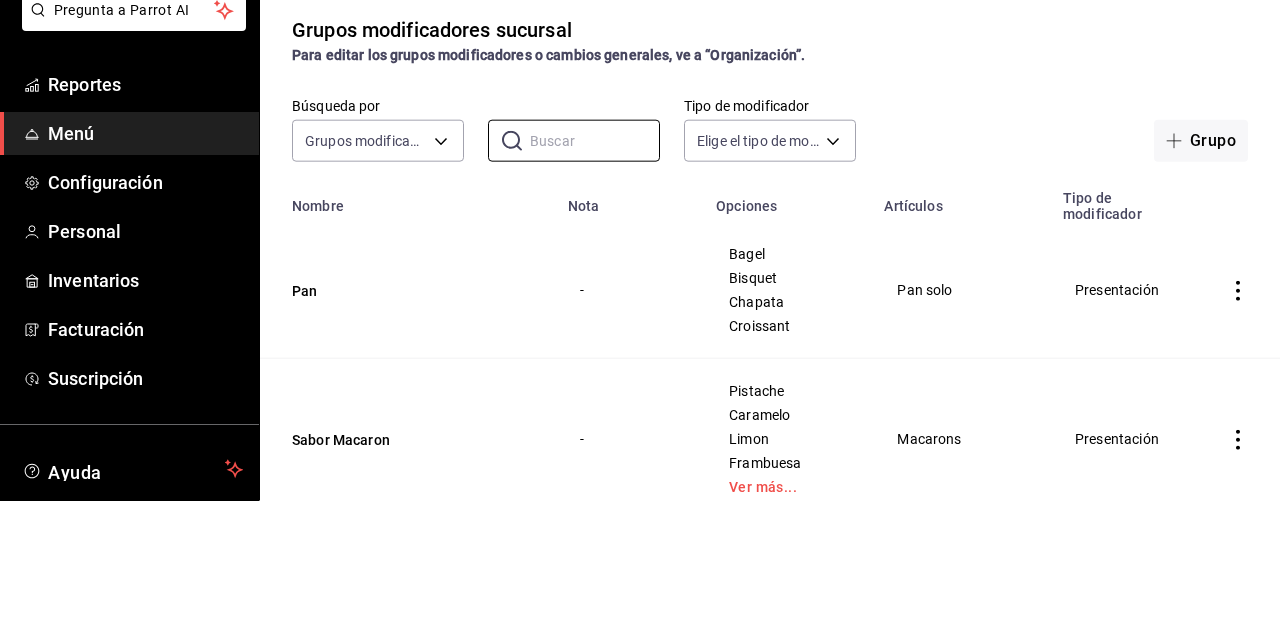 scroll, scrollTop: 11, scrollLeft: 0, axis: vertical 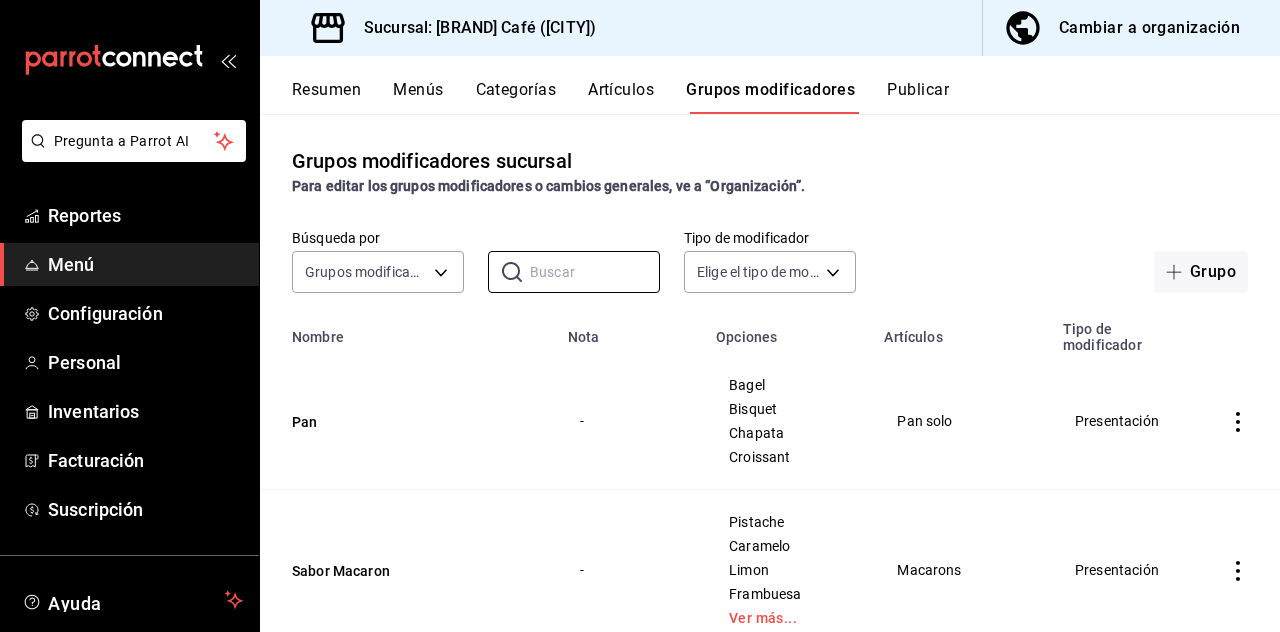 click at bounding box center (595, 272) 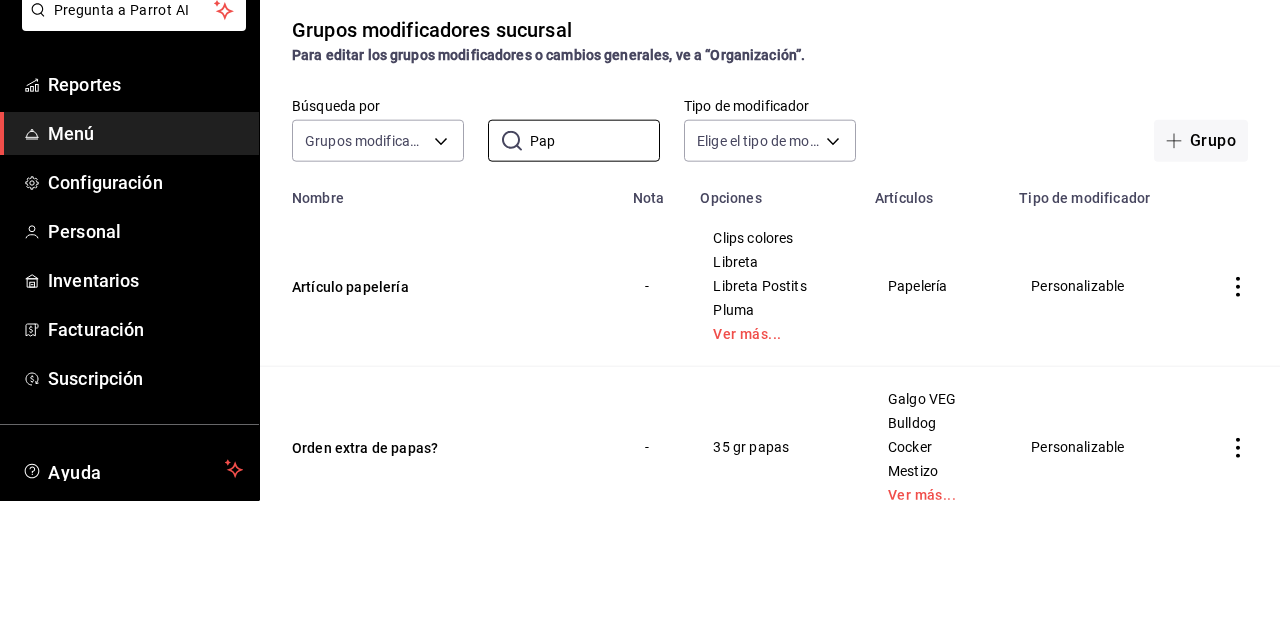 scroll, scrollTop: 11, scrollLeft: 0, axis: vertical 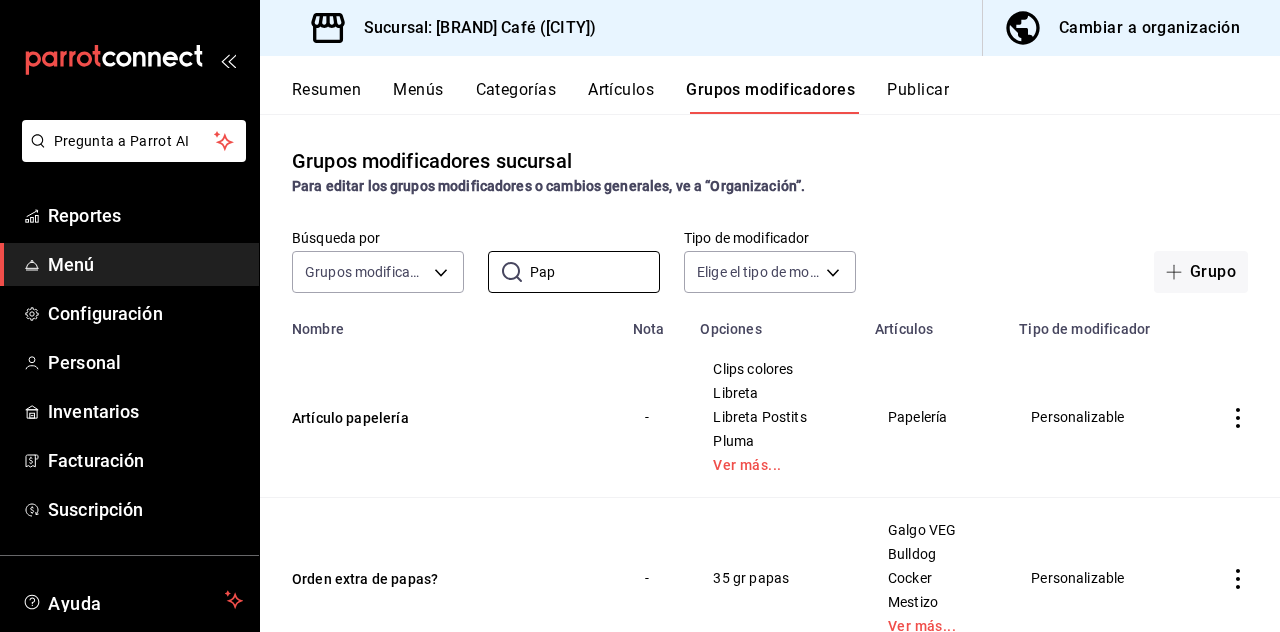 click on "Pap" at bounding box center (595, 272) 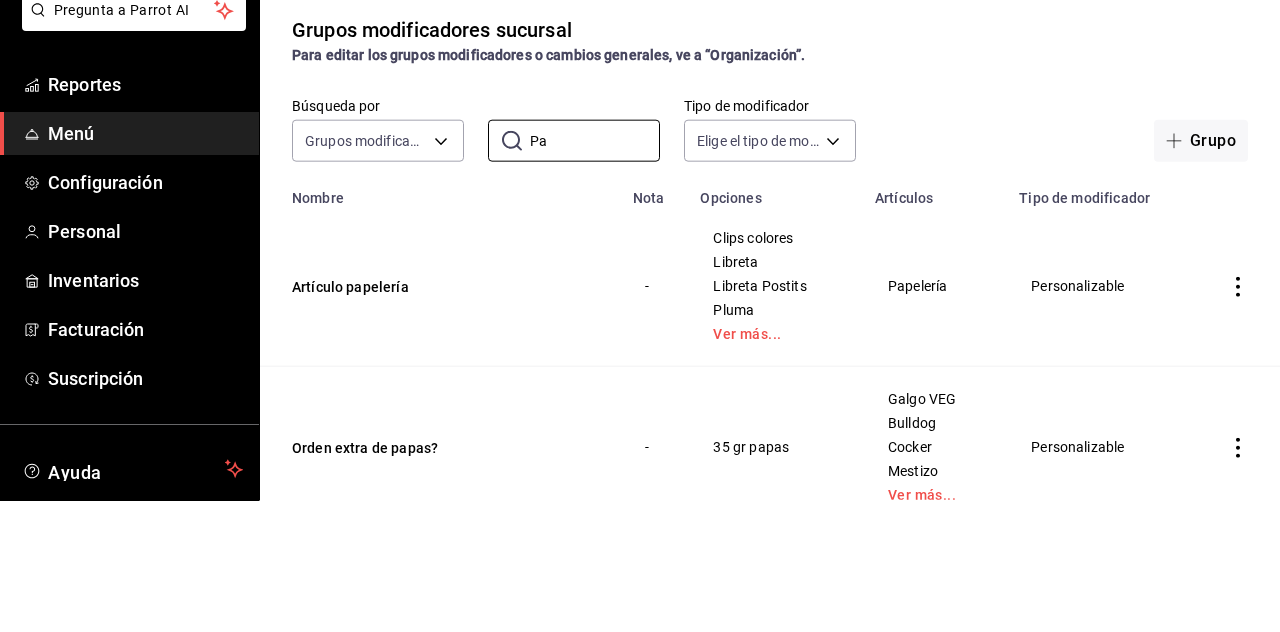 type on "P" 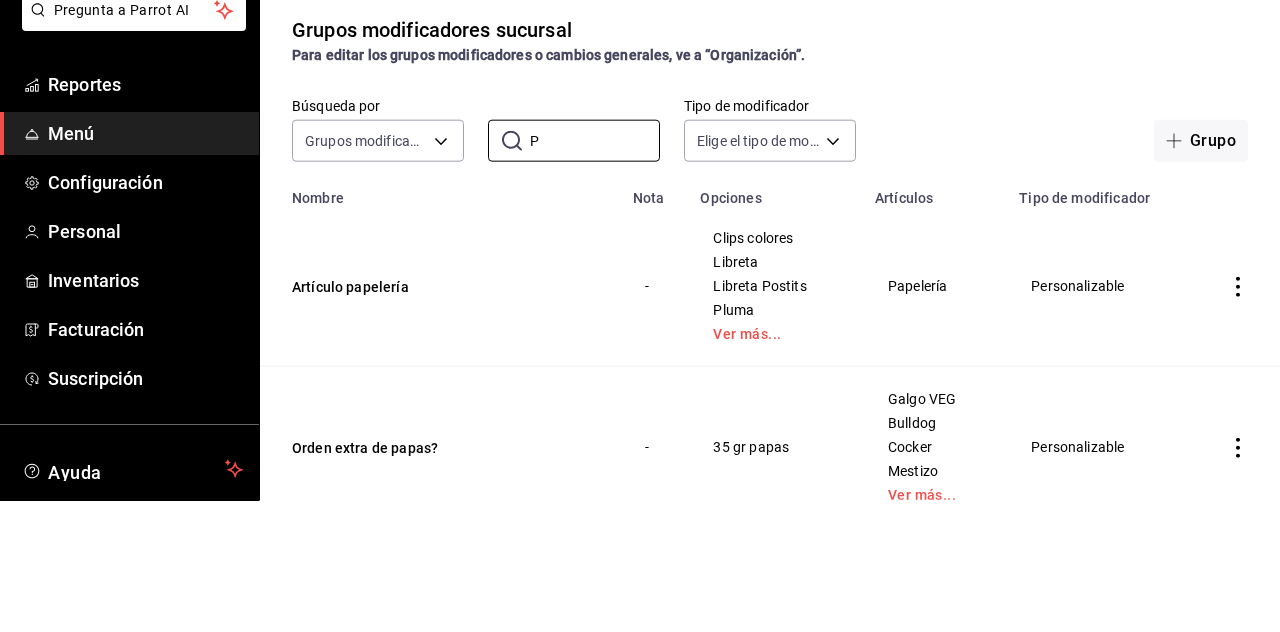 type 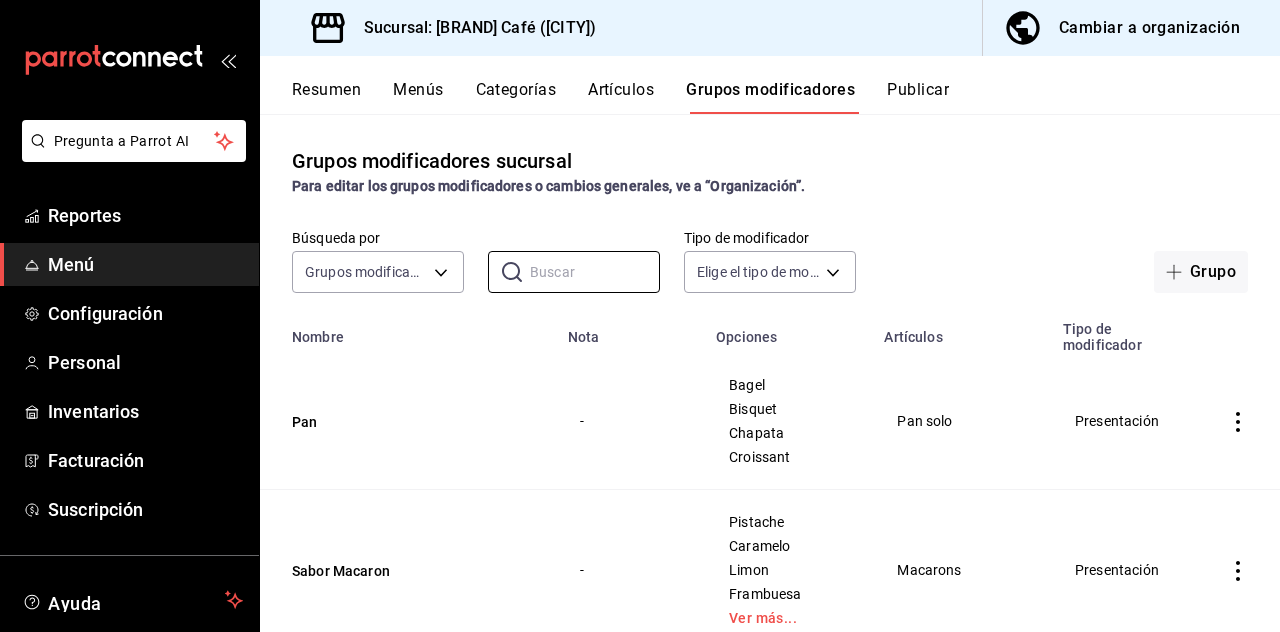 scroll, scrollTop: 0, scrollLeft: 0, axis: both 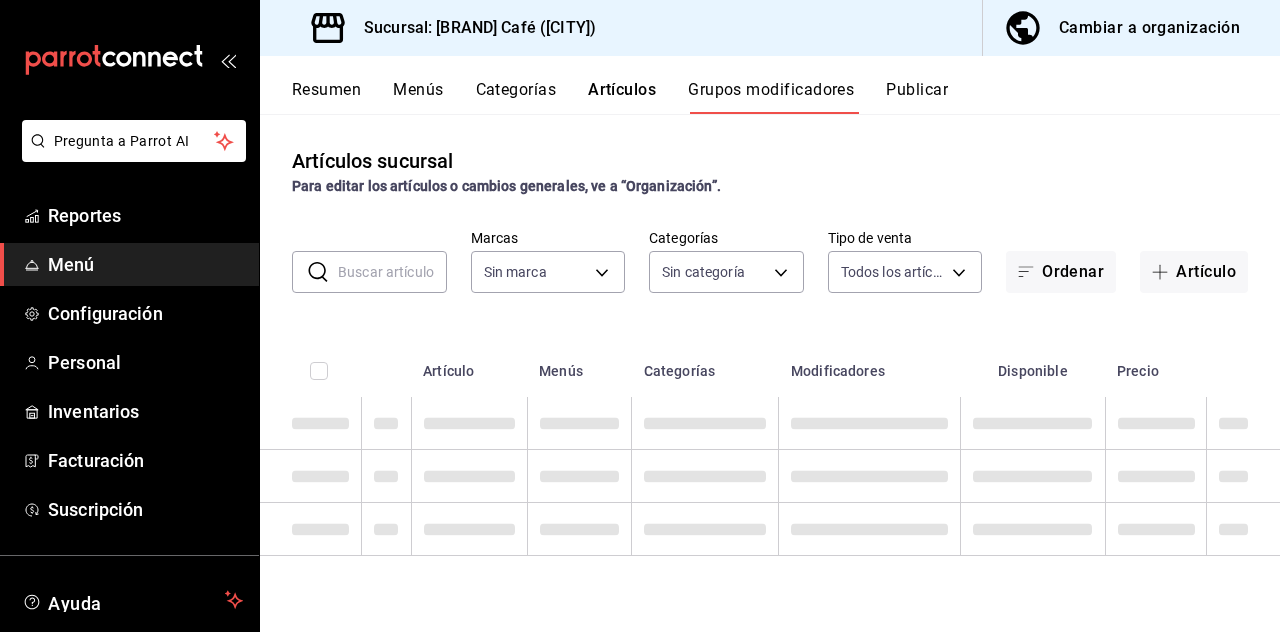 type on "e4bdba6b-3afc-4633-b0eb-b84fb118c14c" 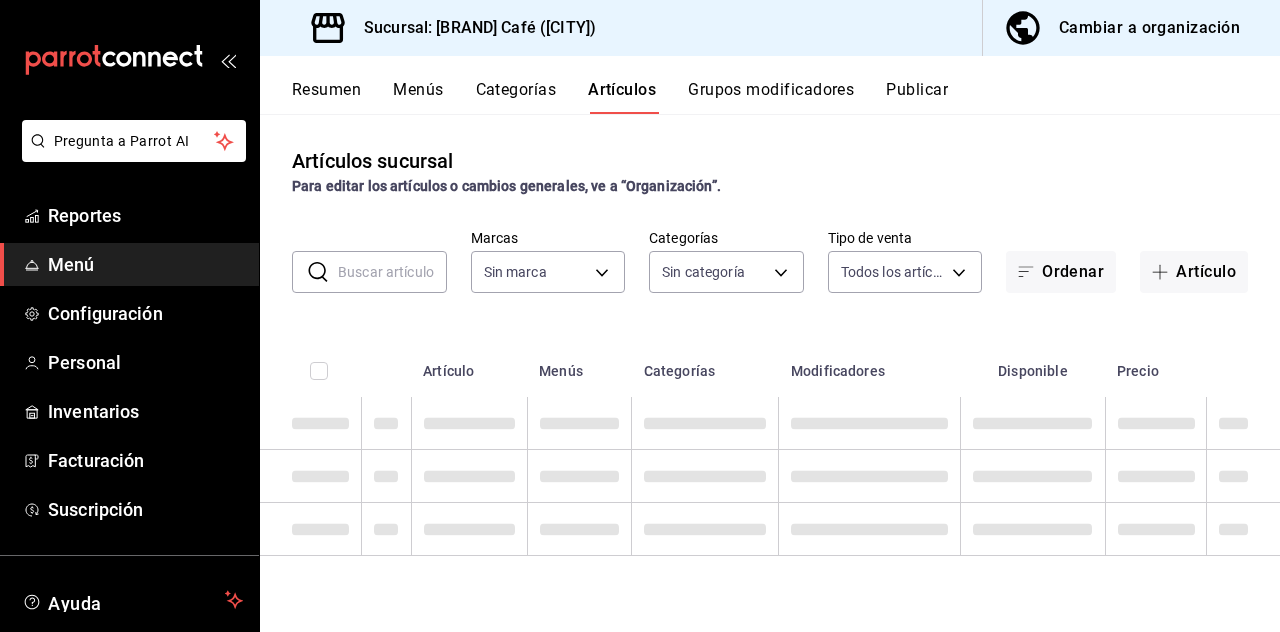 type 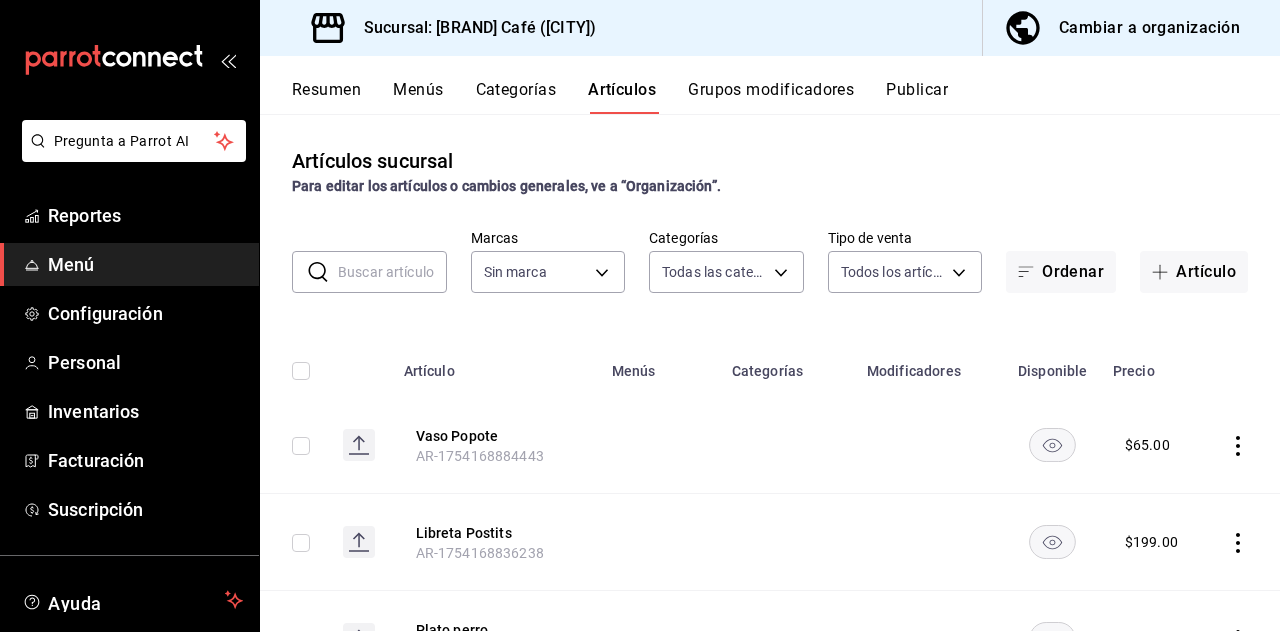 type on "2e7e67ed-5f2b-4130-9a84-70ff600273ad,dbe13013-e321-4a4b-a4f1-56a3aaec2584,08f8b5d9-2177-4405-952d-5605cade9e40,bbaed9c5-a020-48c3-994a-098dcf4a3186,34783835-49f5-40f9-85cc-6317dbc95199,50fb442c-bb76-497c-b7f7-ab07bd65b562,f5dd6bd0-7cbc-443c-b89b-bec8ff61ad23,4a7dbf2a-7cb6-4403-a266-e9df71833af6,ab18d3f9-0b18-41b7-9938-dad8ad78df72,663980dd-8b84-4353-9f23-c5cb4eb38217,89bee048-a8f9-4687-84b4-8e63bfd3d66e,4eb2820d-40ad-45c3-b27d-368c5308ec59,03f937b9-51a5-4d7b-87a3-9f7a6f3313a7,2c7ba25c-8ddd-46bf-9d57-b94ecae30303,f41b13bd-a827-493a-8156-014df723f76c,6b955a39-425d-4174-8b92-590af2c06725,ddeb940e-b2d6-448f-817f-80f5b18b683e,d36ef837-729d-4e4e-8d62-706b26f0eb35,ab41184e-e4ba-45f4-a59d-68aa2d50253b,0c744042-81e2-46dd-818d-1c3e251482bc" 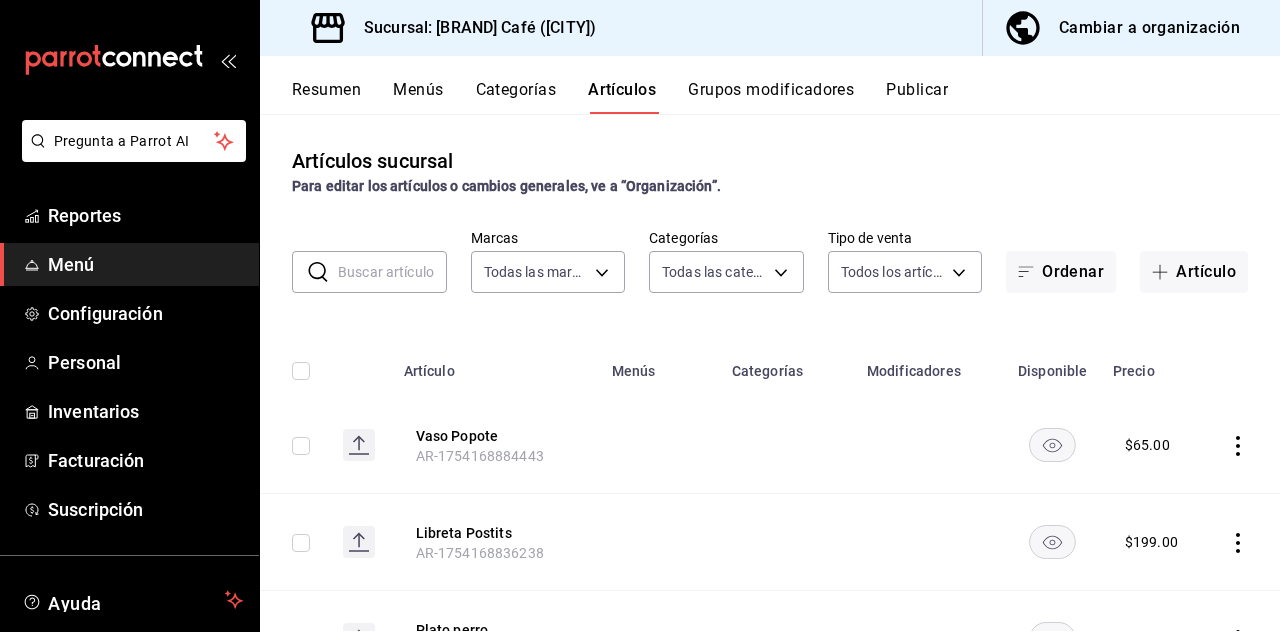 click on "Artículo" at bounding box center [1194, 272] 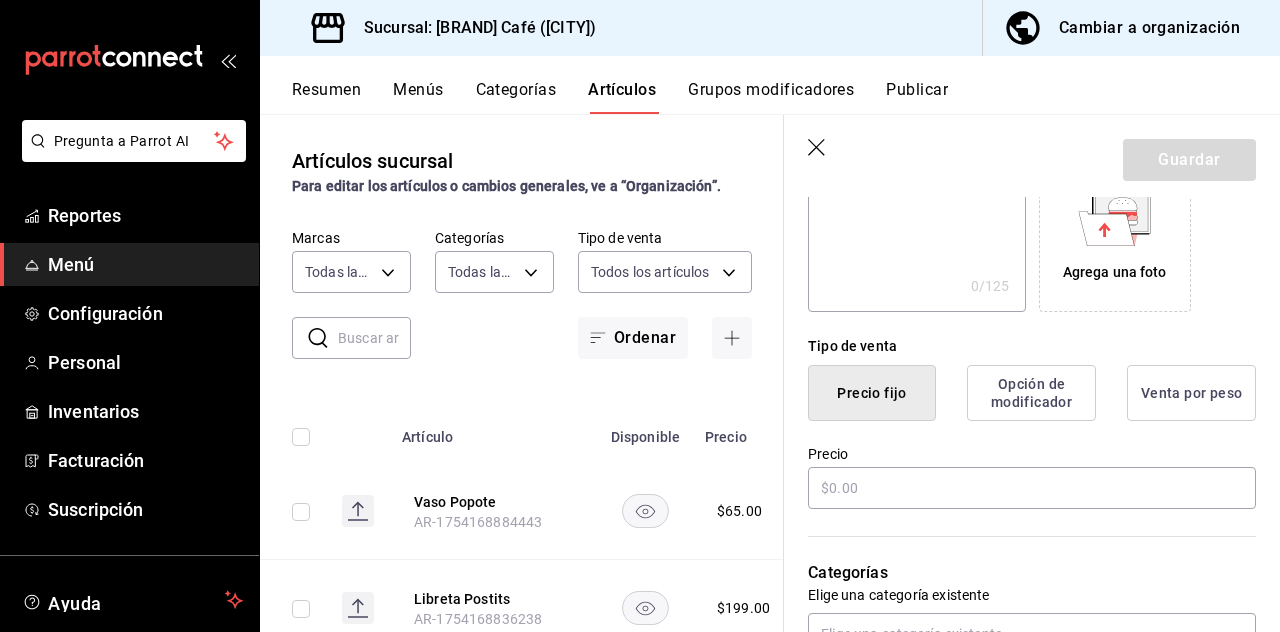 scroll, scrollTop: 360, scrollLeft: 0, axis: vertical 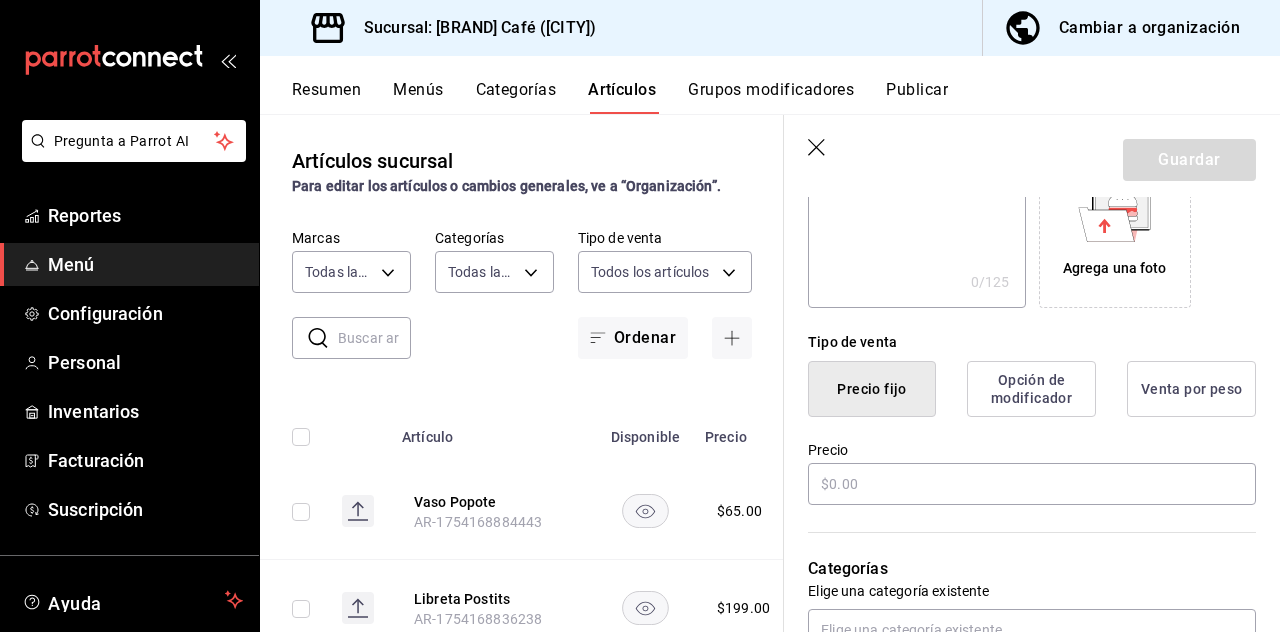 type on "Cosmetiquera" 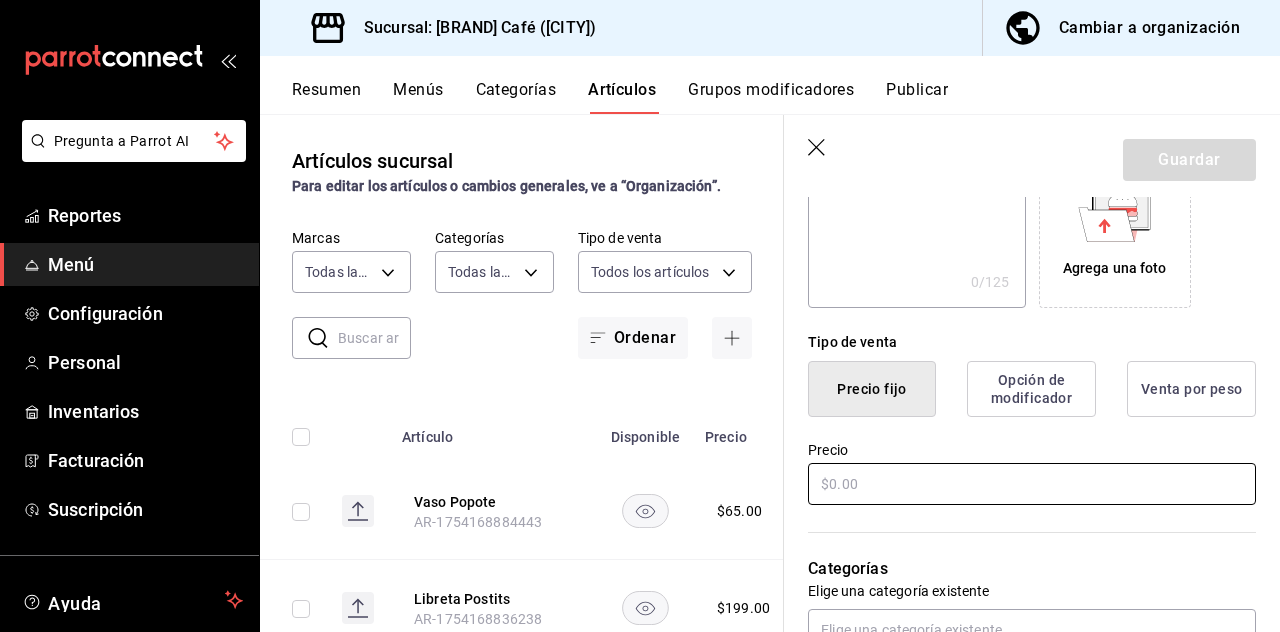 click at bounding box center (1032, 484) 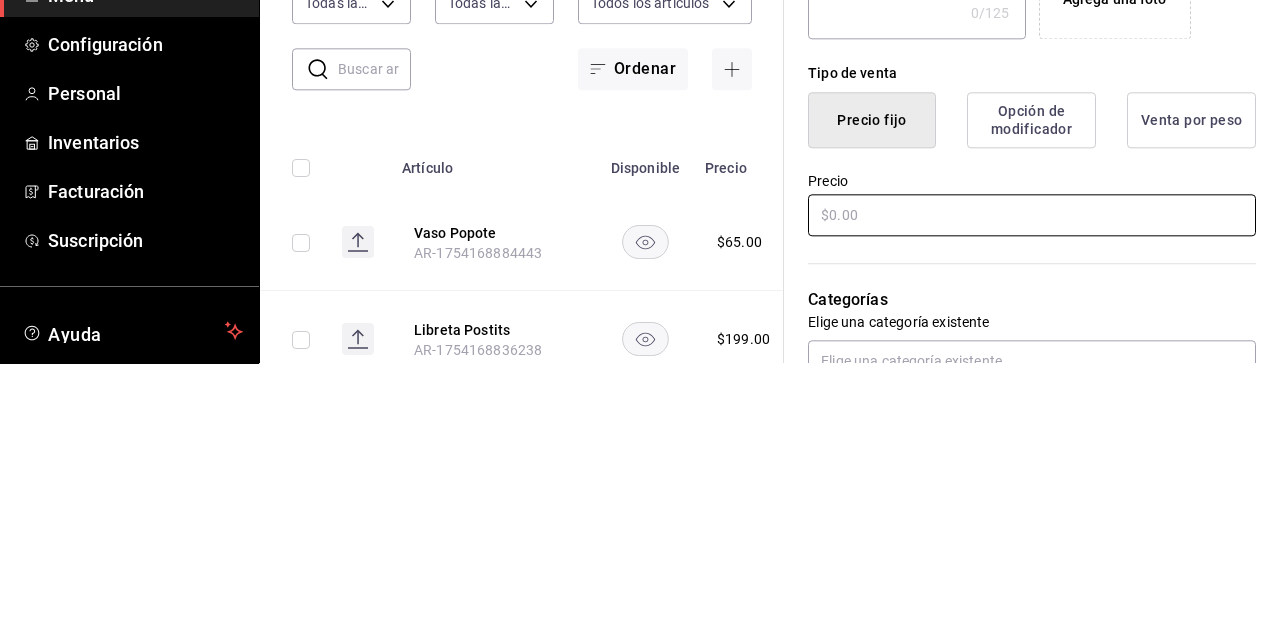 scroll, scrollTop: 4, scrollLeft: 0, axis: vertical 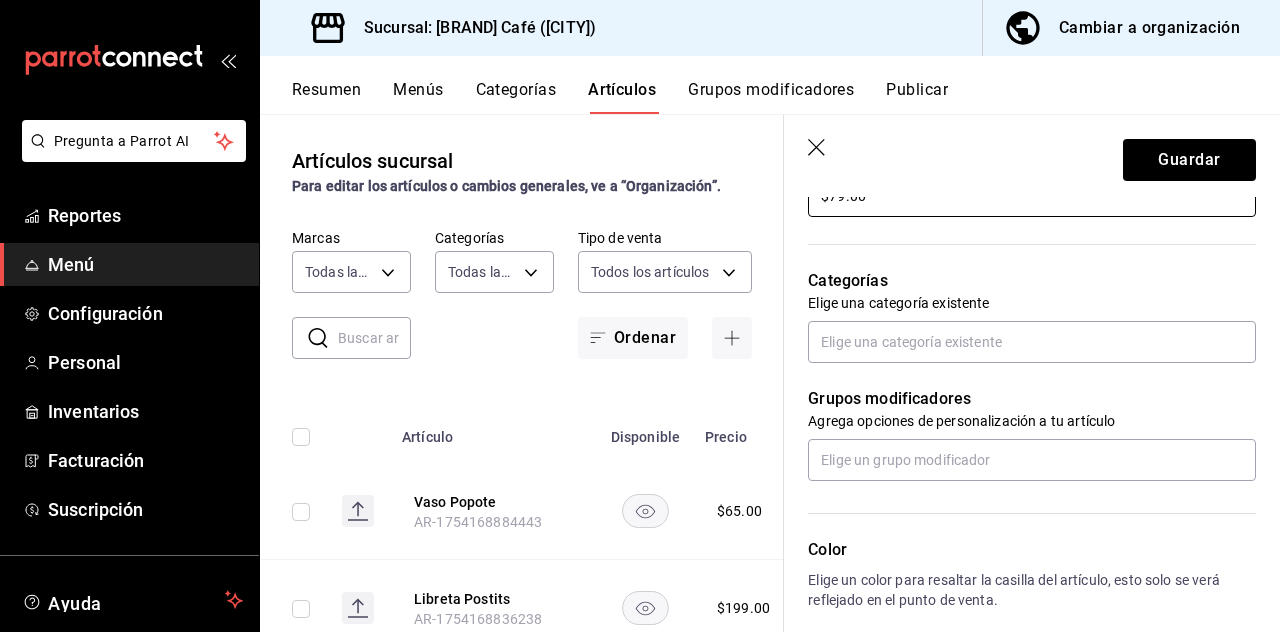 type on "$79.00" 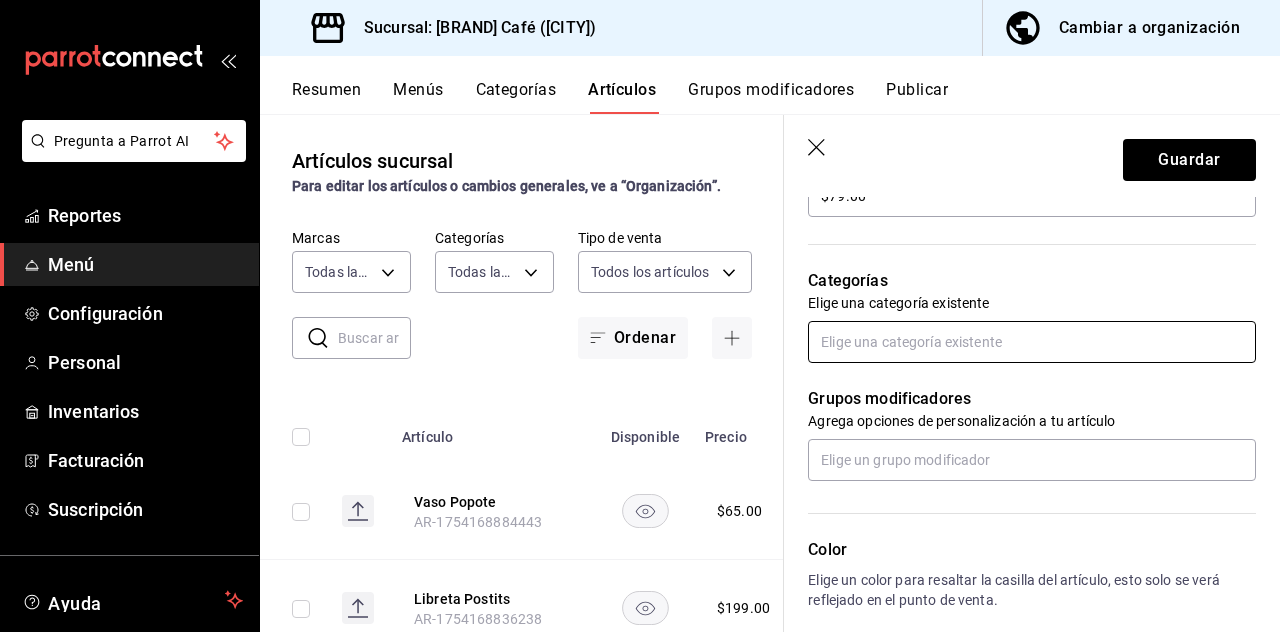 click at bounding box center [1032, 342] 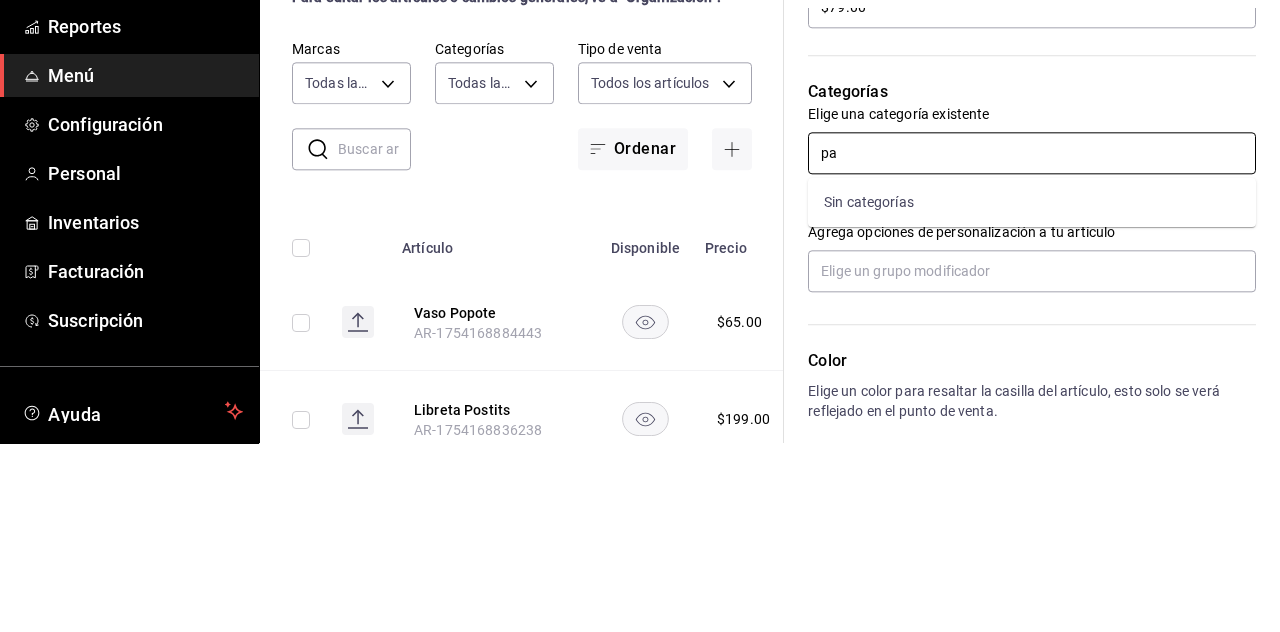 type on "p" 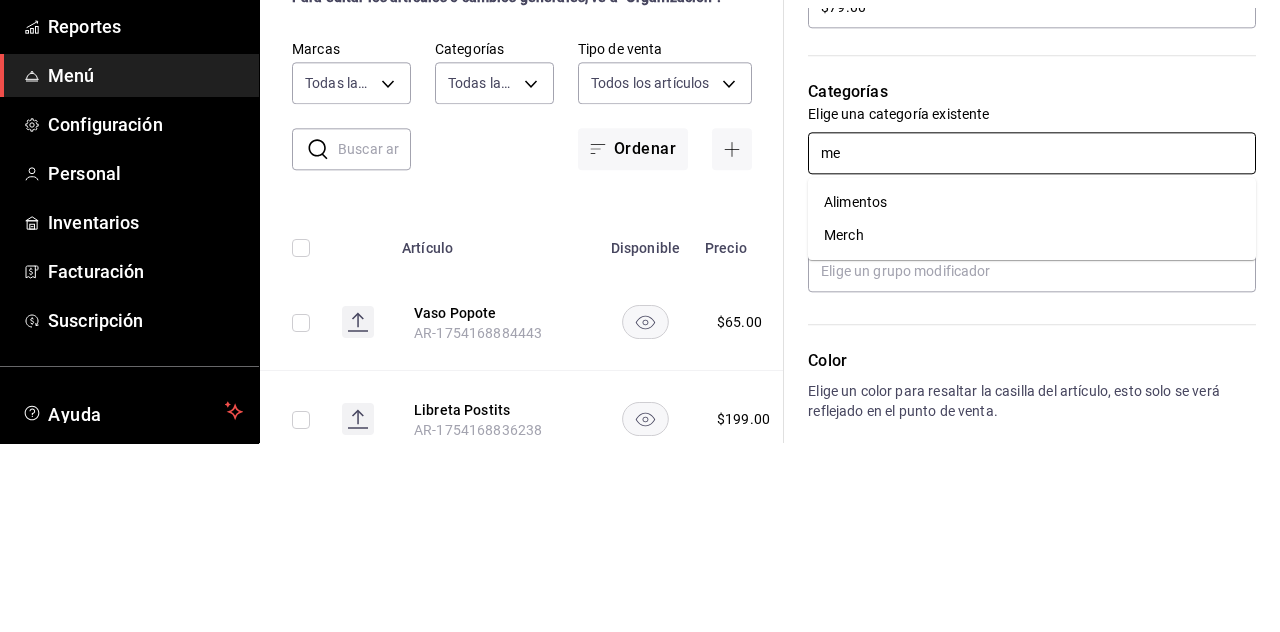 type on "mer" 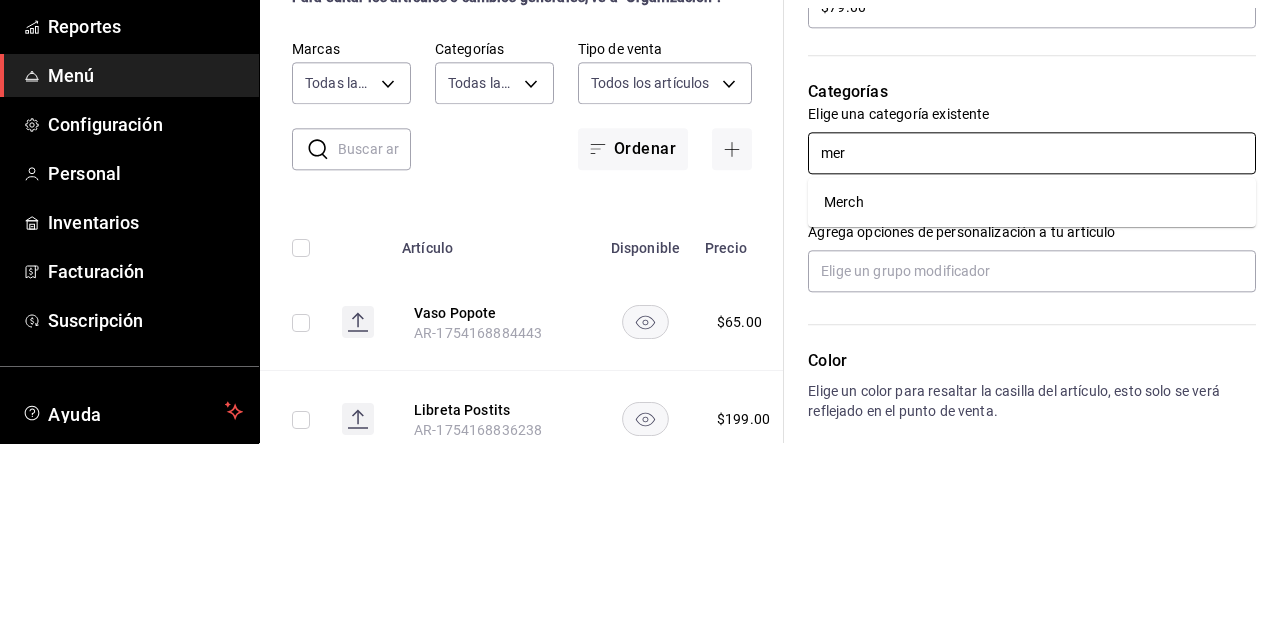 click on "Merch" at bounding box center [1032, 391] 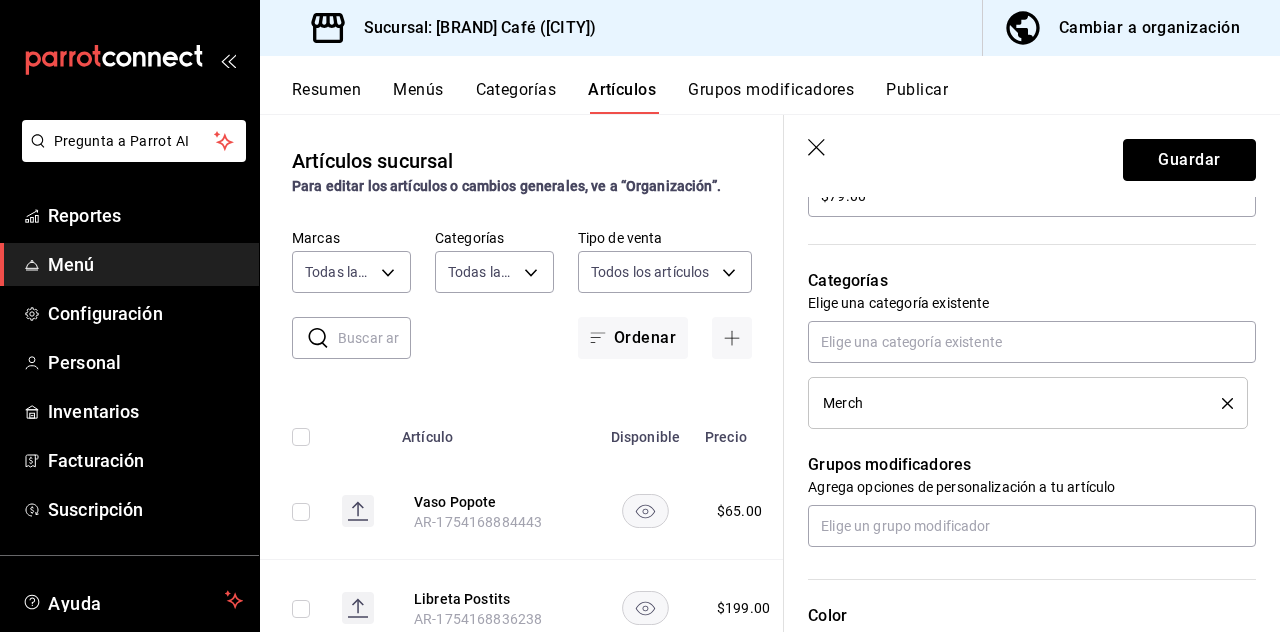 click on "Guardar" at bounding box center [1189, 160] 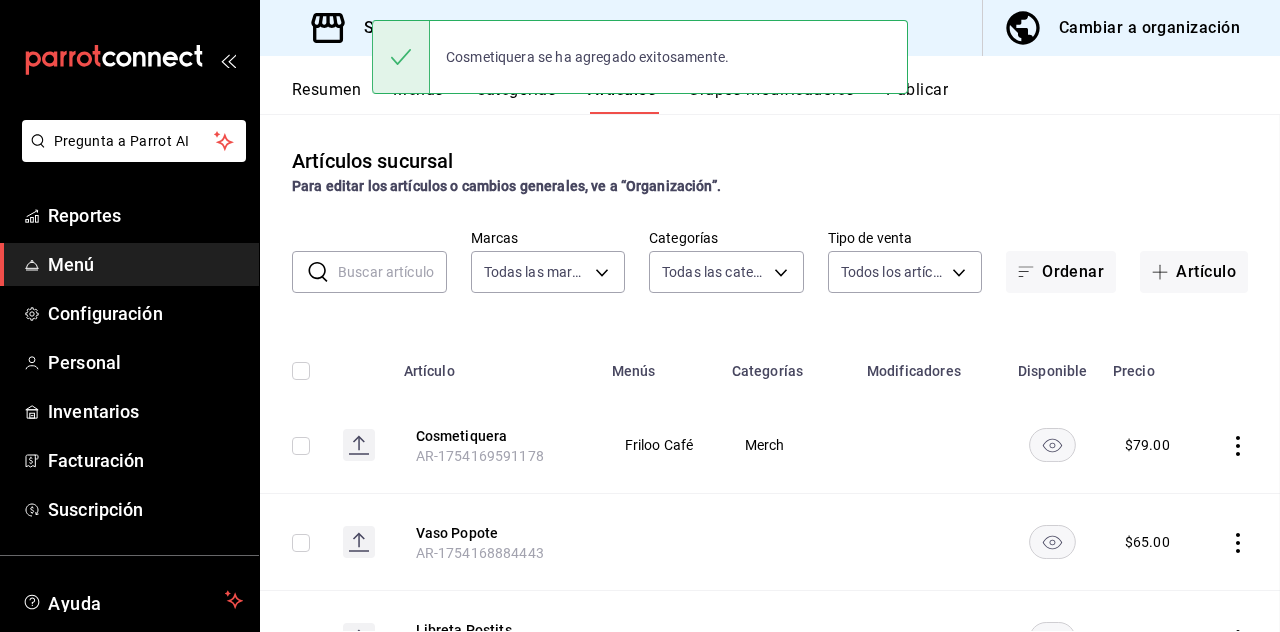 scroll, scrollTop: 0, scrollLeft: 0, axis: both 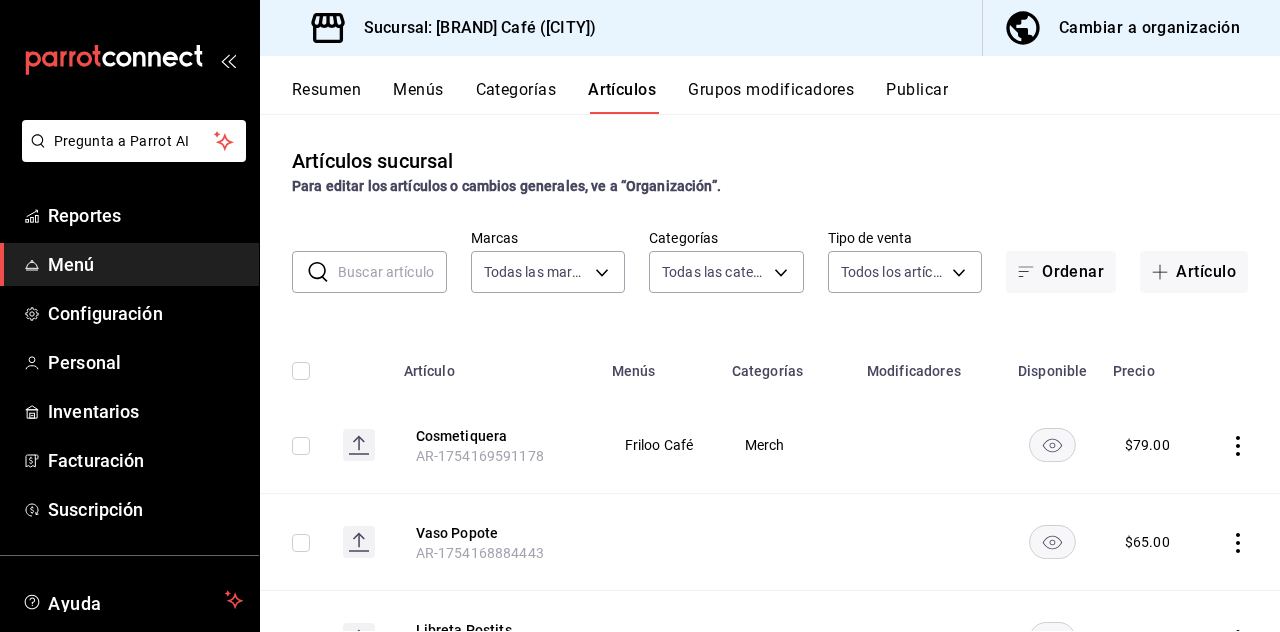 click on "Categorías" at bounding box center [516, 97] 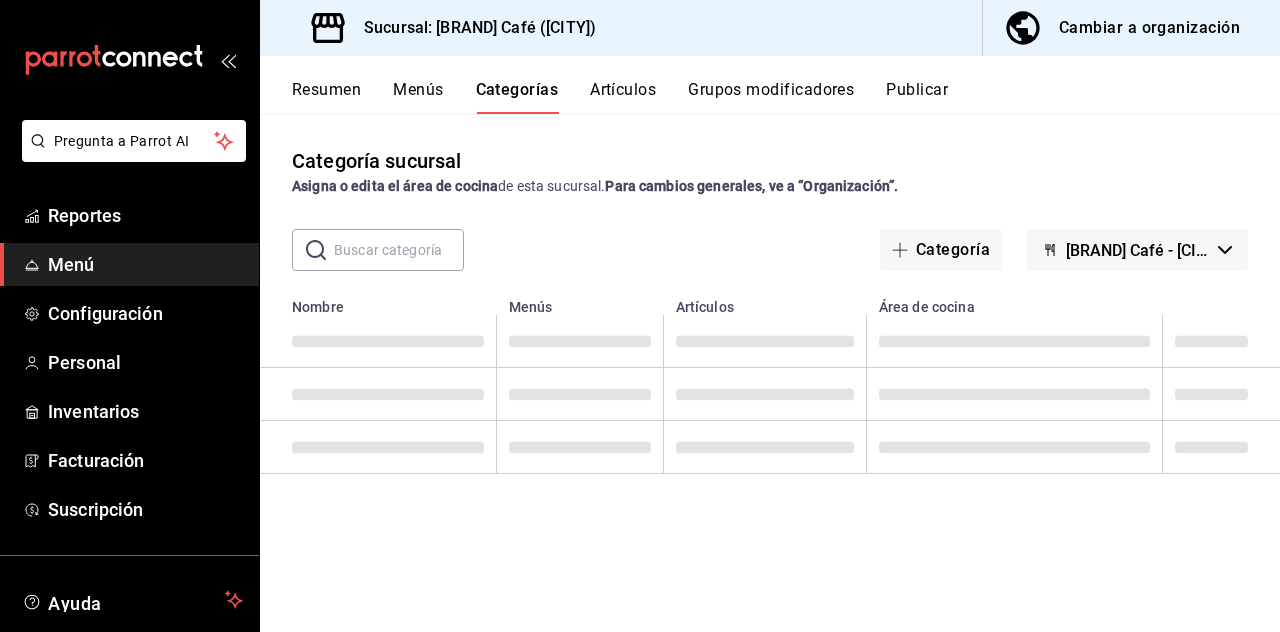 click at bounding box center (399, 250) 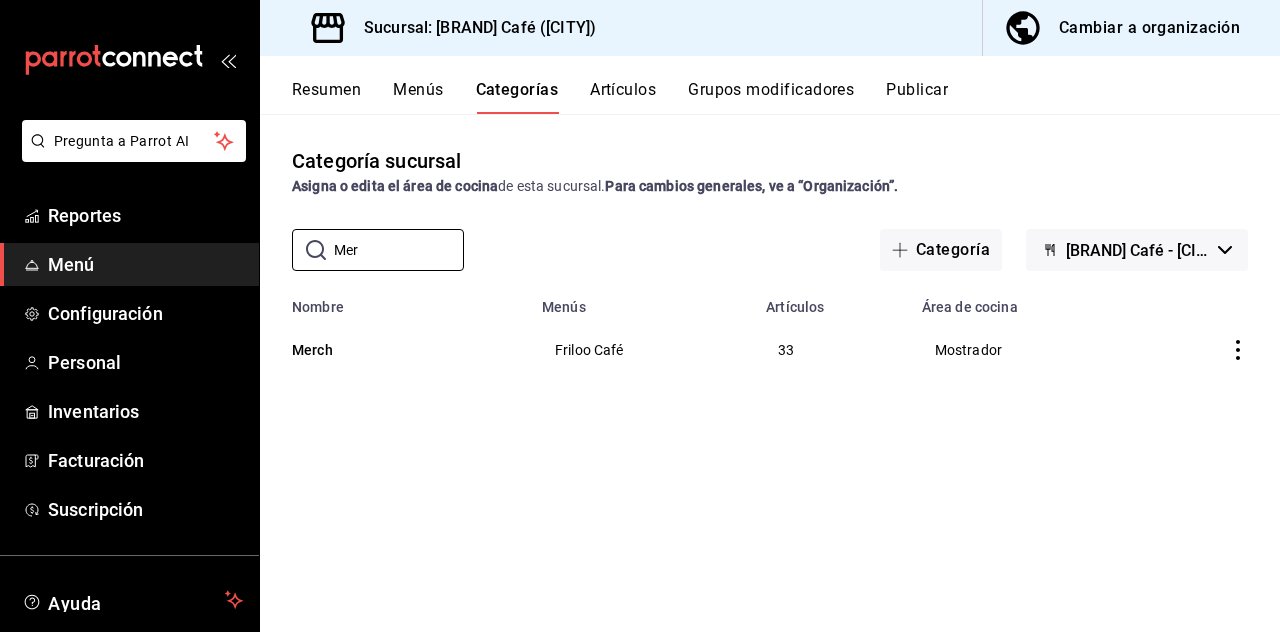 type on "Mer" 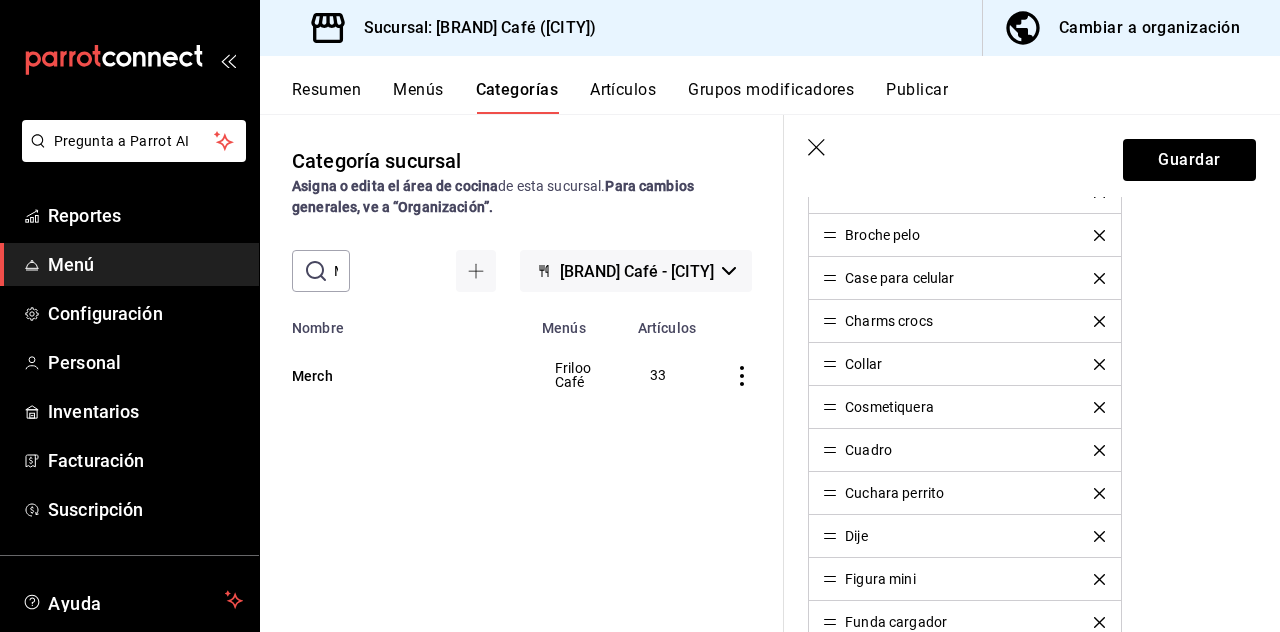 scroll, scrollTop: 749, scrollLeft: 0, axis: vertical 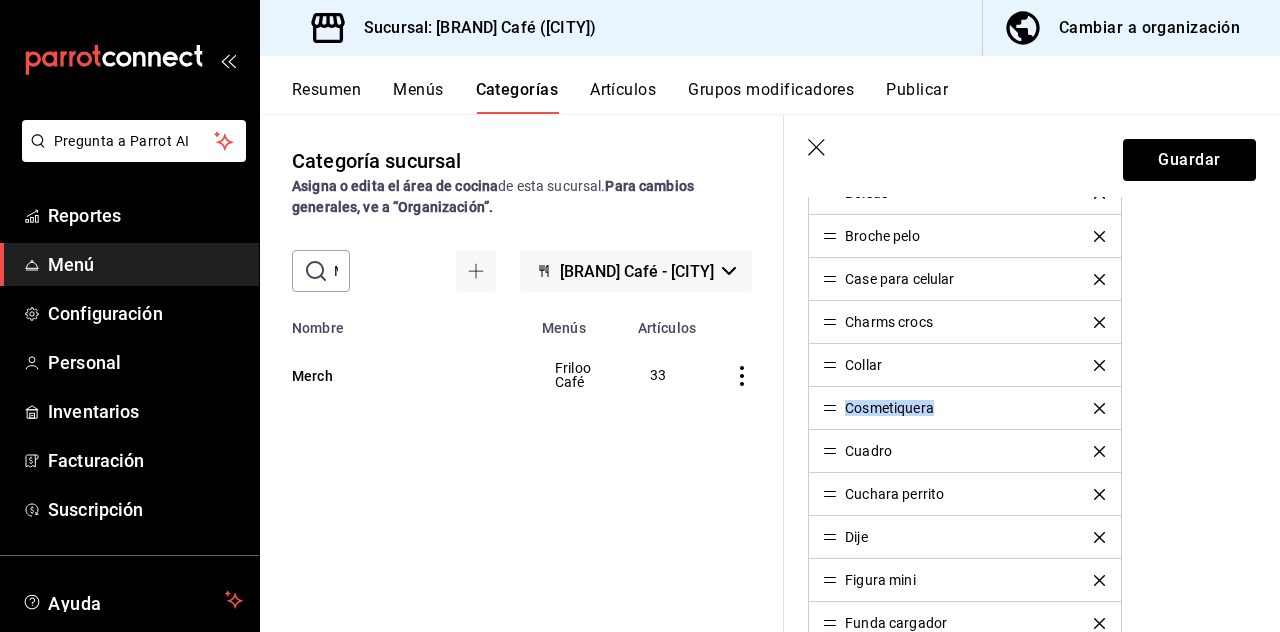 click on "Cuchara perrito" at bounding box center [964, 494] 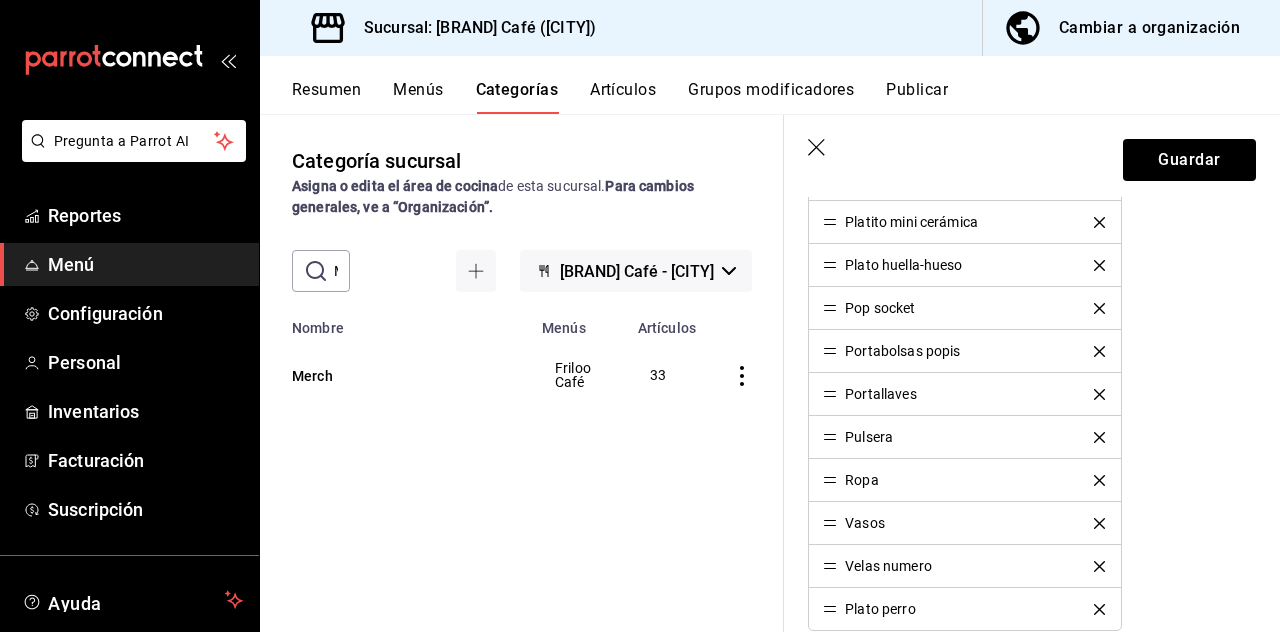 scroll, scrollTop: 1592, scrollLeft: 0, axis: vertical 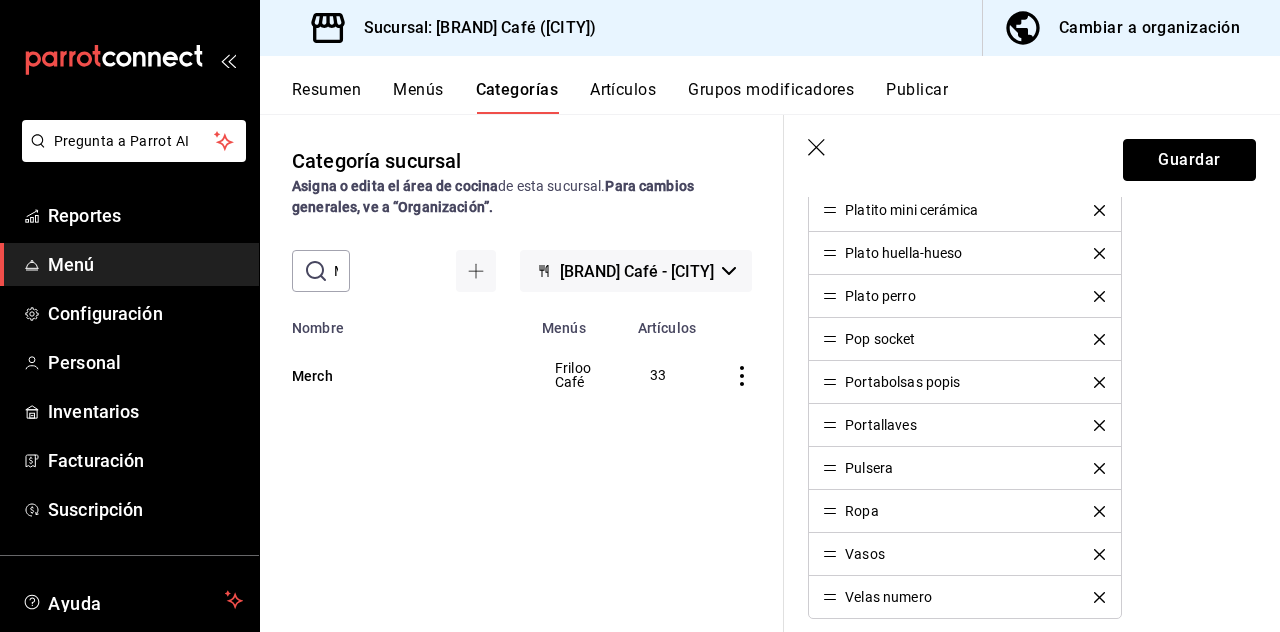 click on "Guardar" at bounding box center (1189, 160) 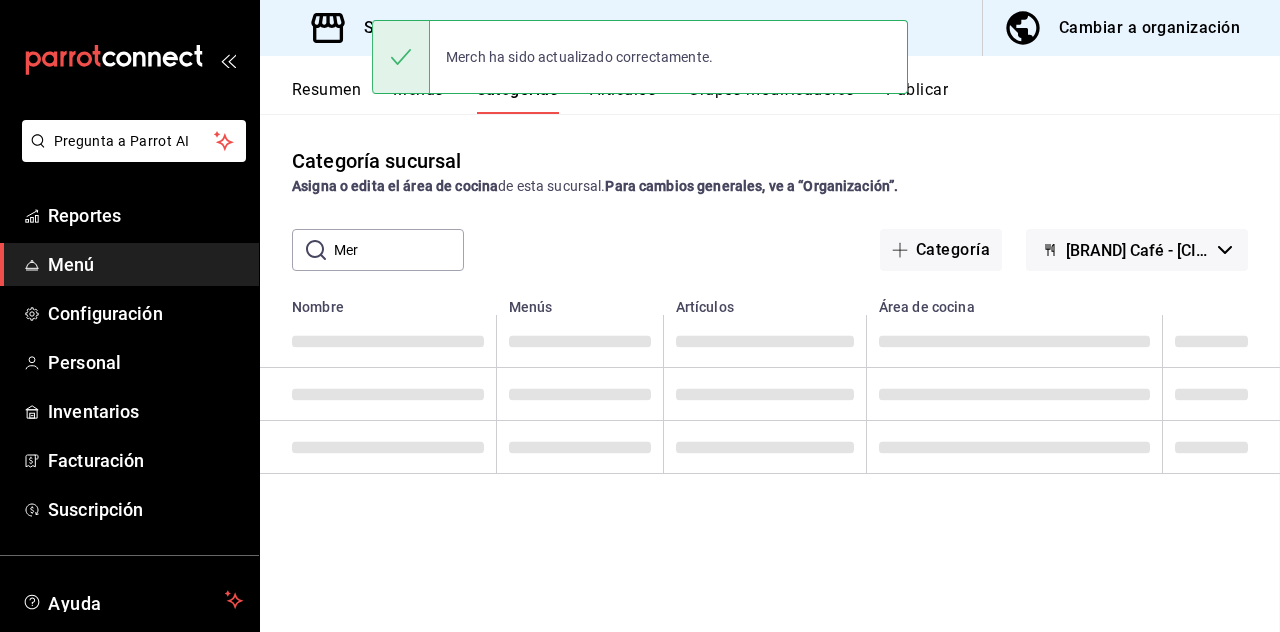 scroll, scrollTop: 0, scrollLeft: 0, axis: both 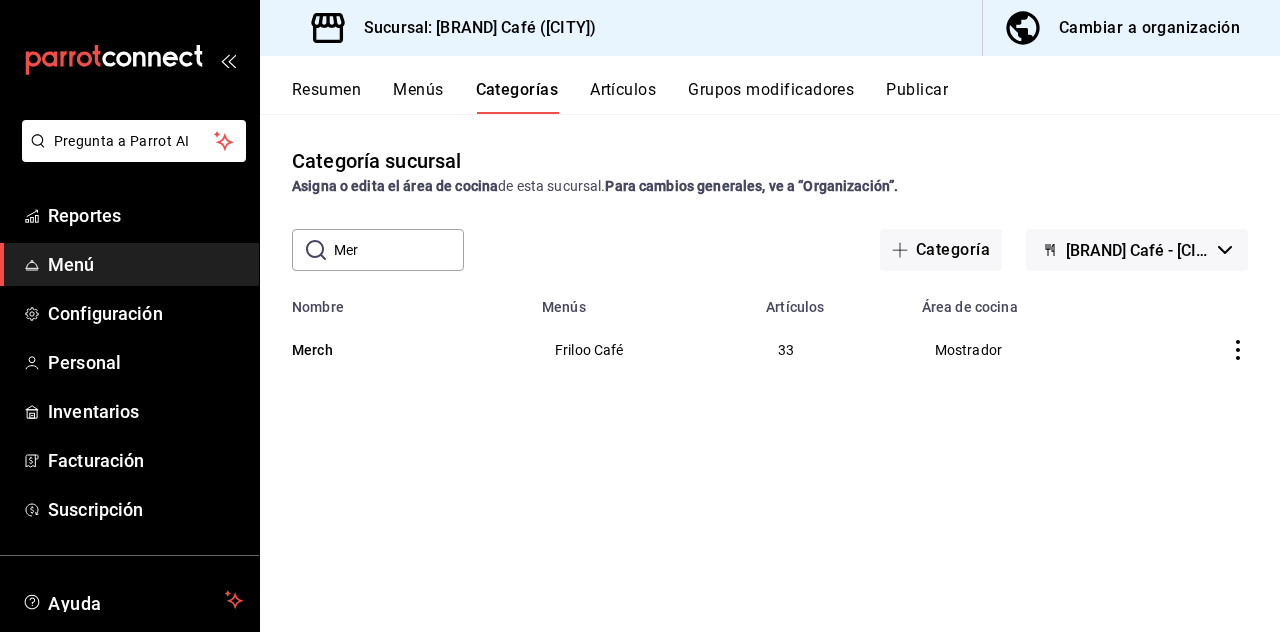 click on "Merch" at bounding box center [392, 350] 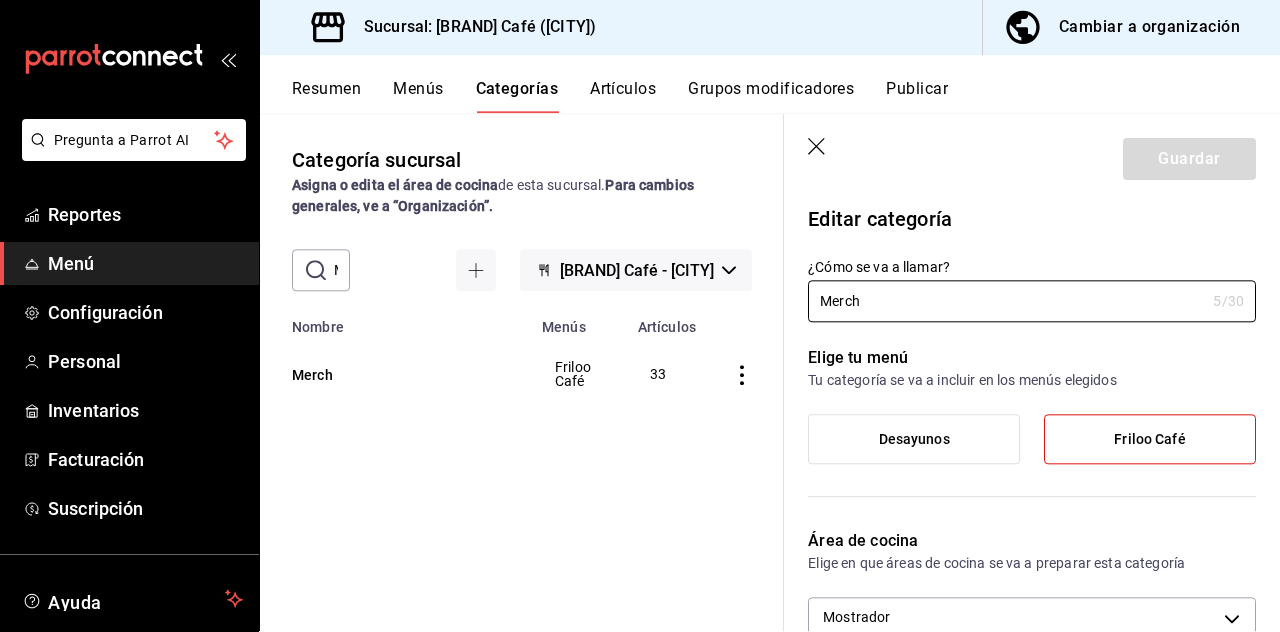 scroll, scrollTop: 4, scrollLeft: 0, axis: vertical 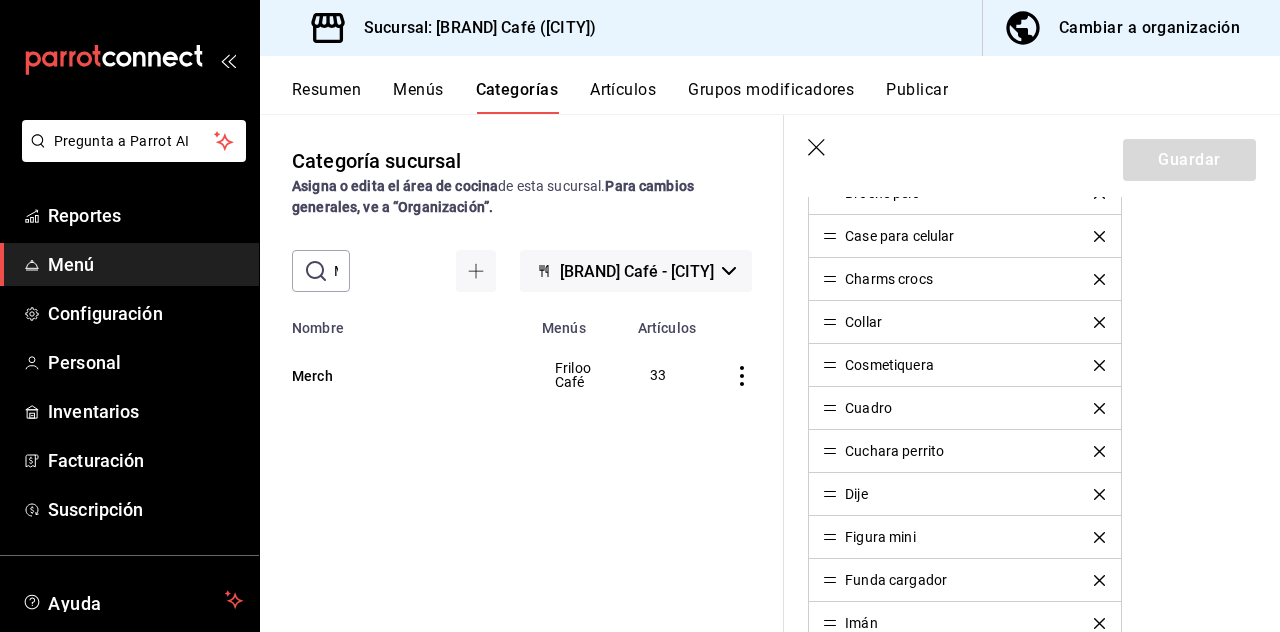 click on "Cuchara perrito" at bounding box center (964, 451) 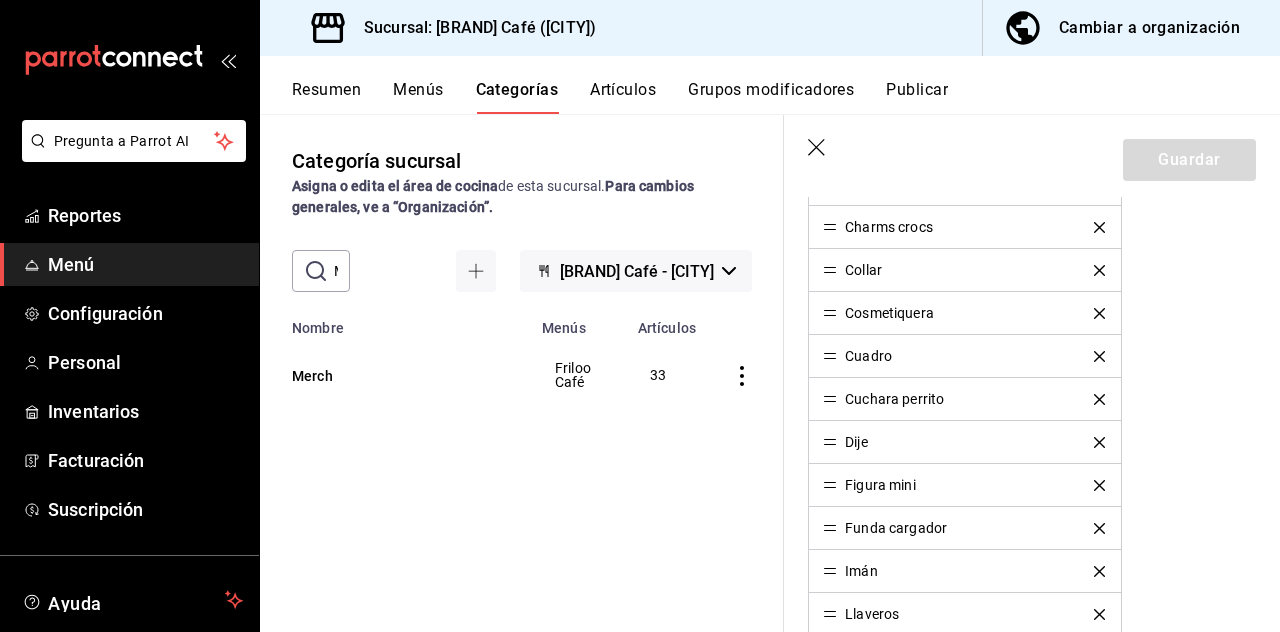 scroll, scrollTop: 846, scrollLeft: 0, axis: vertical 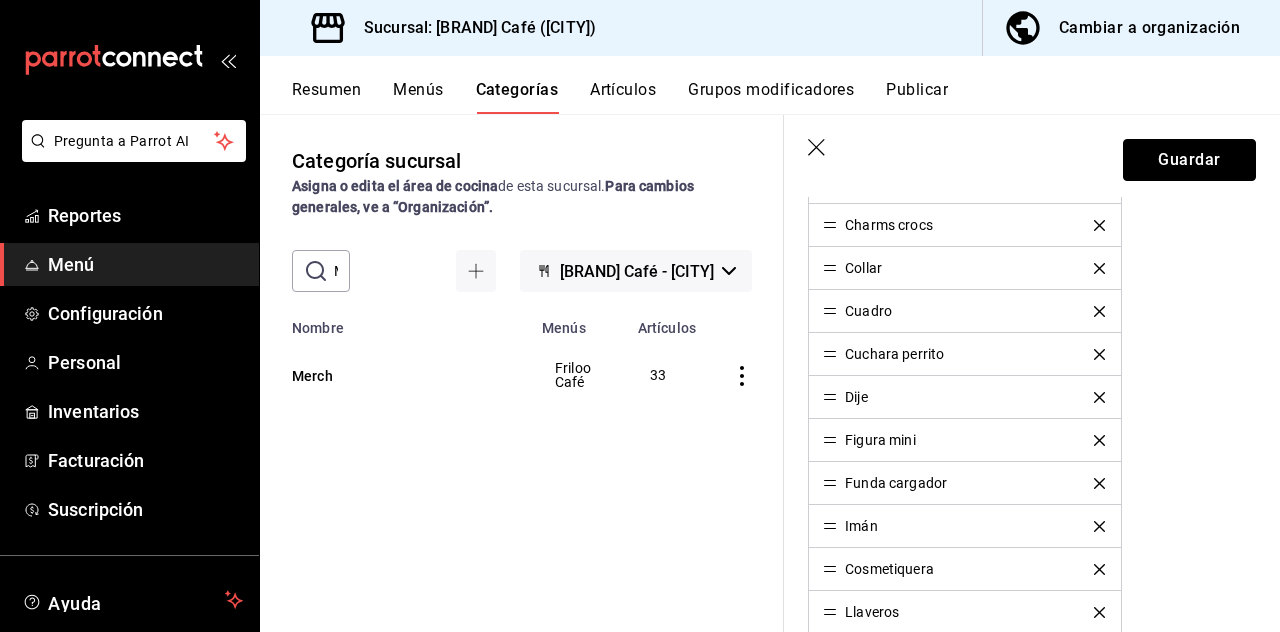 click on "Guardar" at bounding box center [1189, 160] 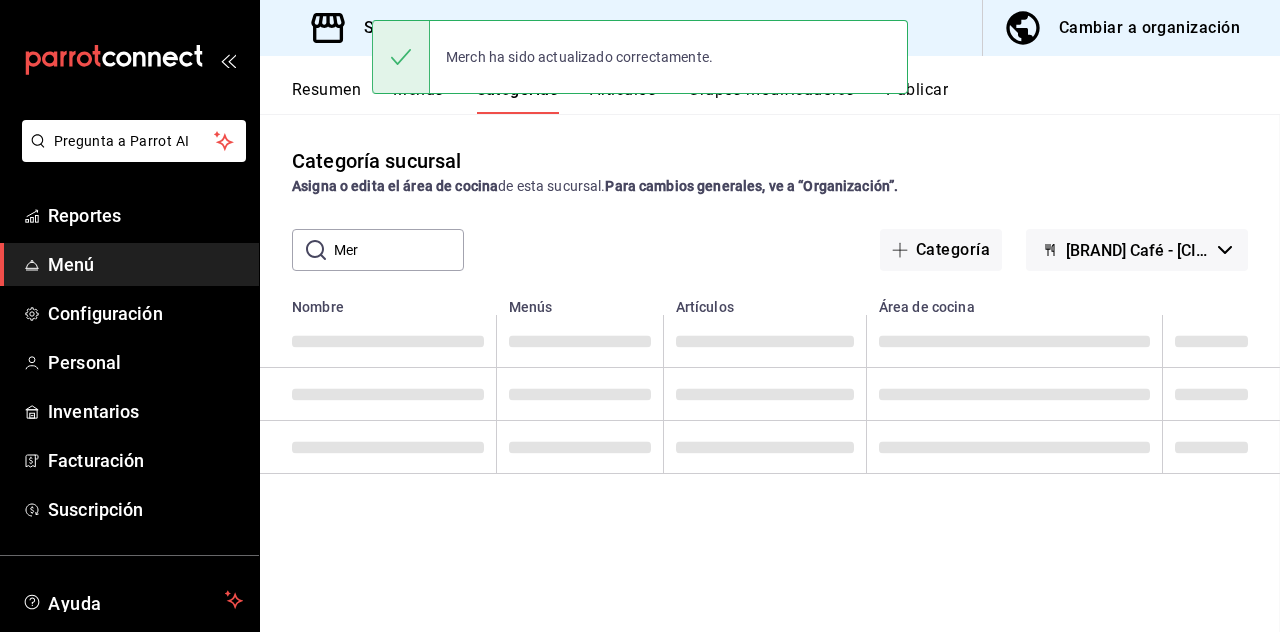 scroll, scrollTop: 0, scrollLeft: 0, axis: both 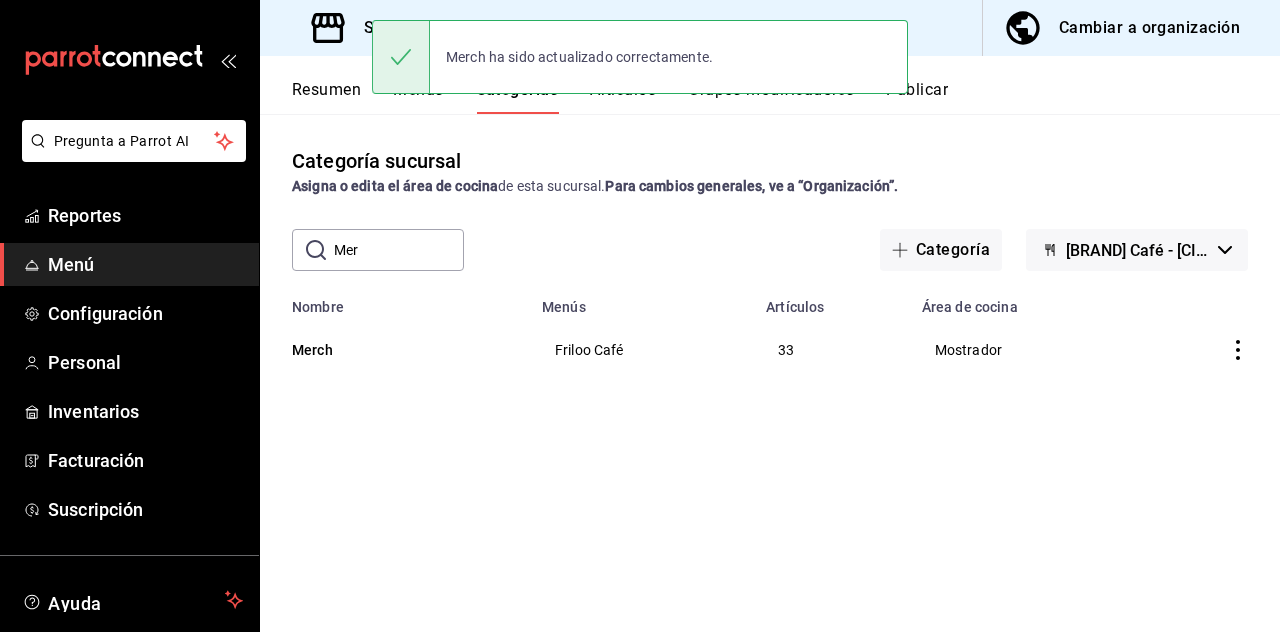 click on "Merch ha sido actualizado correctamente." at bounding box center (640, 57) 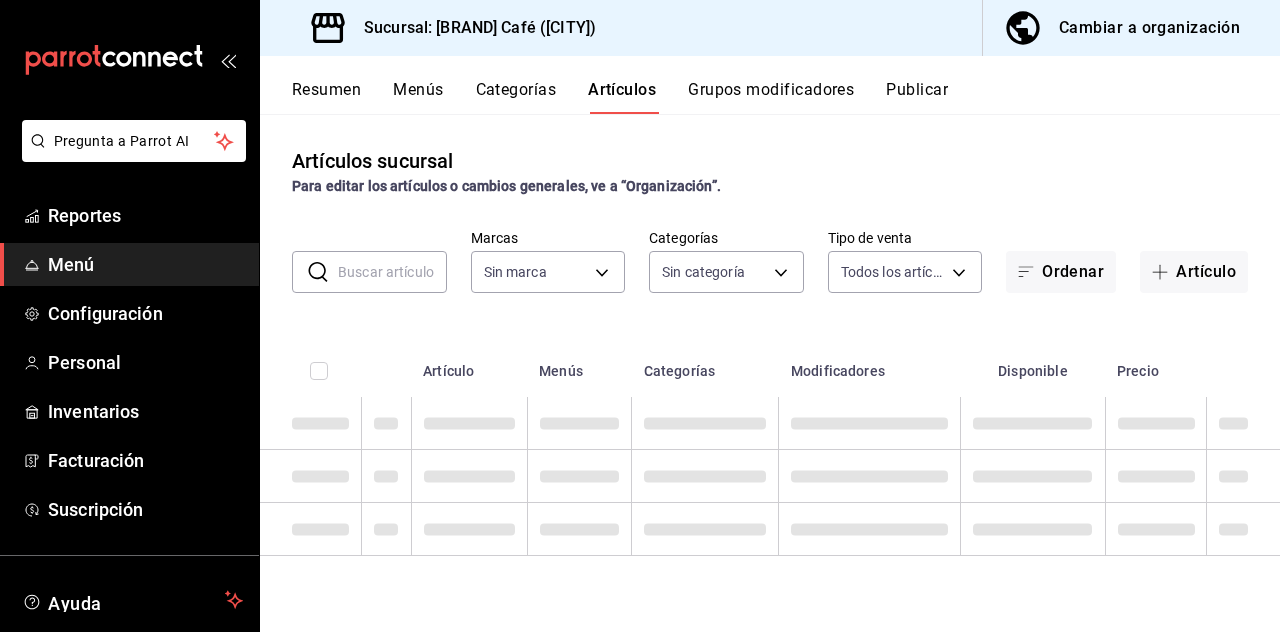 click at bounding box center [392, 272] 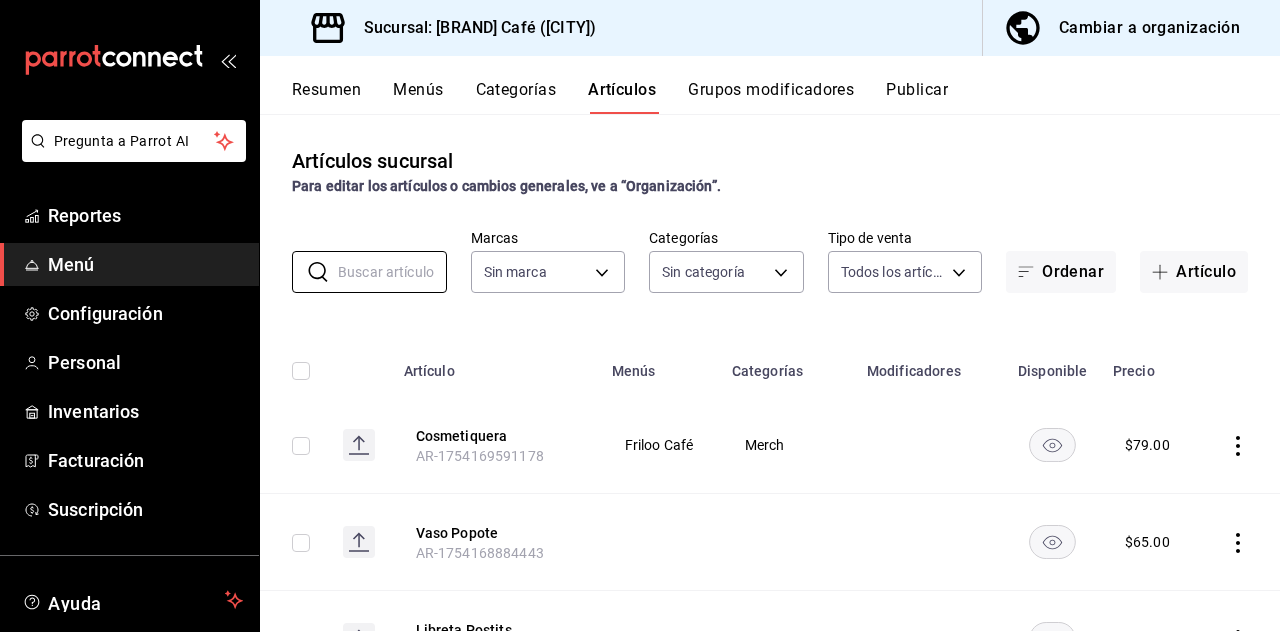 type on "C" 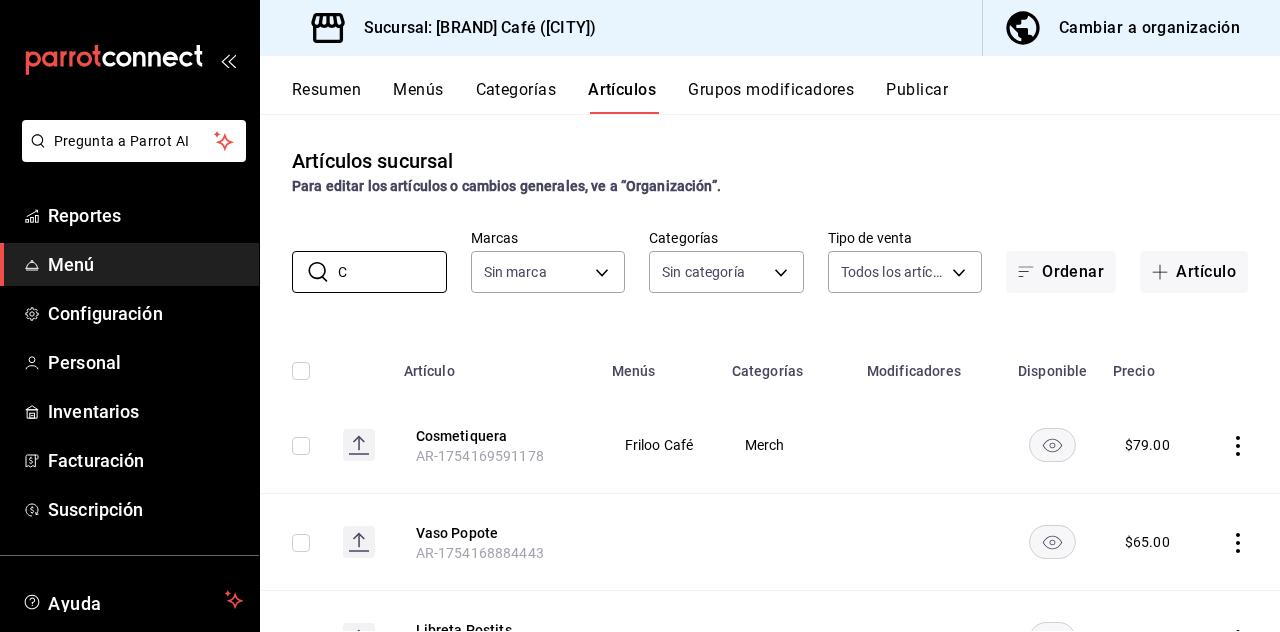 type on "e4bdba6b-3afc-4633-b0eb-b84fb118c14c" 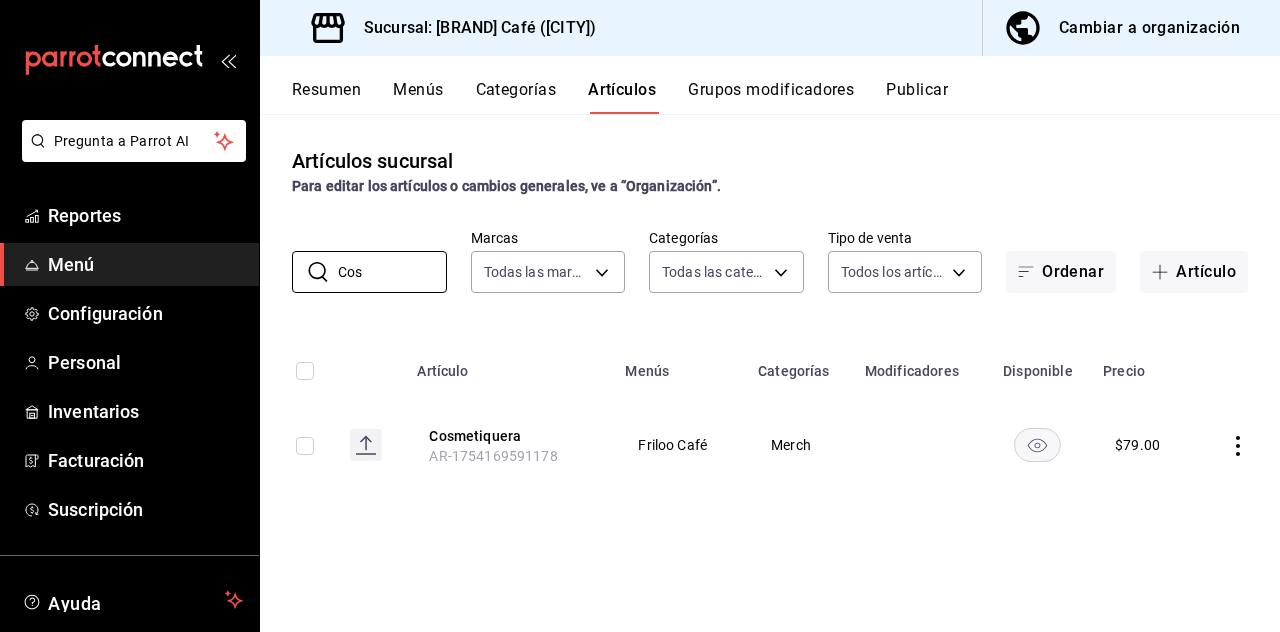 type on "Cos" 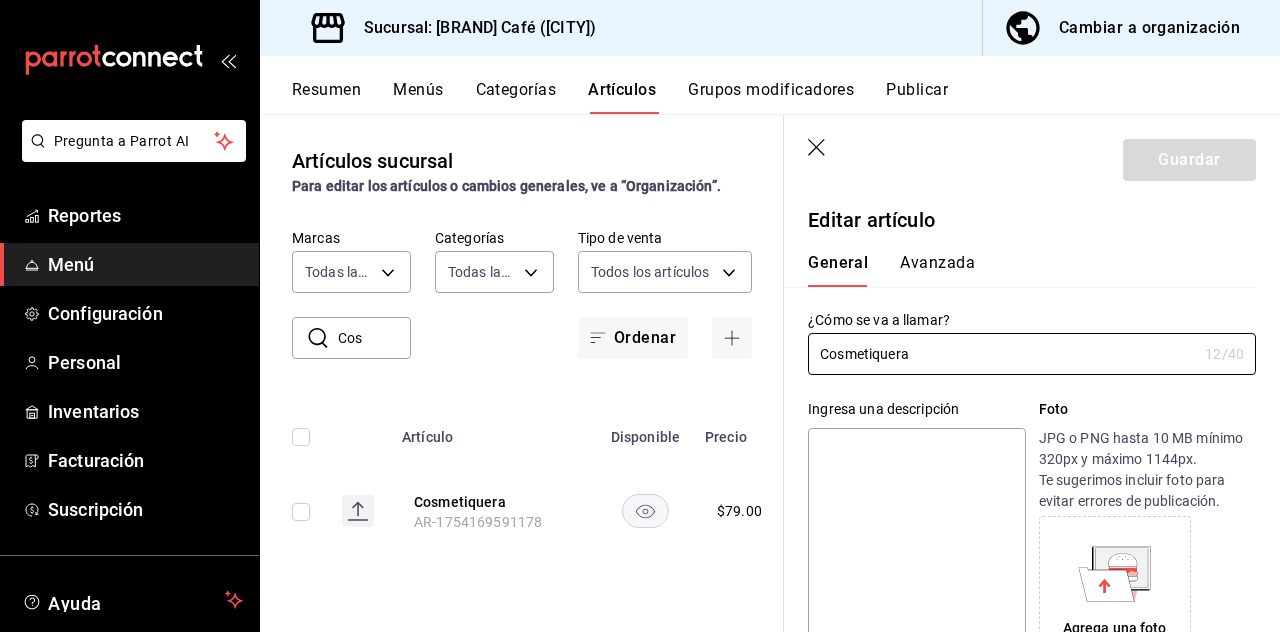 type on "$79.00" 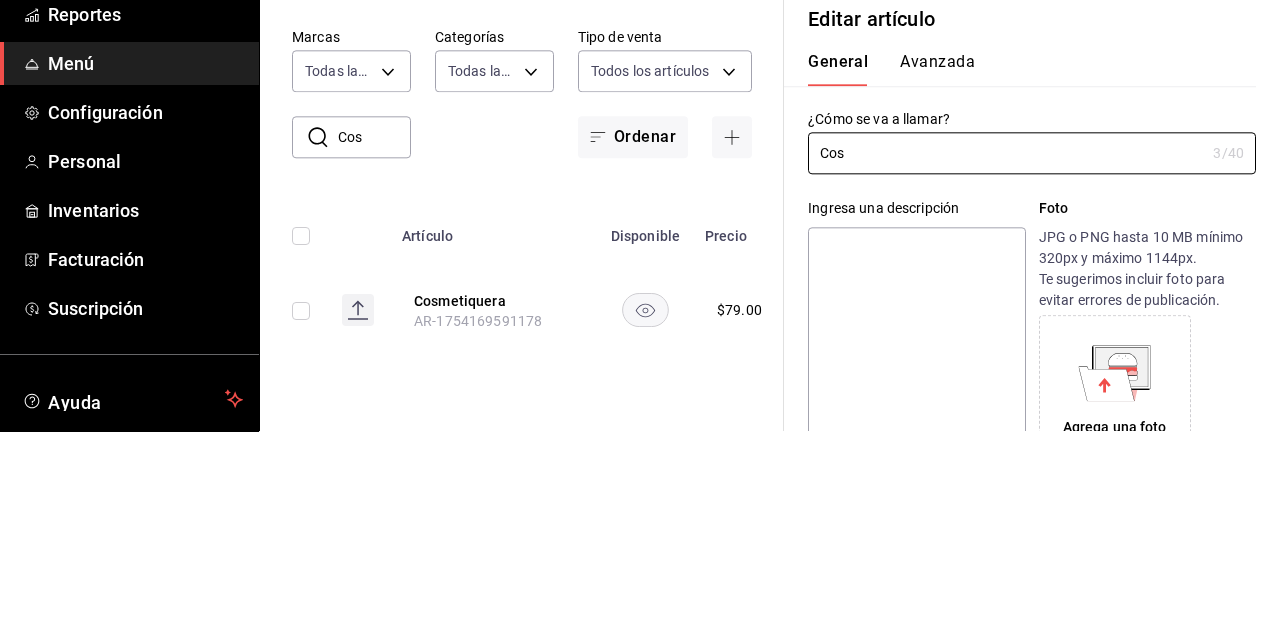 type on "Co" 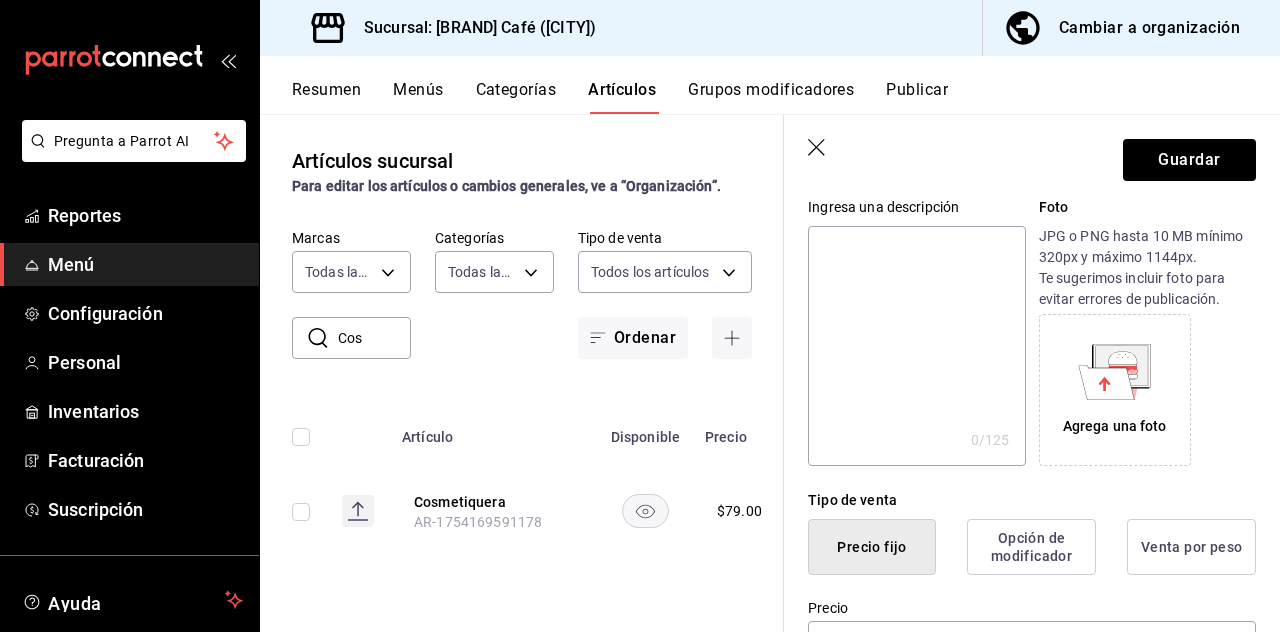 scroll, scrollTop: 202, scrollLeft: 0, axis: vertical 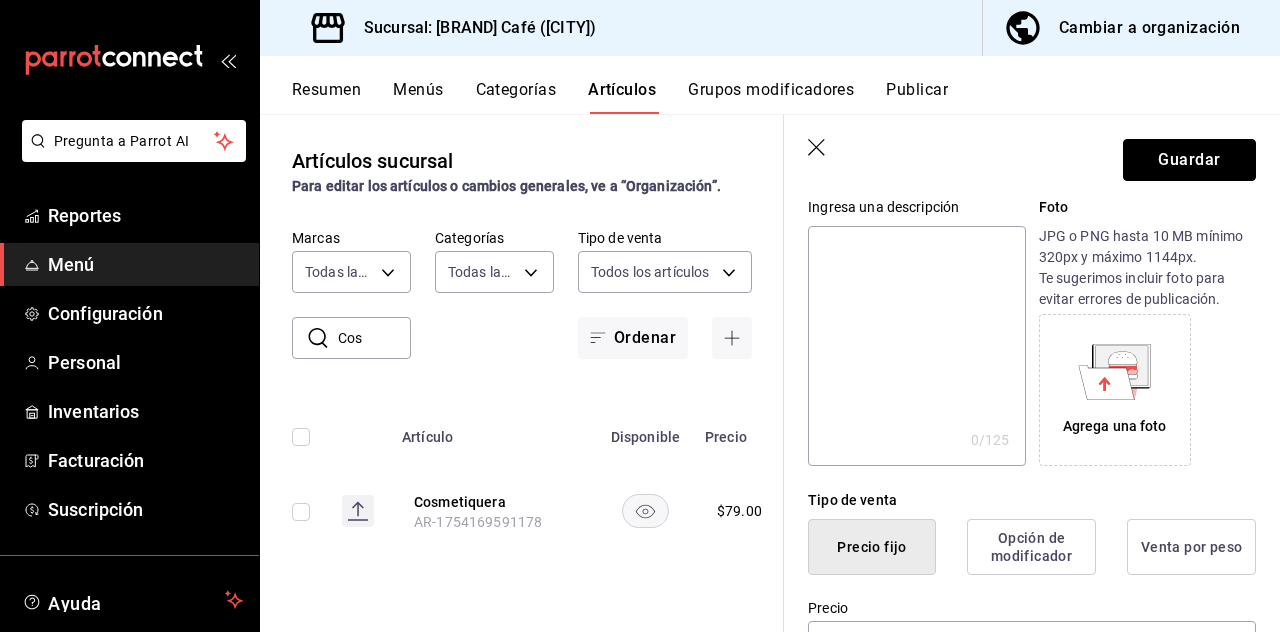 click on "Guardar" at bounding box center (1189, 160) 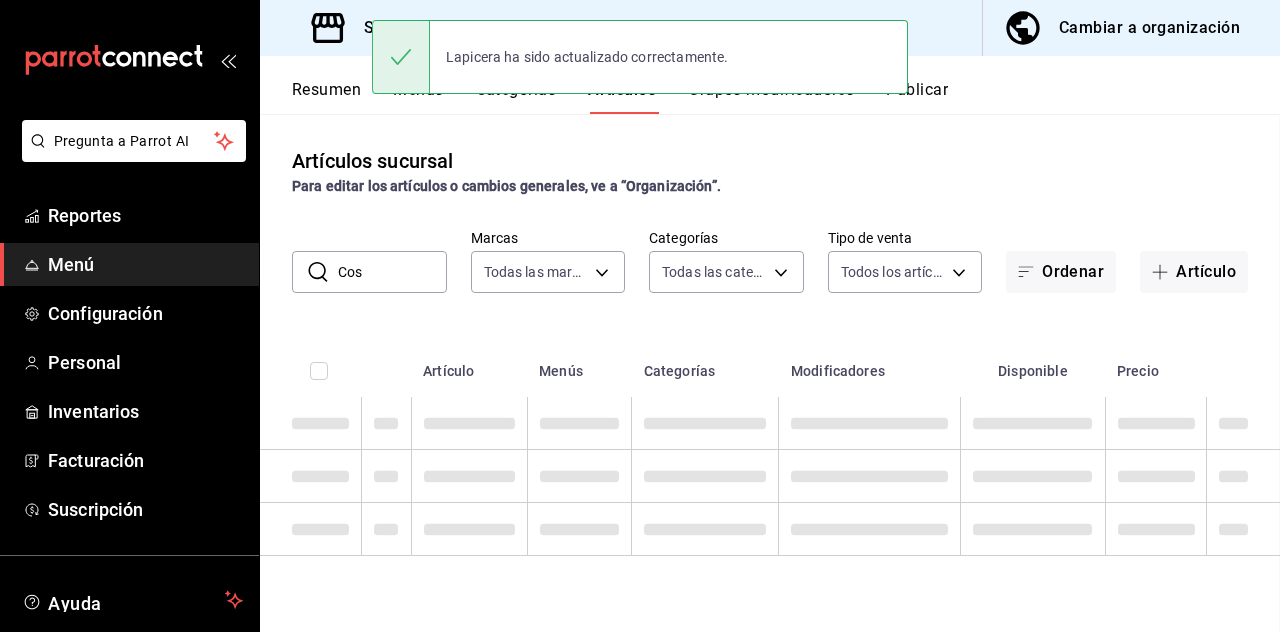 scroll, scrollTop: 0, scrollLeft: 0, axis: both 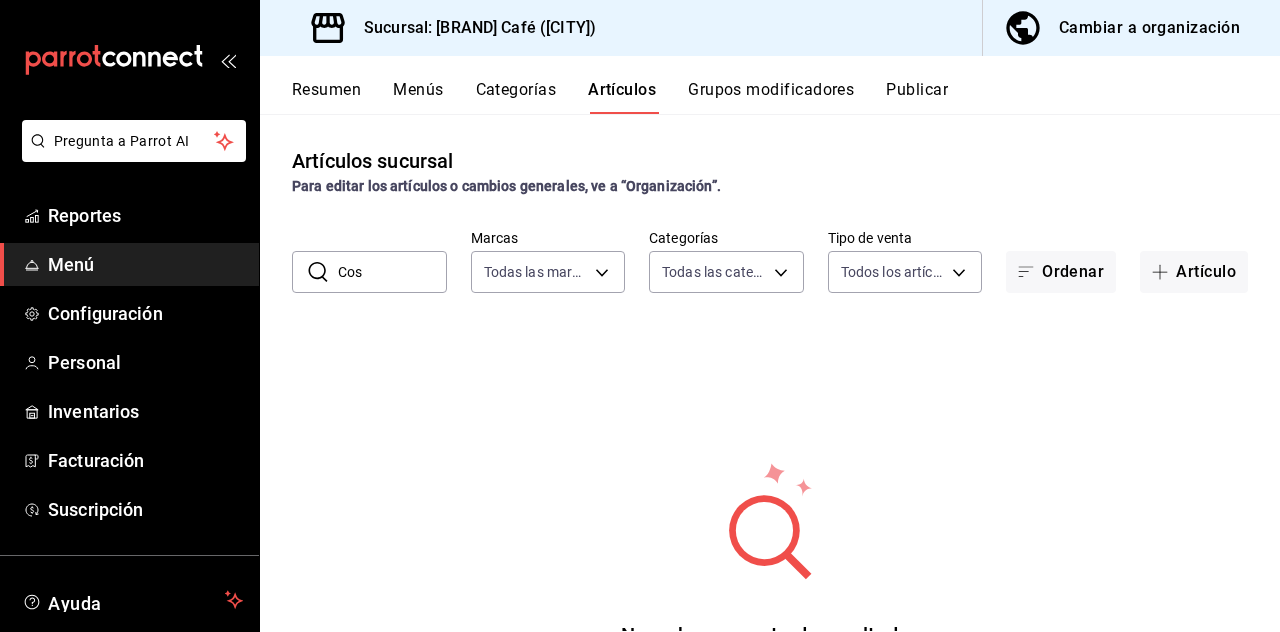 click on "Cos" at bounding box center (392, 272) 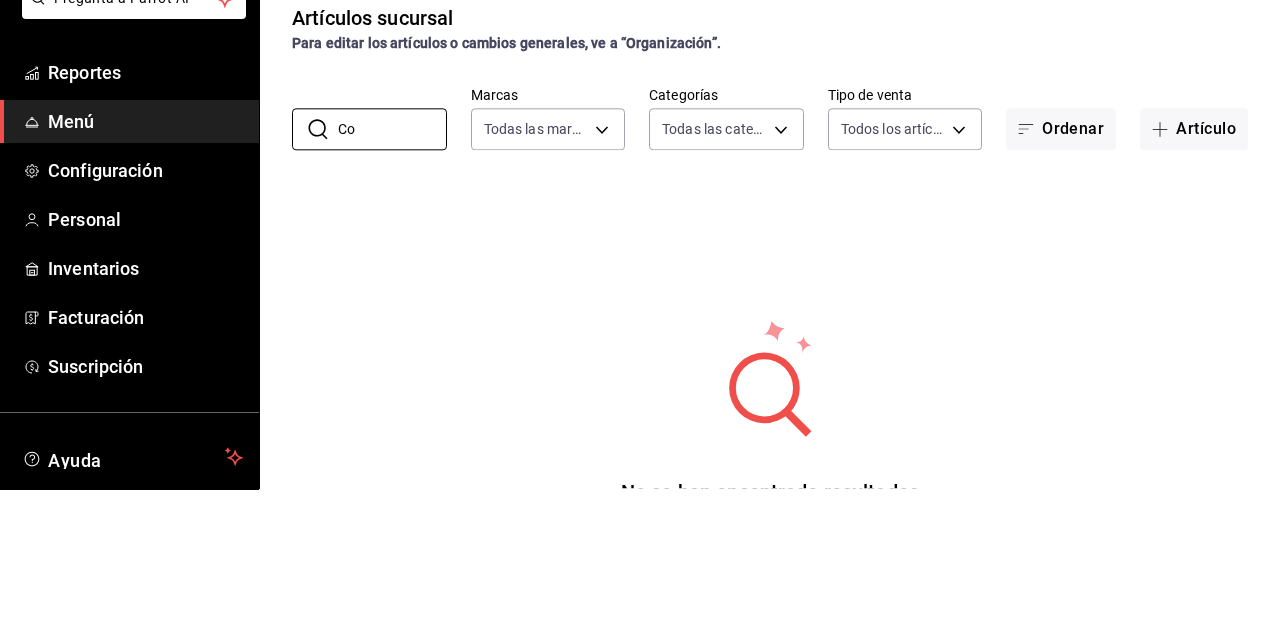 type on "C" 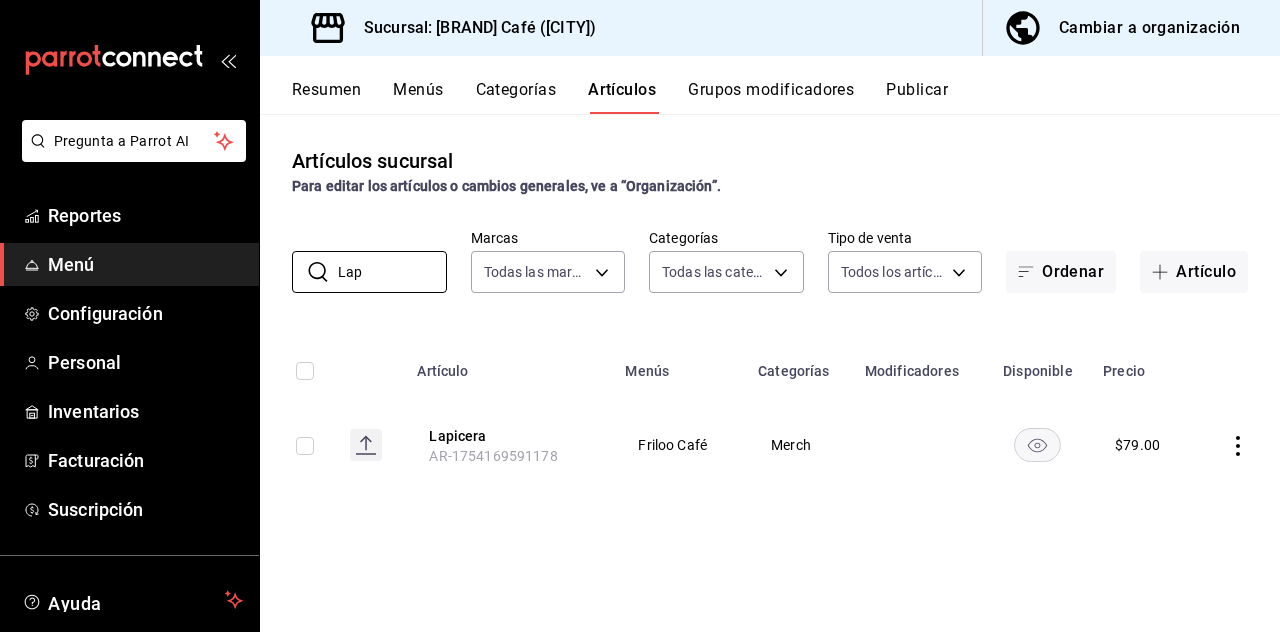 type on "Lap" 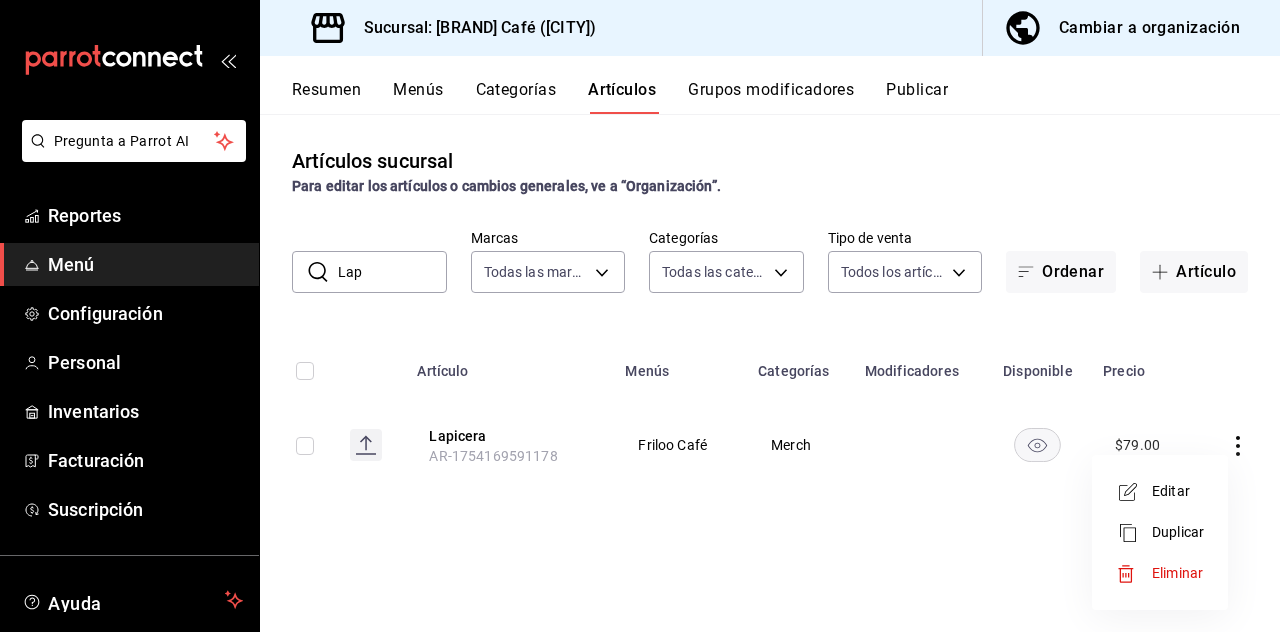 click on "Eliminar" at bounding box center [1160, 573] 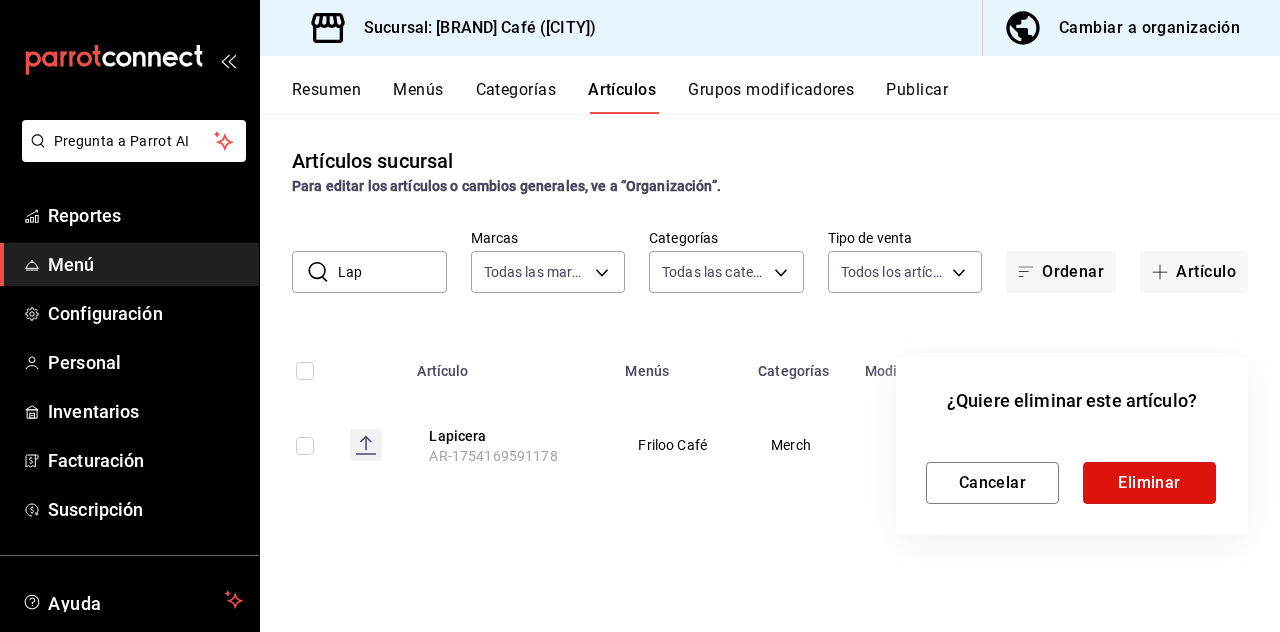 click on "Eliminar" at bounding box center [1149, 483] 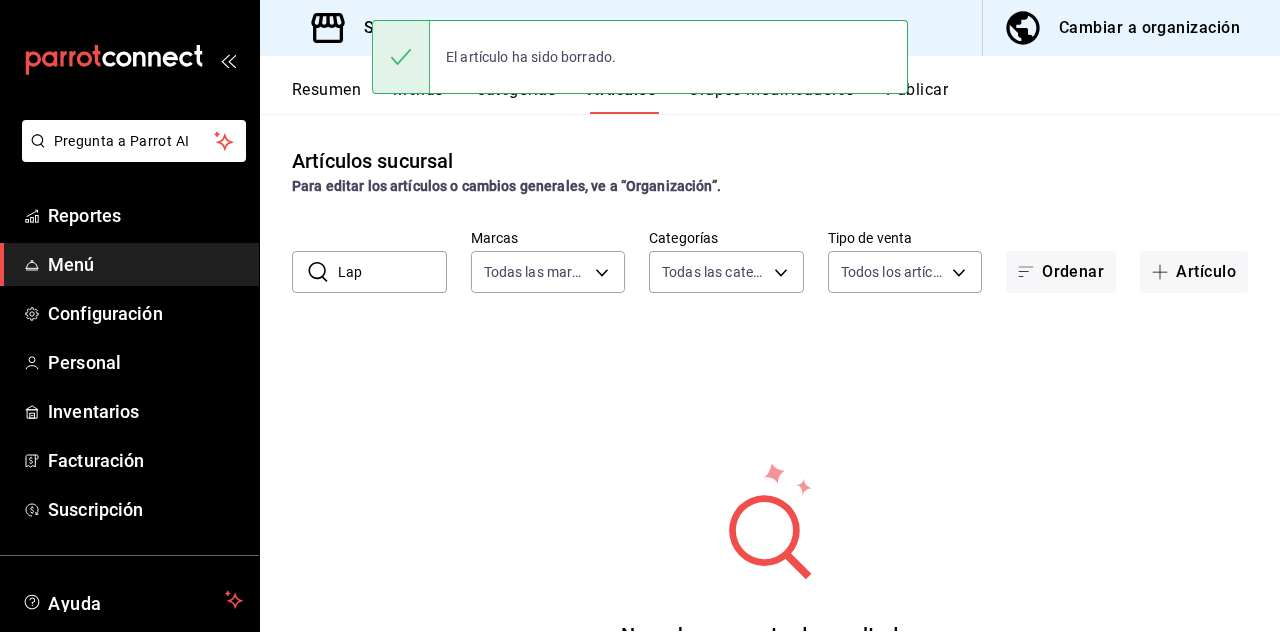 click on "Grupos modificadores" at bounding box center [771, 97] 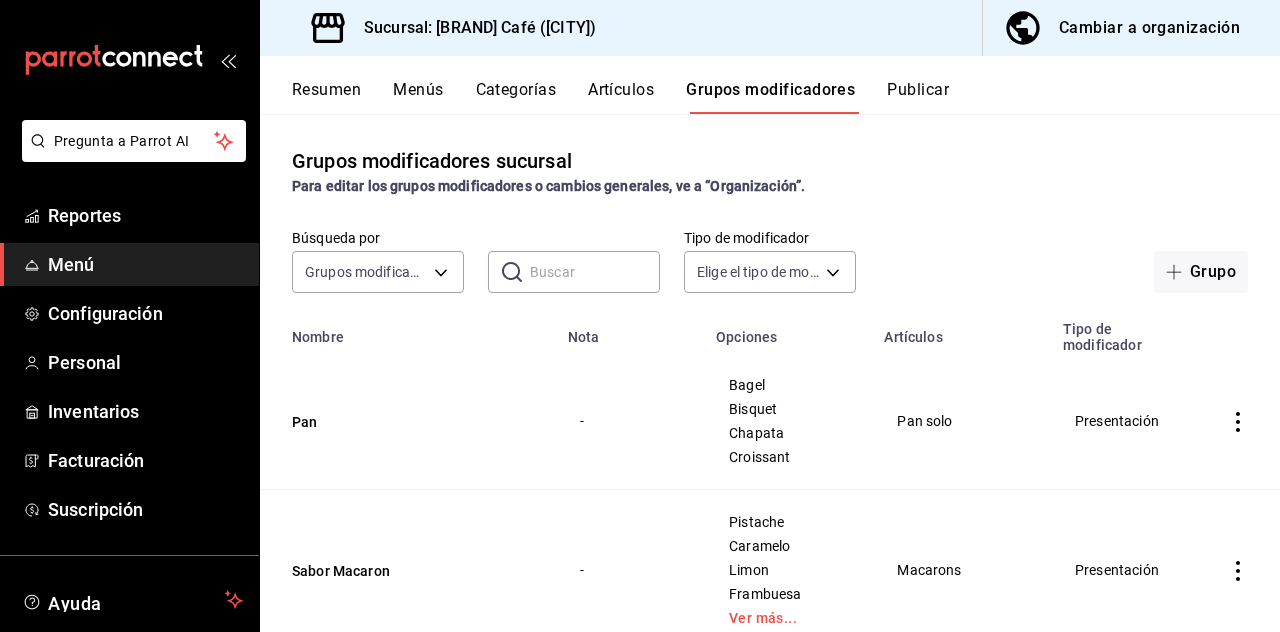 click on "Pregunta a Parrot AI Reportes   Menú   Configuración   Personal   Inventarios   Facturación   Suscripción   Ayuda Recomienda Parrot   [FIRST] [LAST]   Sugerir nueva función   Sucursal: [BRAND] Café ([CITY]) Cambiar a organización Resumen Menús Categorías Artículos Grupos modificadores Publicar Grupos modificadores sucursal Para editar los grupos modificadores o cambios generales, ve a “Organización”. Búsqueda por Grupos modificadores GROUP ​ ​ Tipo de modificador Elige el tipo de modificador Grupo Nombre Nota Opciones Artículos Tipo de modificador Pan - Bagel Bisquet Chapata Croissant Pan solo Presentación Sabor Macaron - Pistache Caramelo Limon Frambuesa Ver más... Macarons Presentación Agranda tu bebida - Cappuccino Grande Americano Grande Paquete desayuno Personalizable Tipo de refresco - Coca cola regular Coca cola zero Coca cola light Dr. Pepper Ver más... Refresco Personalizable Tipo de vaso - Taza cerámica Taza cristal Termo Vaso cristal Ver más... Vasos Personalizable - Libreta -" at bounding box center [640, 316] 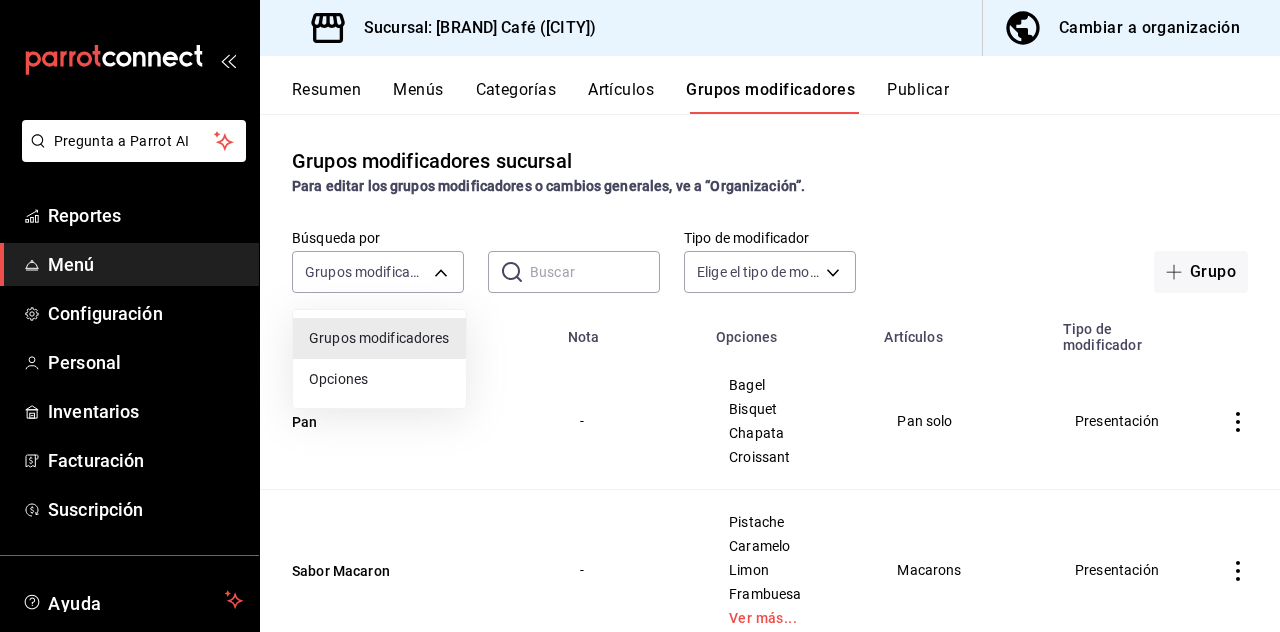 click at bounding box center (640, 316) 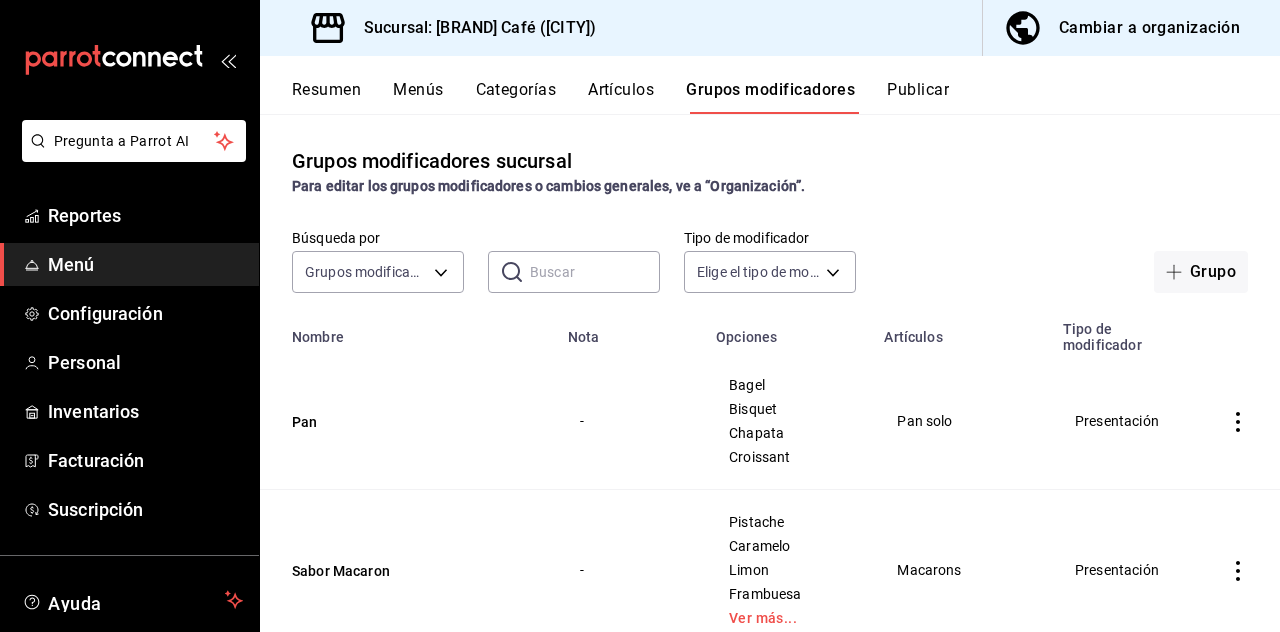 click at bounding box center (595, 272) 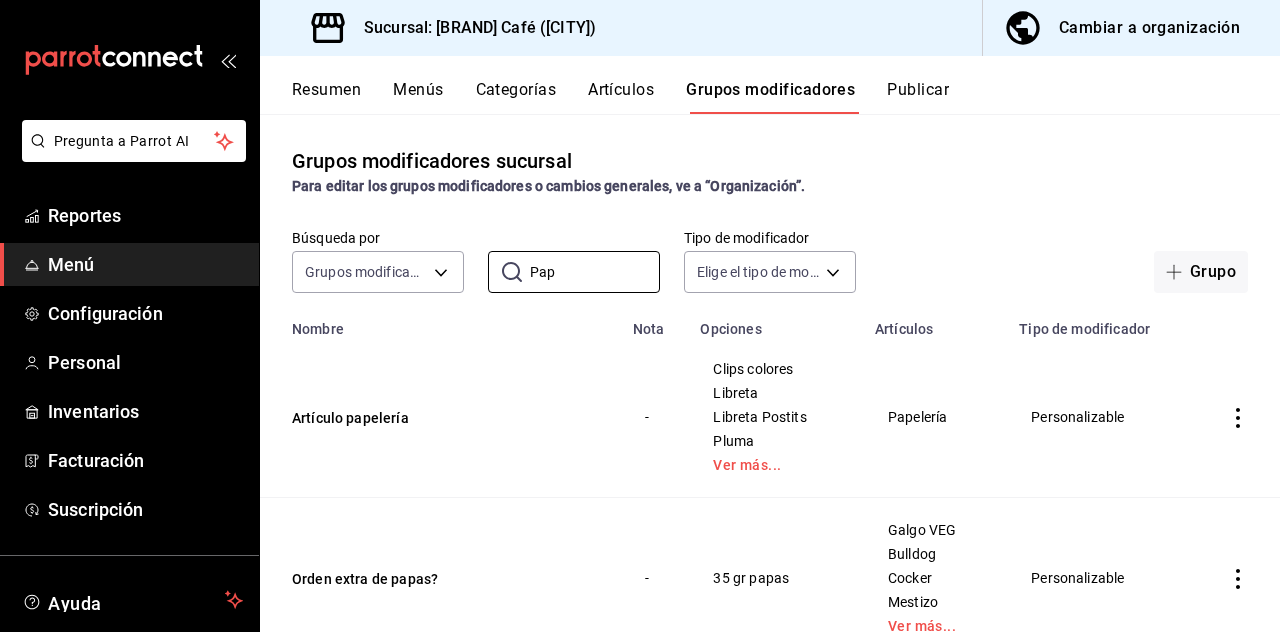type on "Pap" 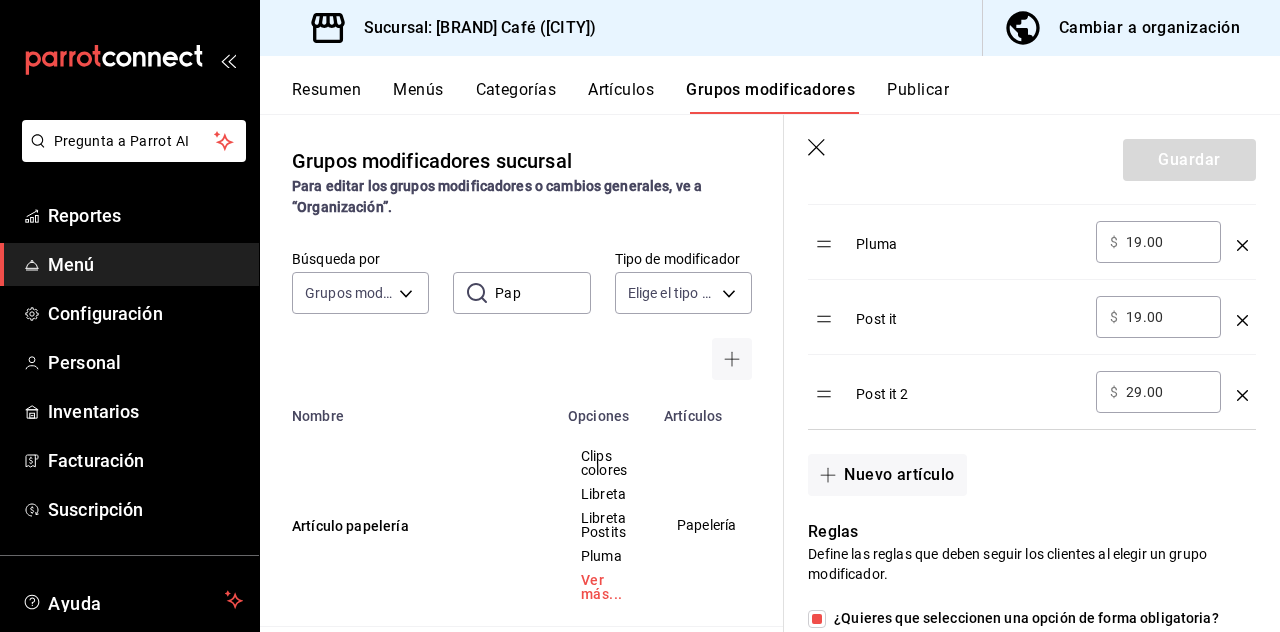 scroll, scrollTop: 957, scrollLeft: 0, axis: vertical 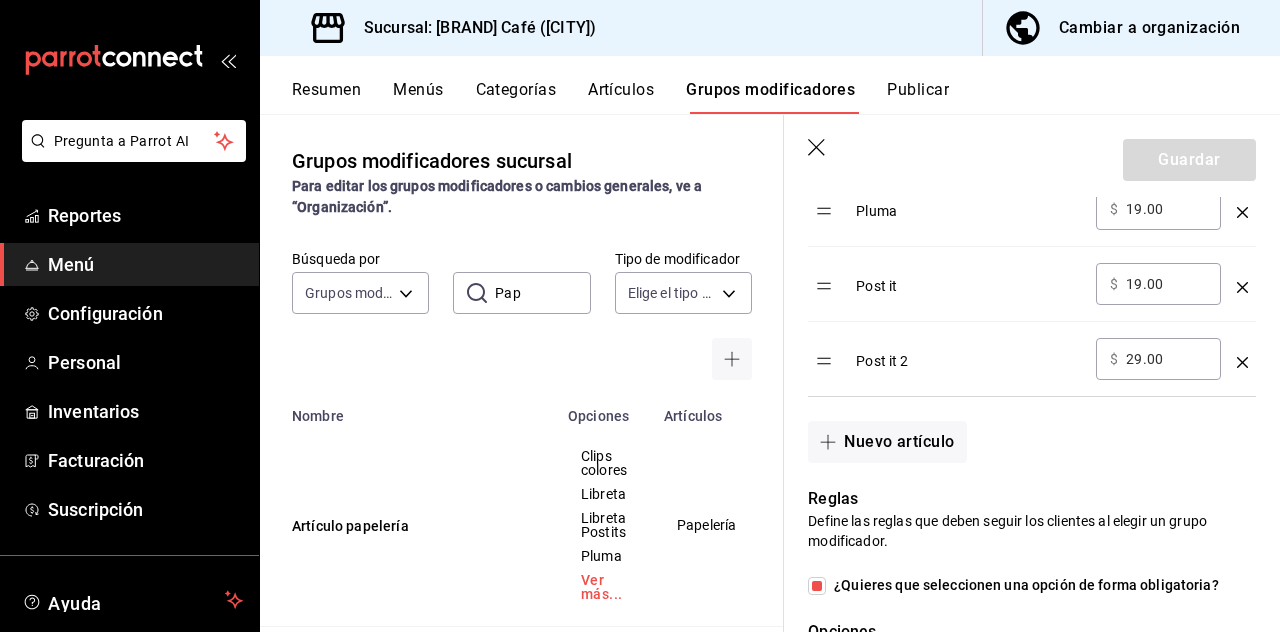 click on "Nuevo artículo" at bounding box center (887, 442) 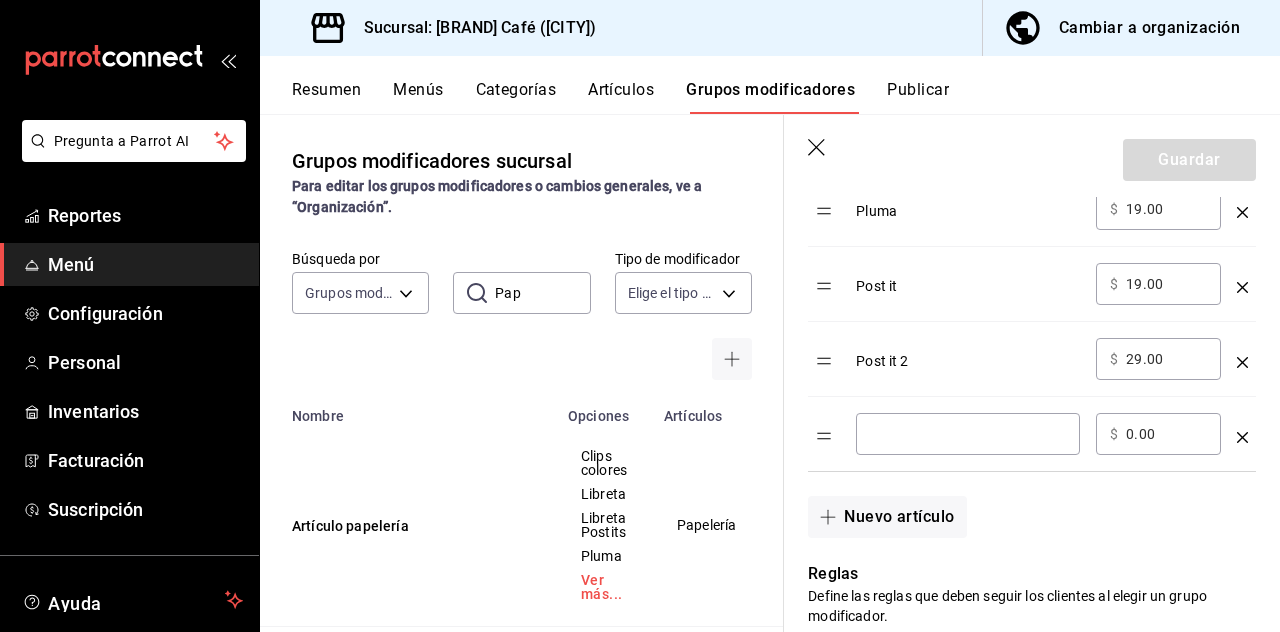 click at bounding box center (968, 434) 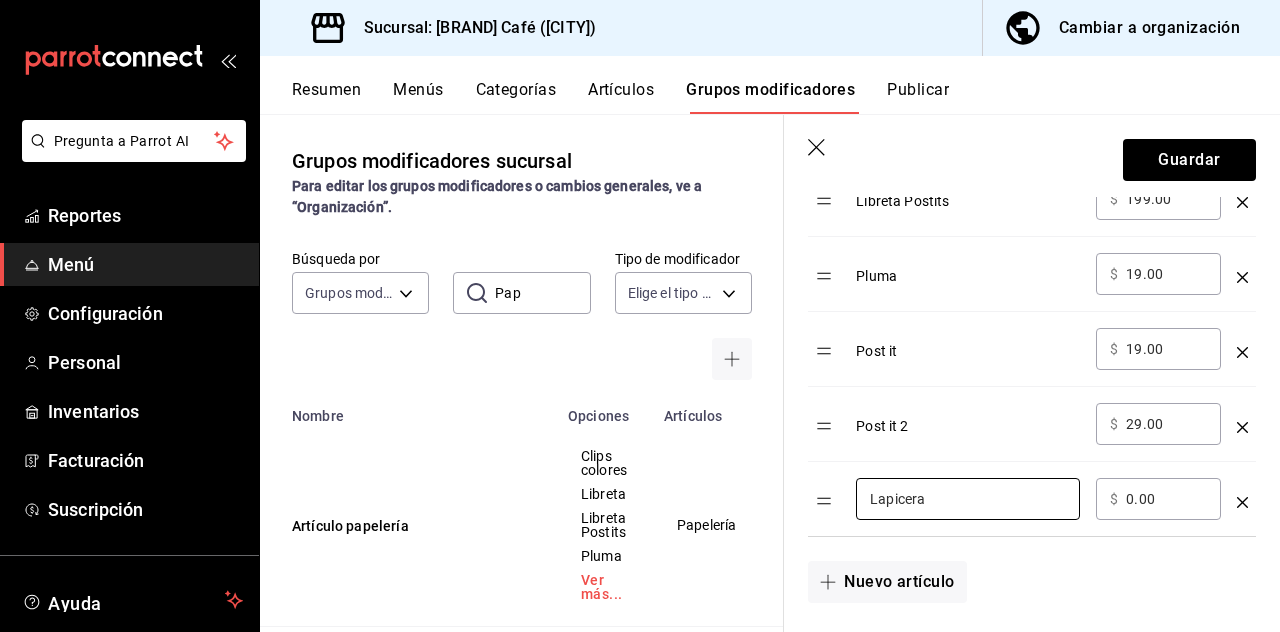 scroll, scrollTop: 846, scrollLeft: 0, axis: vertical 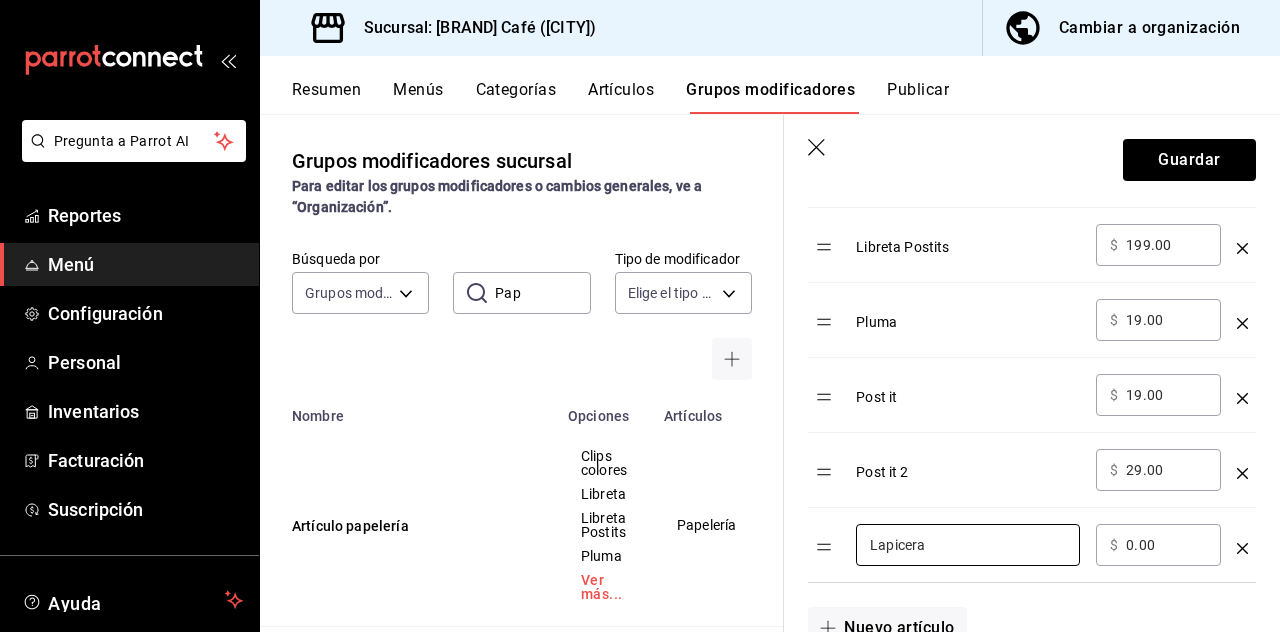 type on "Lapicera" 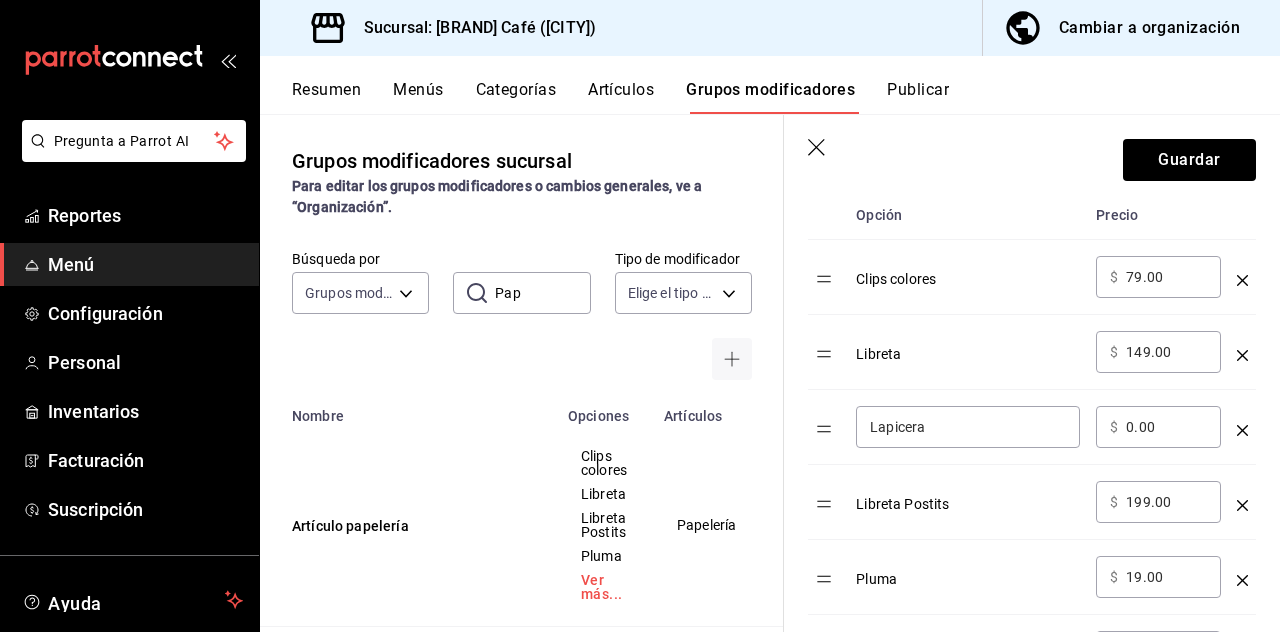 scroll, scrollTop: 664, scrollLeft: 0, axis: vertical 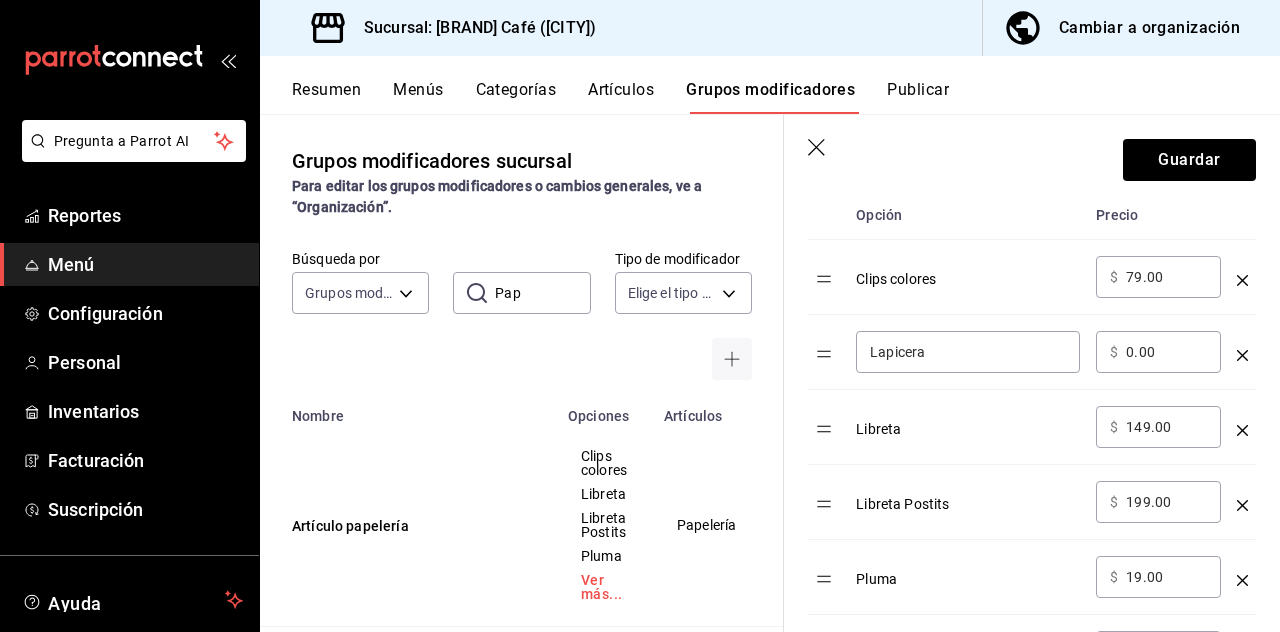 click on "0.00" at bounding box center (1166, 352) 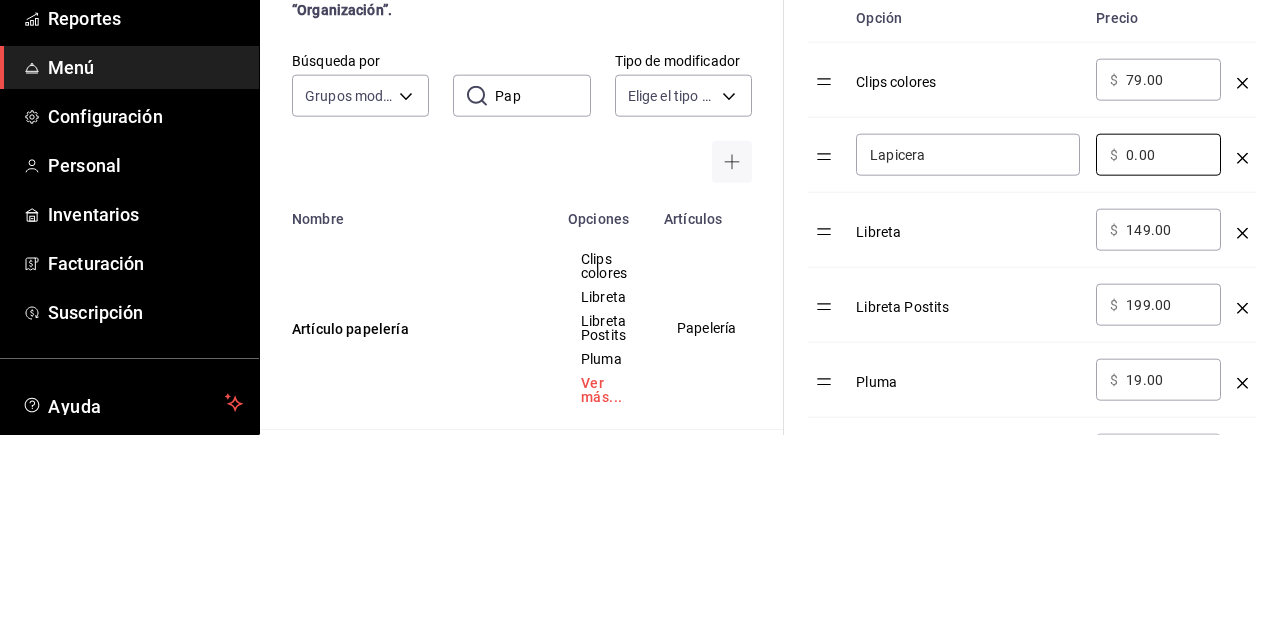 type on "0.00" 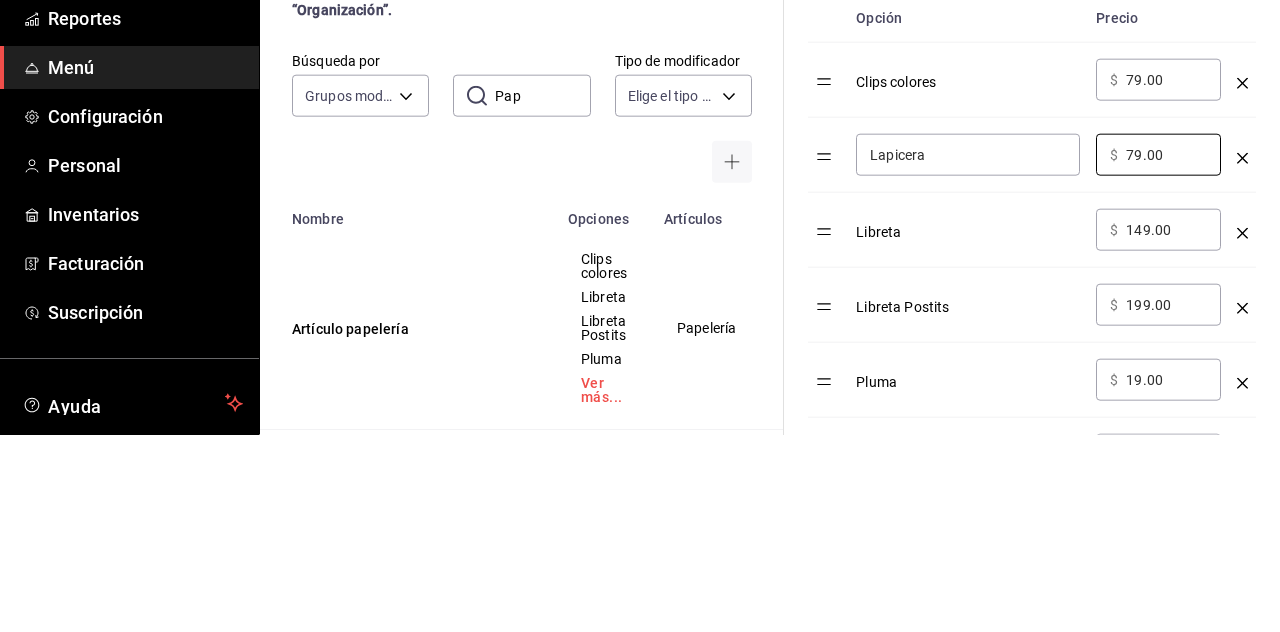 type on "79.00" 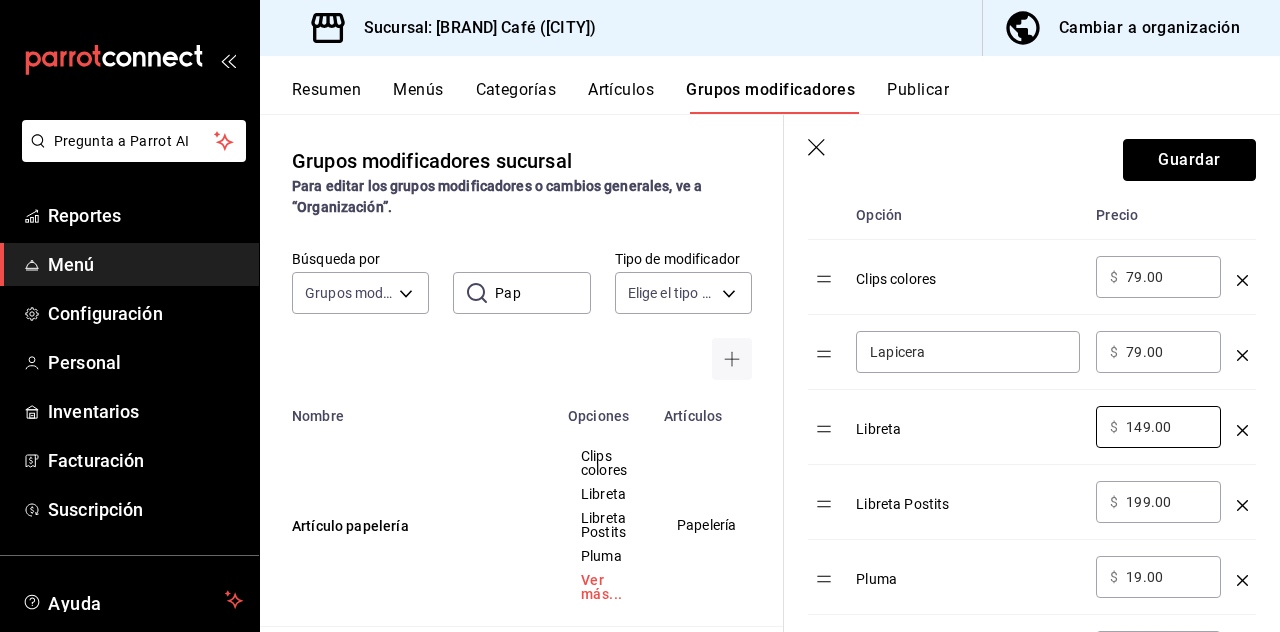 click on "Guardar" at bounding box center [1189, 160] 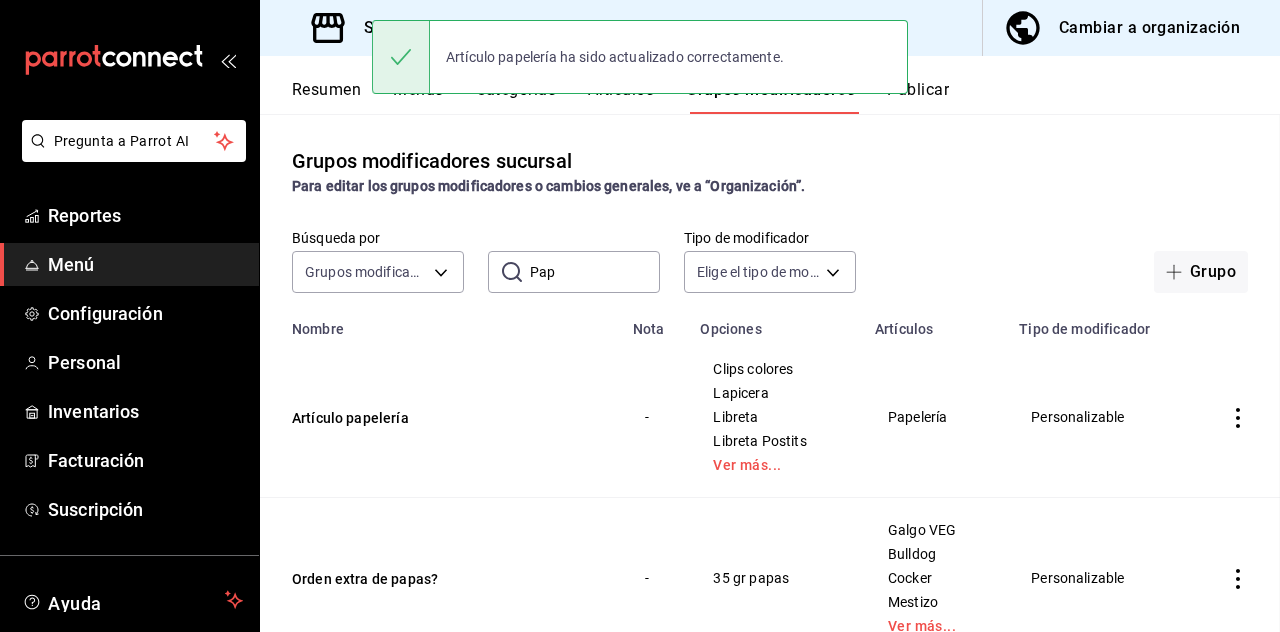 scroll, scrollTop: 0, scrollLeft: 0, axis: both 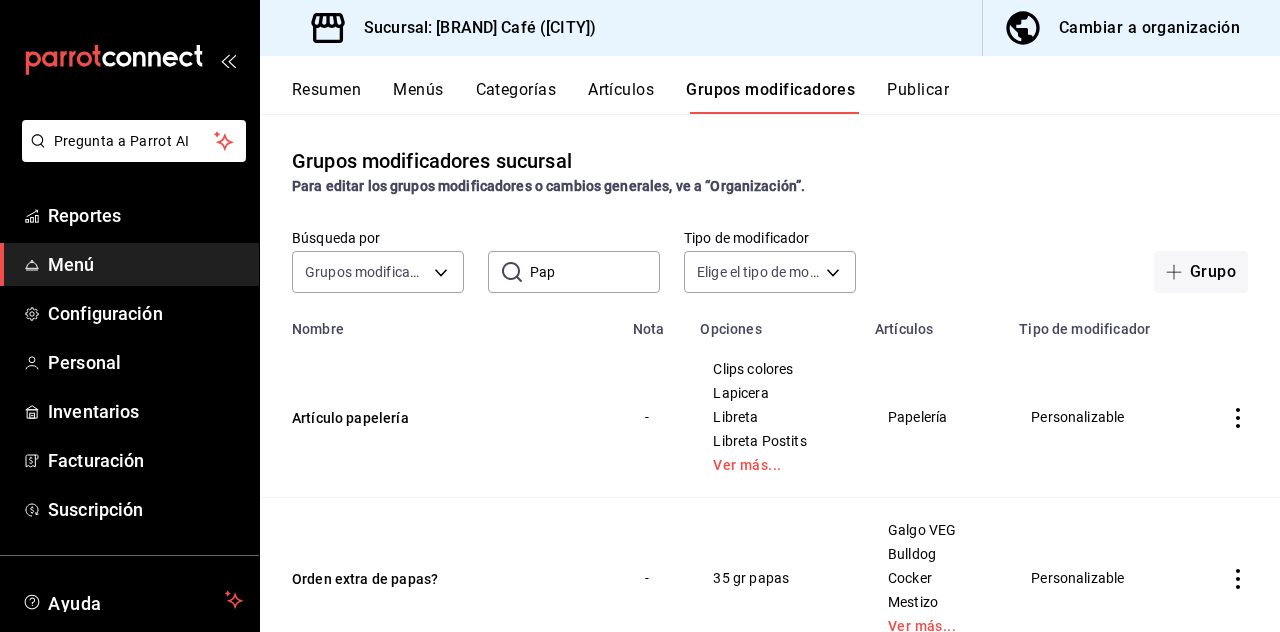 click on "Artículos" at bounding box center [621, 97] 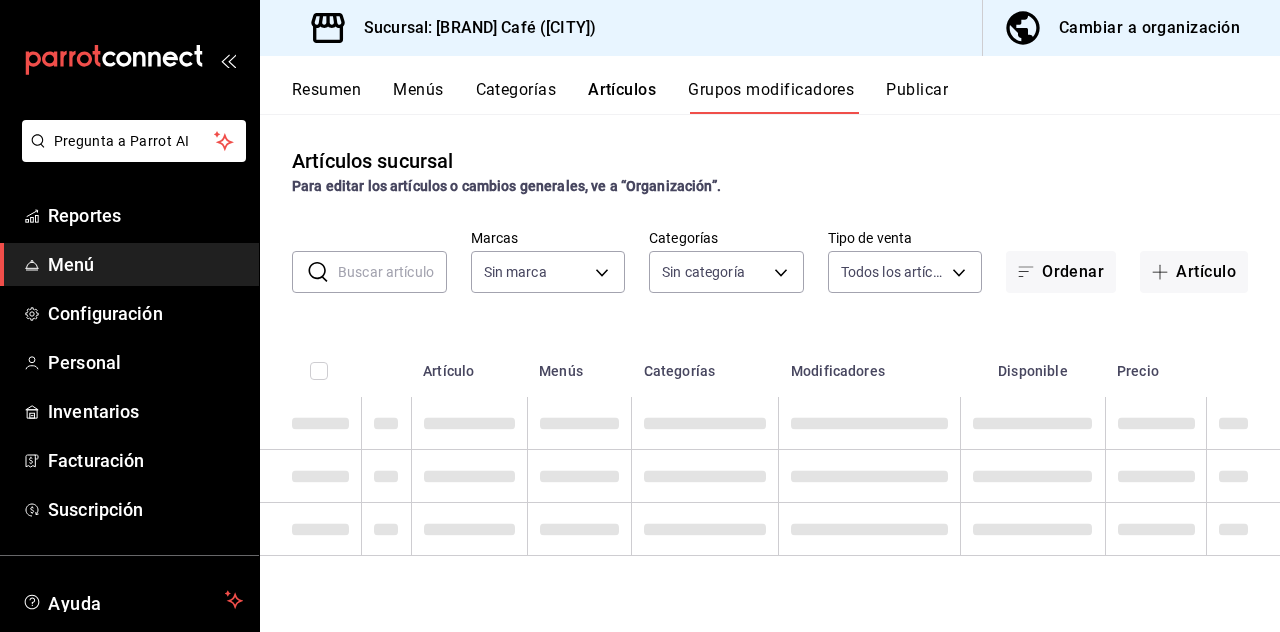 type on "e4bdba6b-3afc-4633-b0eb-b84fb118c14c" 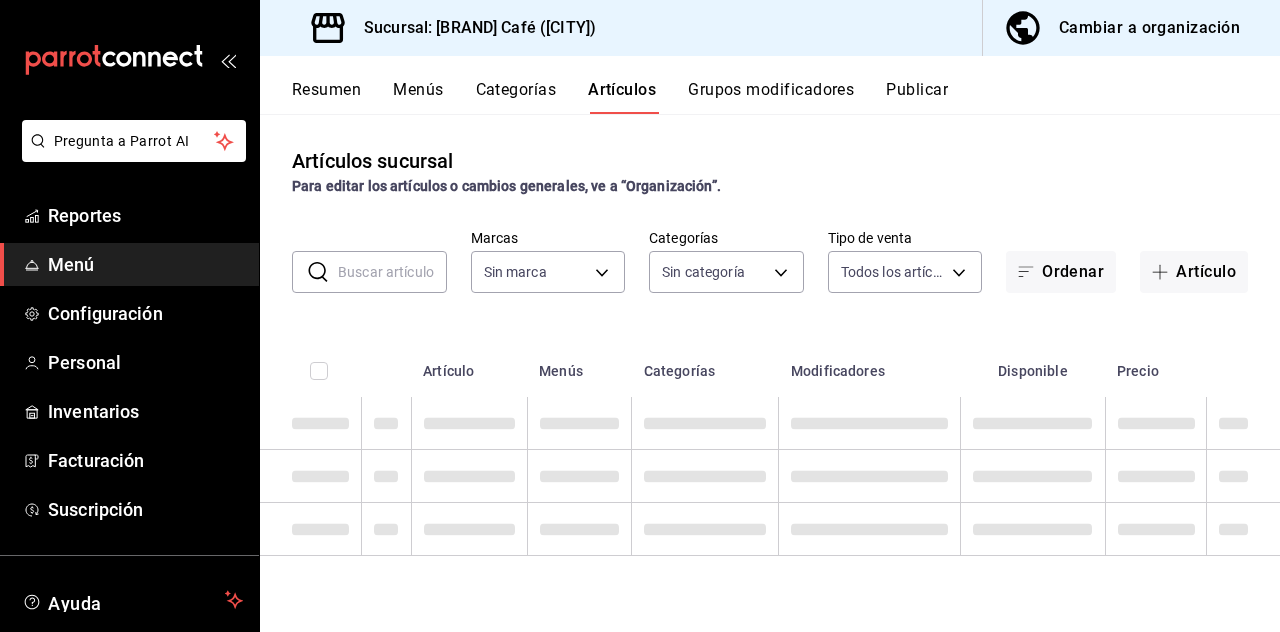 type 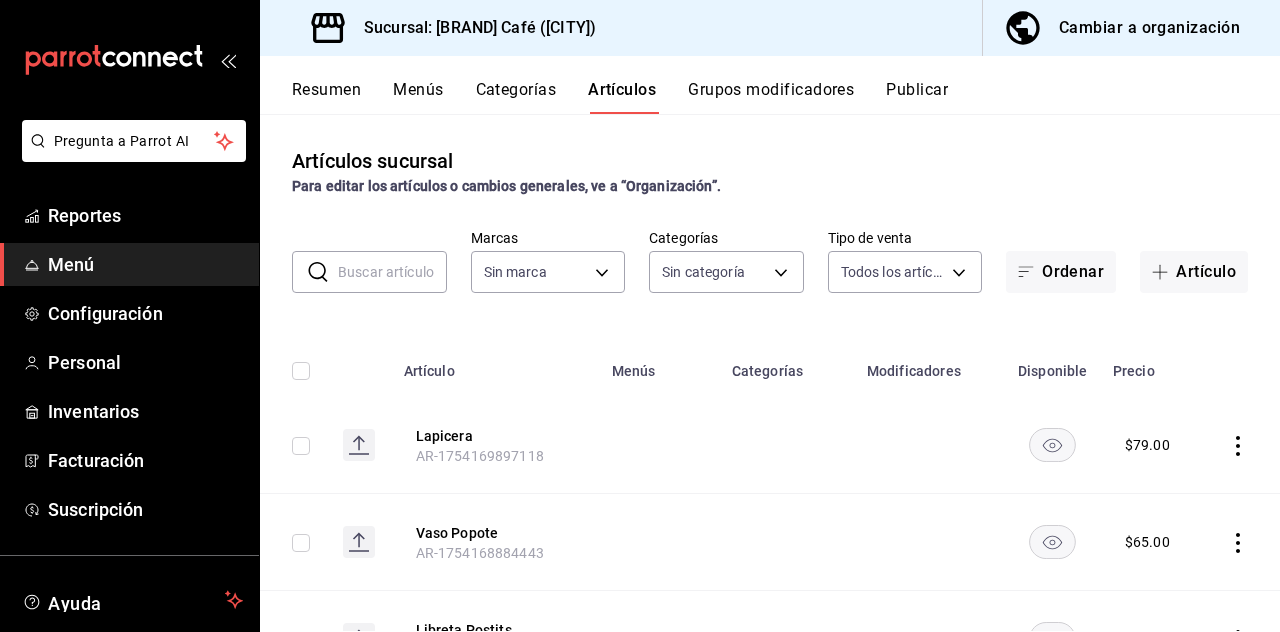 click 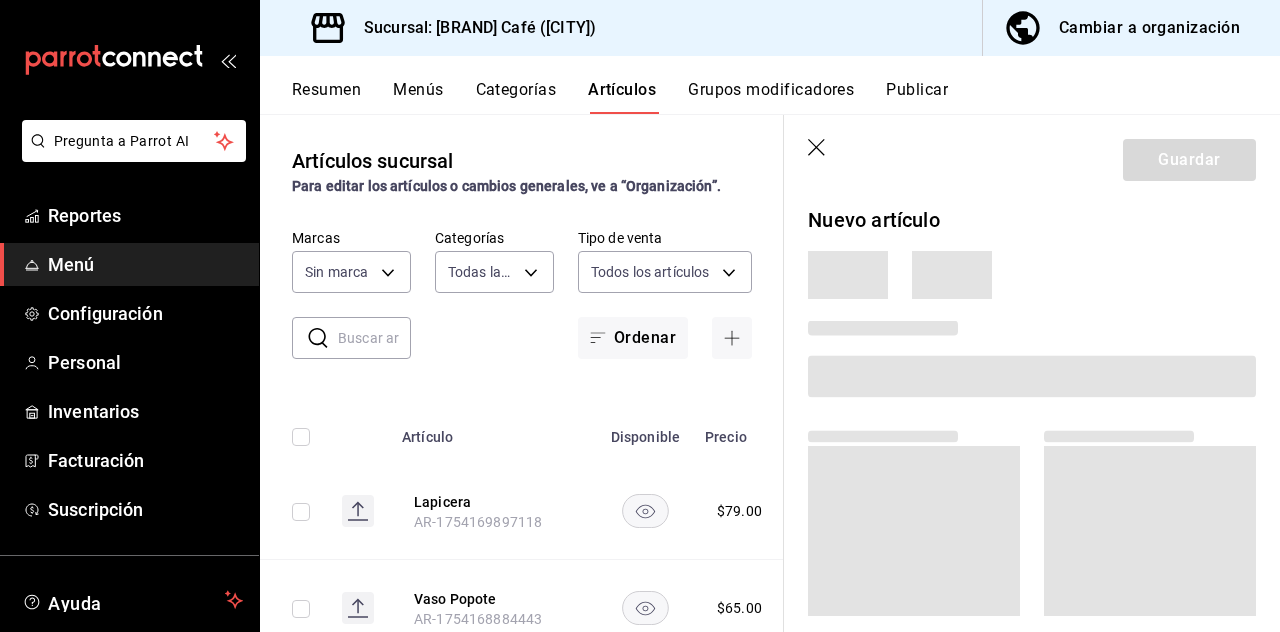 type on "2e7e67ed-5f2b-4130-9a84-70ff600273ad,dbe13013-e321-4a4b-a4f1-56a3aaec2584,08f8b5d9-2177-4405-952d-5605cade9e40,bbaed9c5-a020-48c3-994a-098dcf4a3186,34783835-49f5-40f9-85cc-6317dbc95199,50fb442c-bb76-497c-b7f7-ab07bd65b562,f5dd6bd0-7cbc-443c-b89b-bec8ff61ad23,4a7dbf2a-7cb6-4403-a266-e9df71833af6,ab18d3f9-0b18-41b7-9938-dad8ad78df72,663980dd-8b84-4353-9f23-c5cb4eb38217,89bee048-a8f9-4687-84b4-8e63bfd3d66e,4eb2820d-40ad-45c3-b27d-368c5308ec59,03f937b9-51a5-4d7b-87a3-9f7a6f3313a7,2c7ba25c-8ddd-46bf-9d57-b94ecae30303,f41b13bd-a827-493a-8156-014df723f76c,6b955a39-425d-4174-8b92-590af2c06725,ddeb940e-b2d6-448f-817f-80f5b18b683e,d36ef837-729d-4e4e-8d62-706b26f0eb35,ab41184e-e4ba-45f4-a59d-68aa2d50253b,0c744042-81e2-46dd-818d-1c3e251482bc" 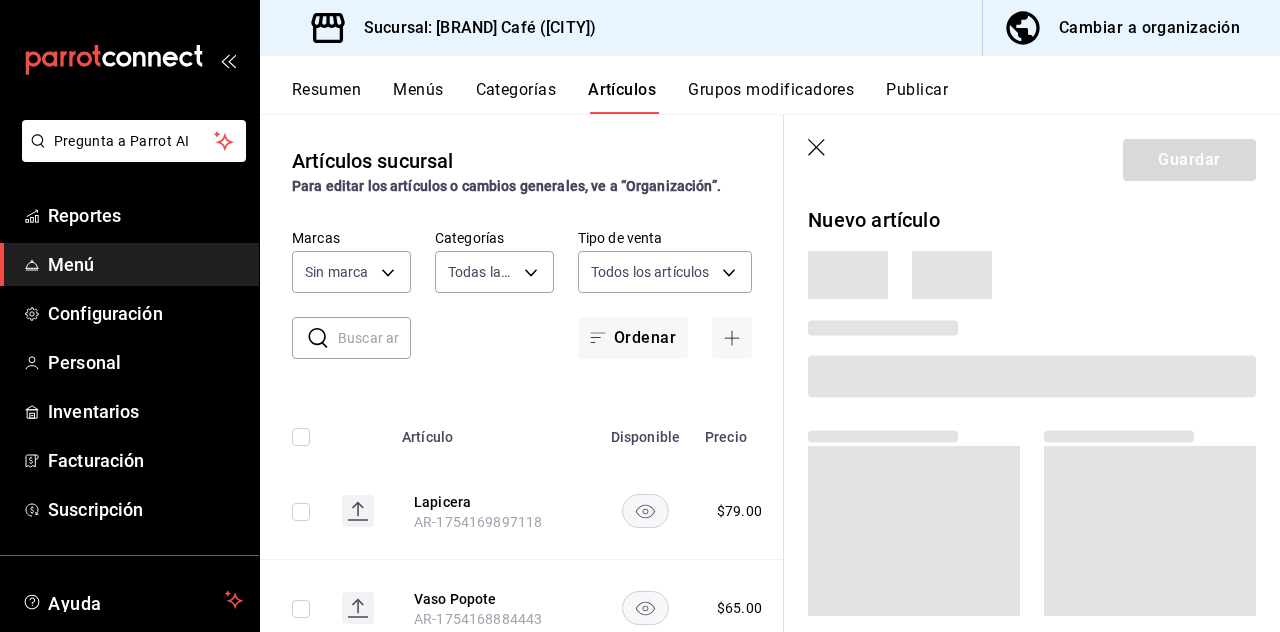 type on "e4bdba6b-3afc-4633-b0eb-b84fb118c14c" 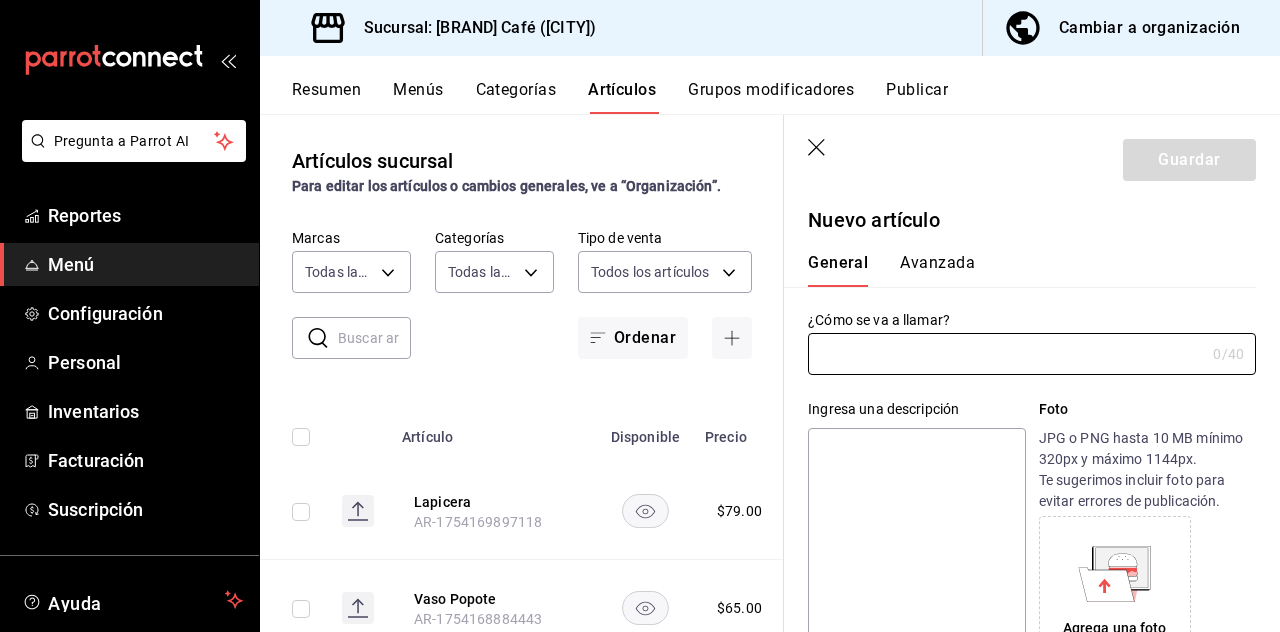 type on "AR-1754169948061" 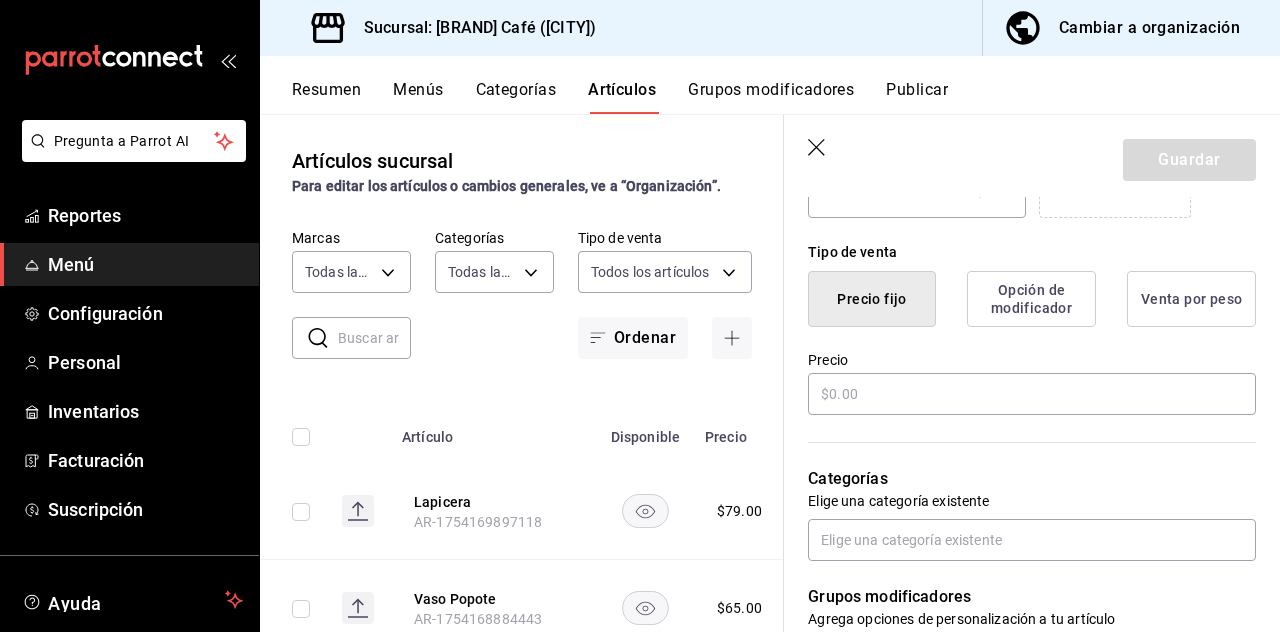 scroll, scrollTop: 452, scrollLeft: 0, axis: vertical 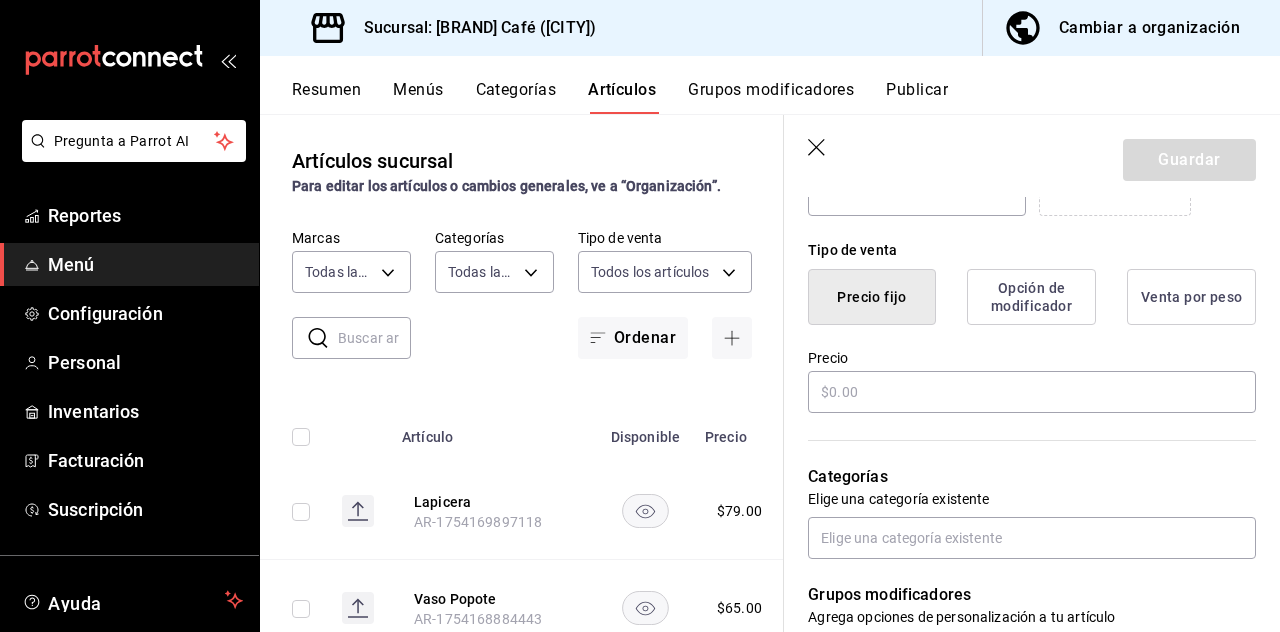 type on "Destapador" 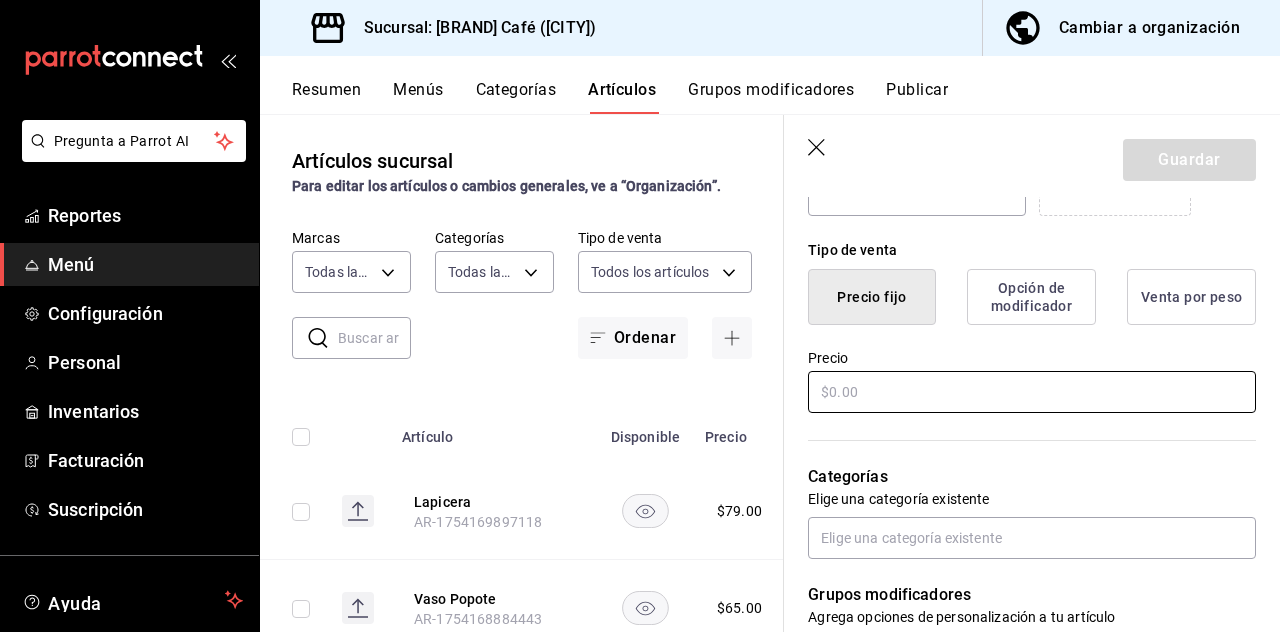 click at bounding box center [1032, 392] 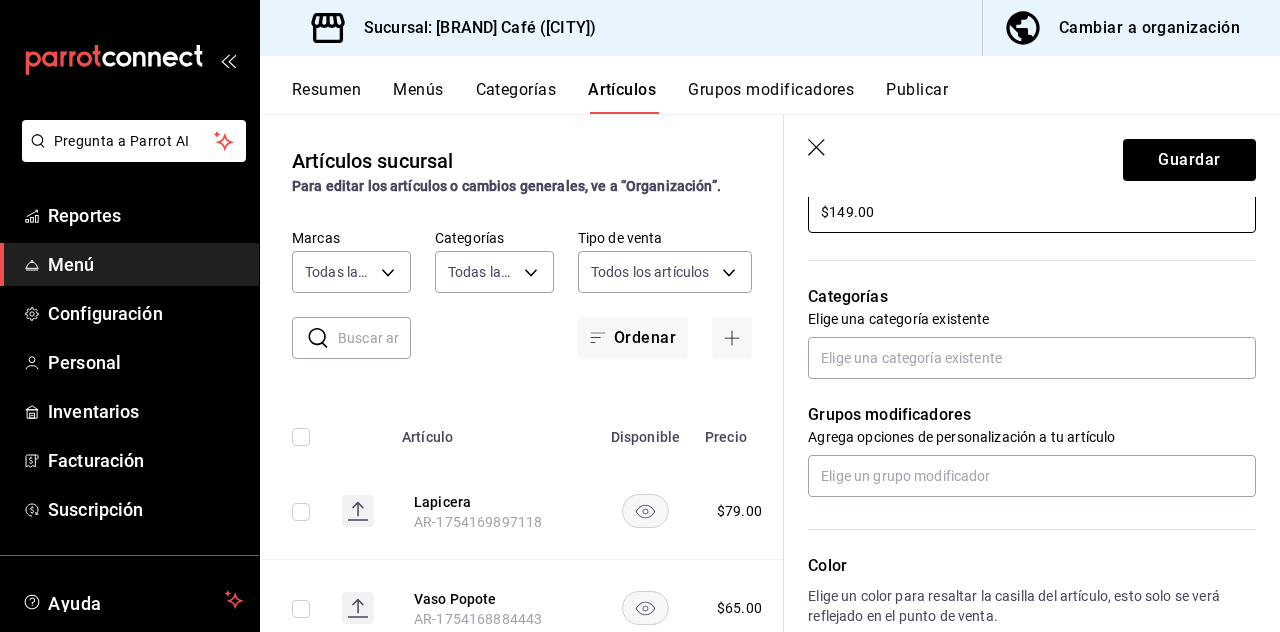 scroll, scrollTop: 632, scrollLeft: 0, axis: vertical 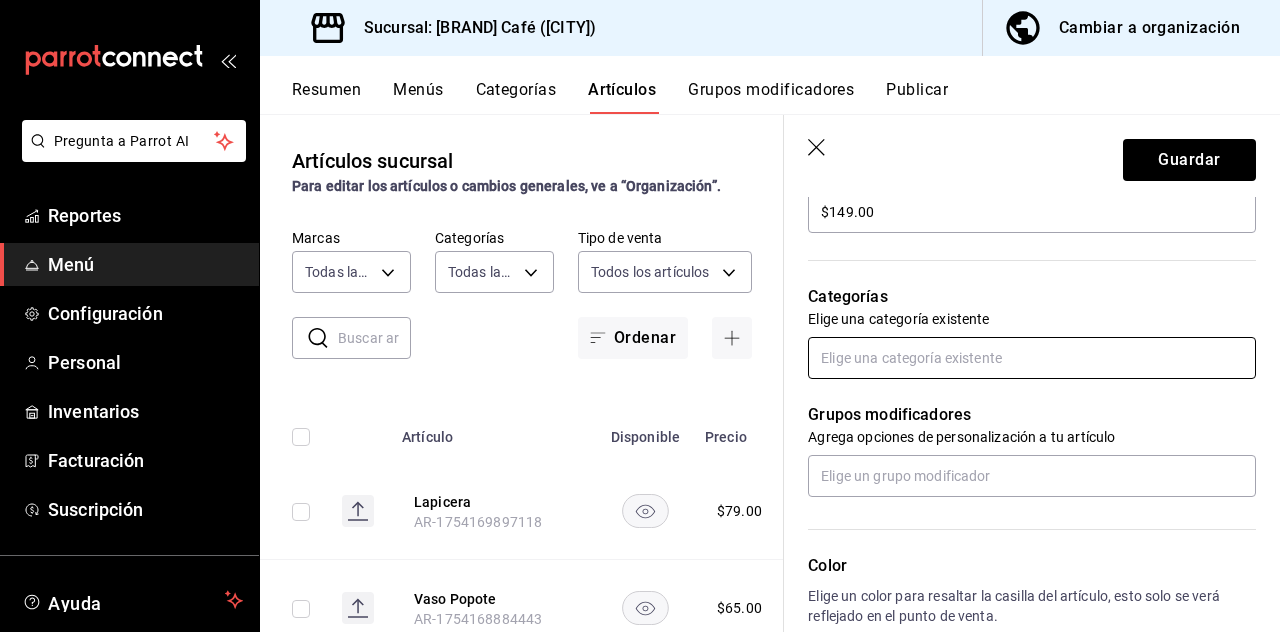 click at bounding box center [1032, 358] 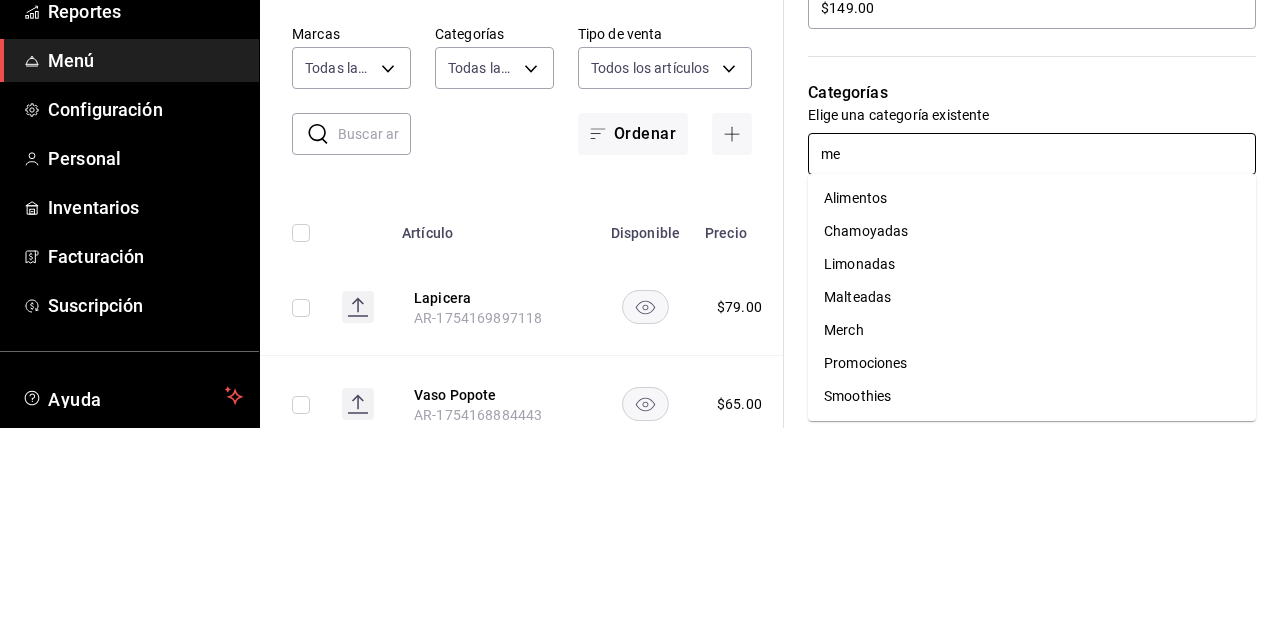 type on "mer" 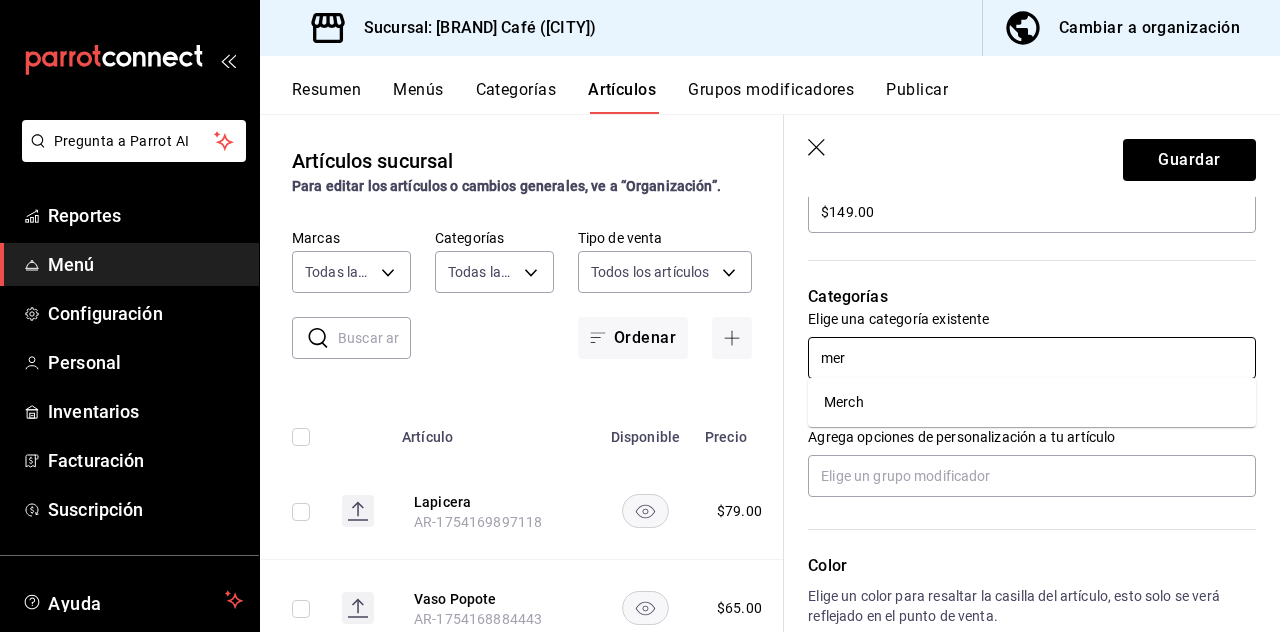 click on "Merch" at bounding box center (1032, 402) 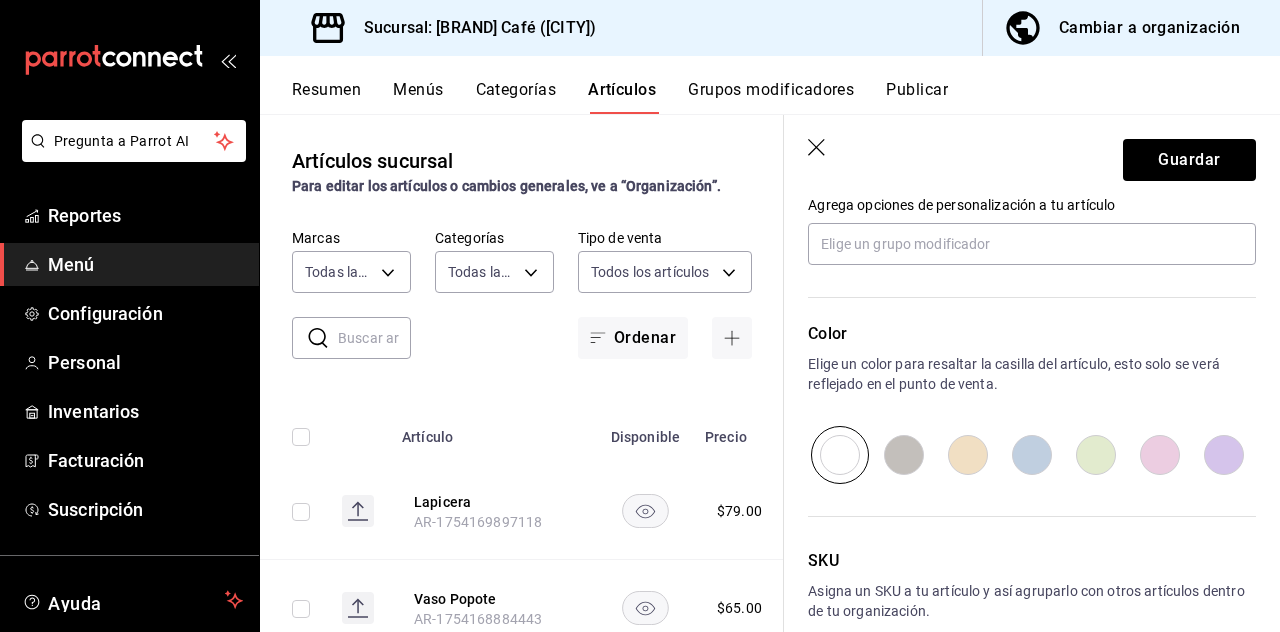 scroll, scrollTop: 935, scrollLeft: 0, axis: vertical 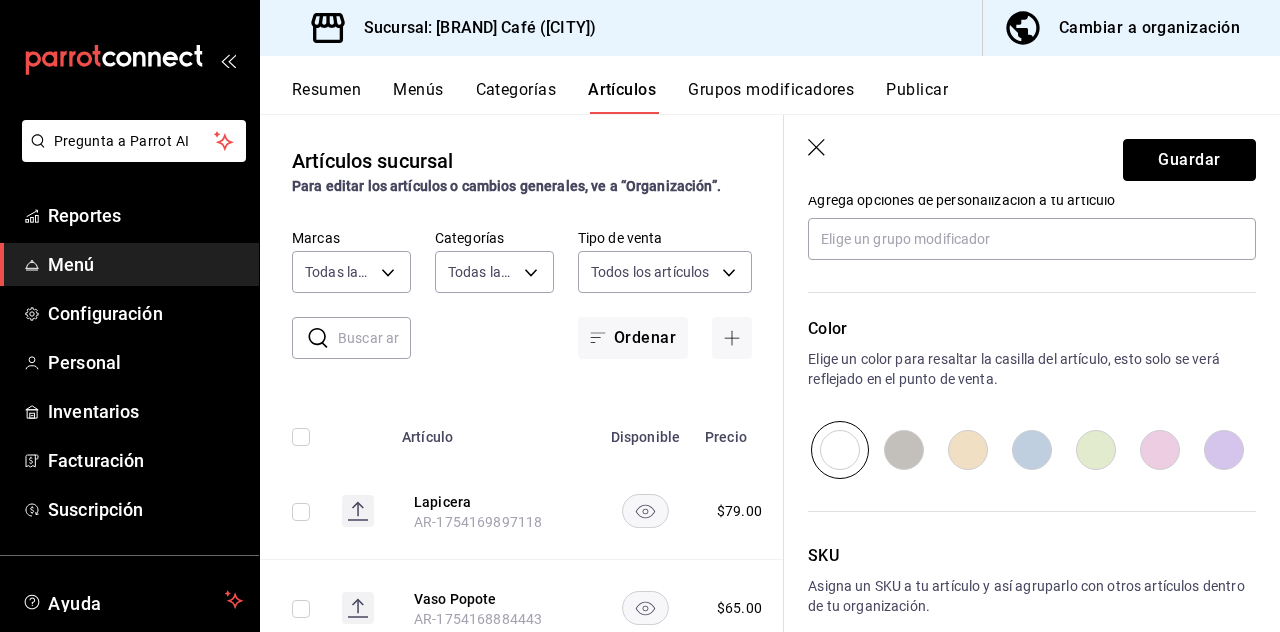 click on "Guardar" at bounding box center (1189, 160) 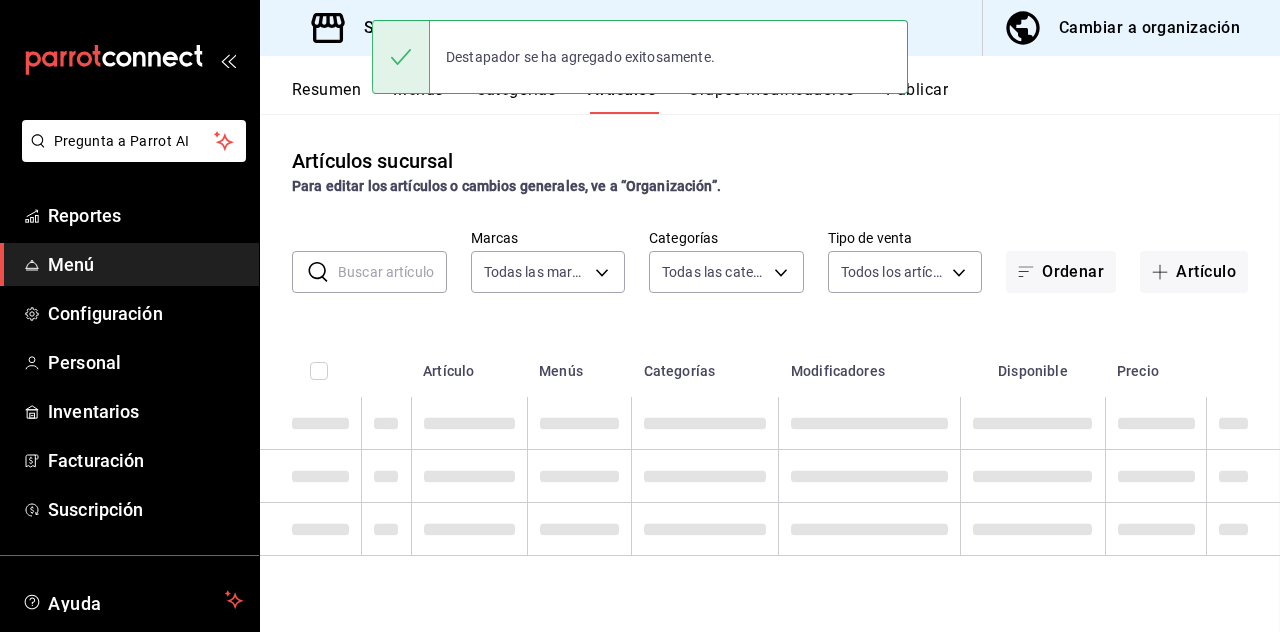 scroll, scrollTop: 0, scrollLeft: 0, axis: both 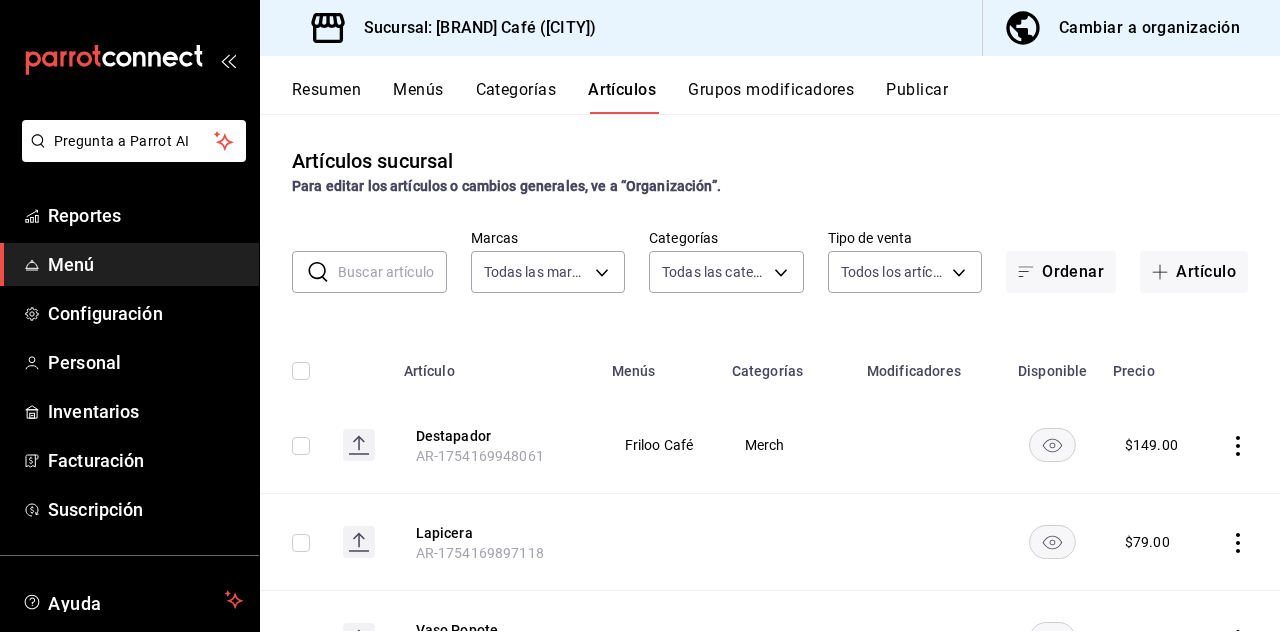 click on "Destapador se ha agregado exitosamente." at bounding box center (640, 57) 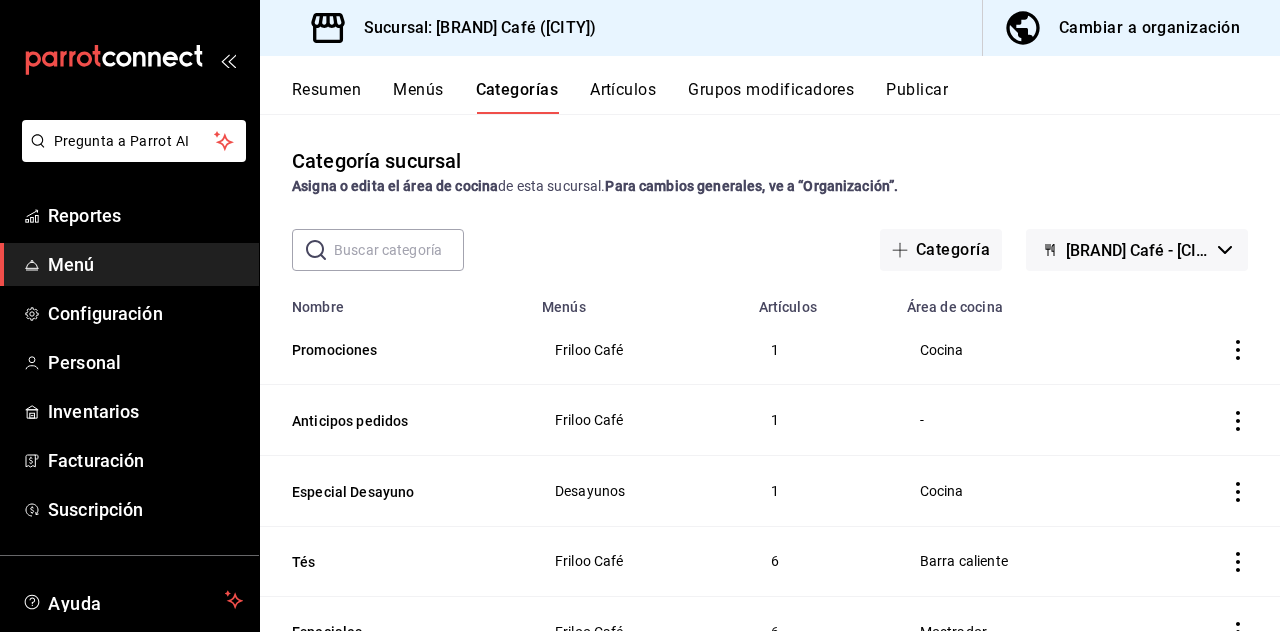 click at bounding box center [399, 250] 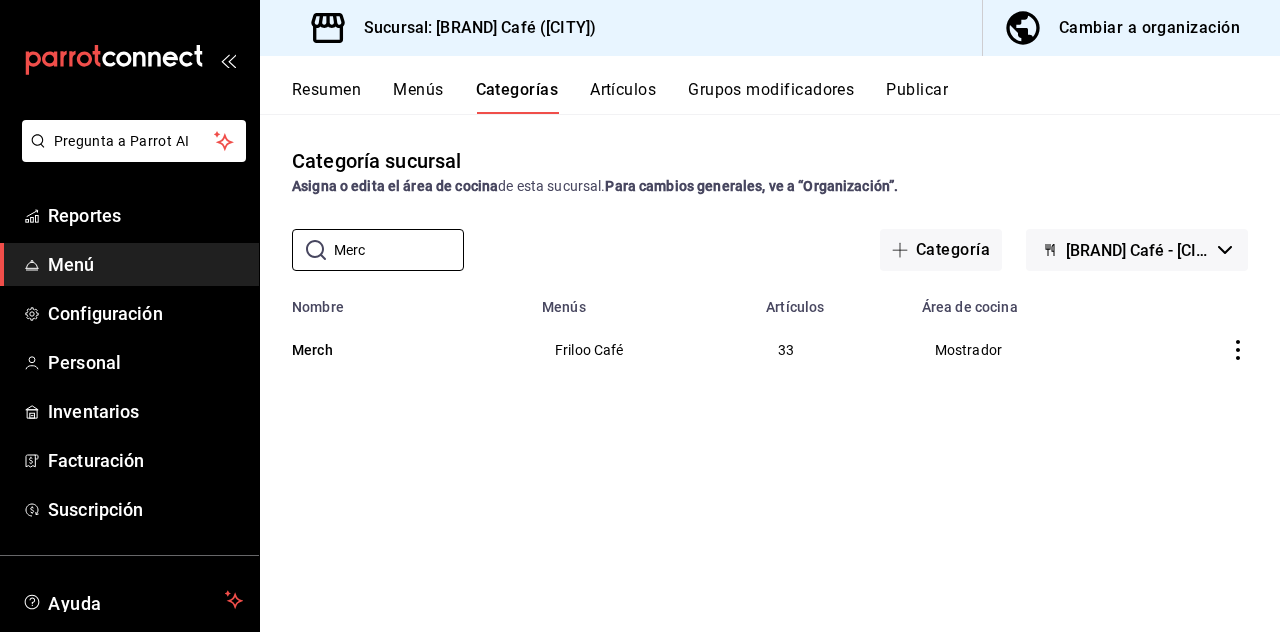 type on "Merc" 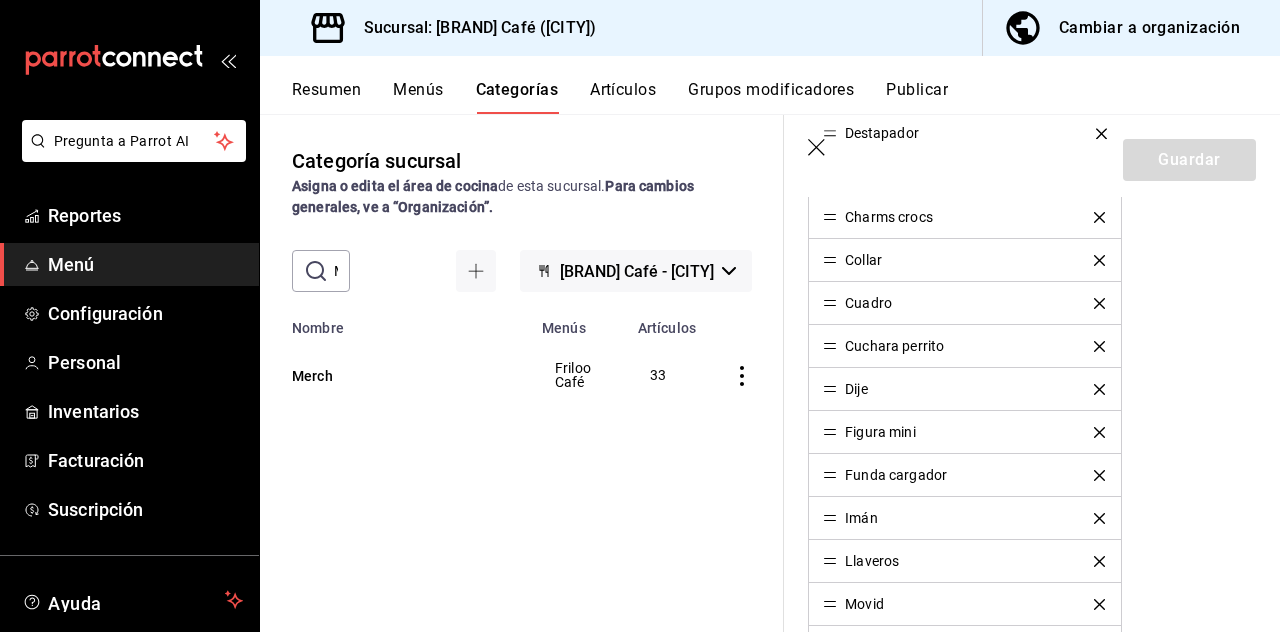 scroll, scrollTop: 889, scrollLeft: 0, axis: vertical 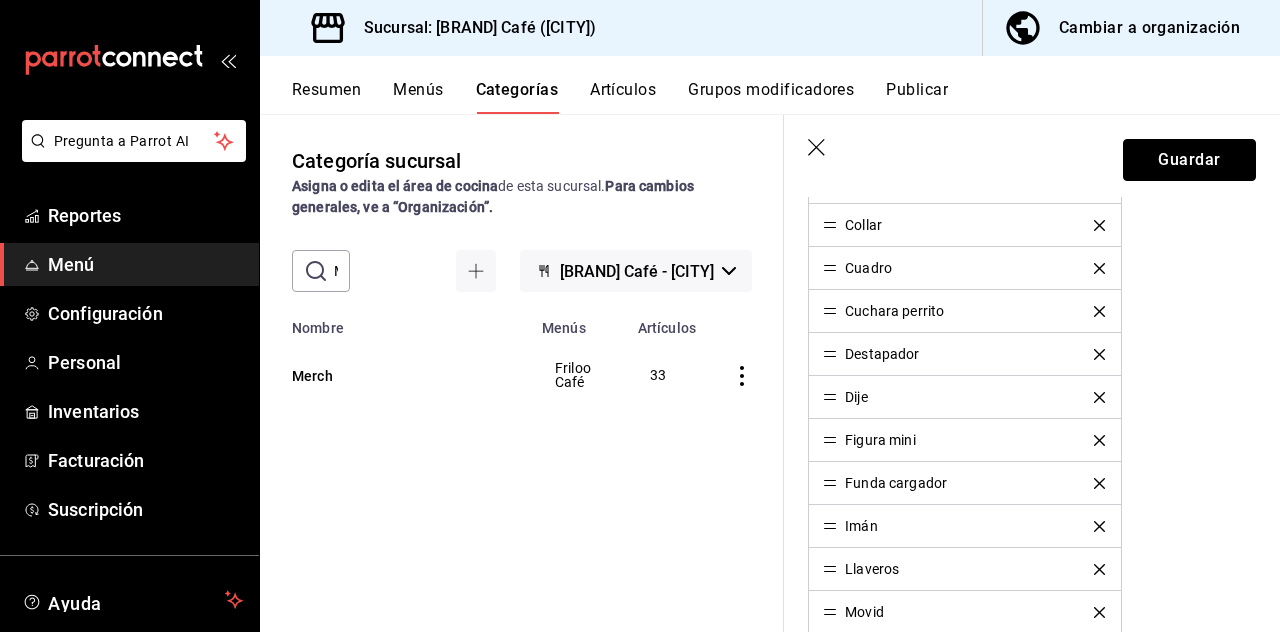 click on "Guardar" at bounding box center [1189, 160] 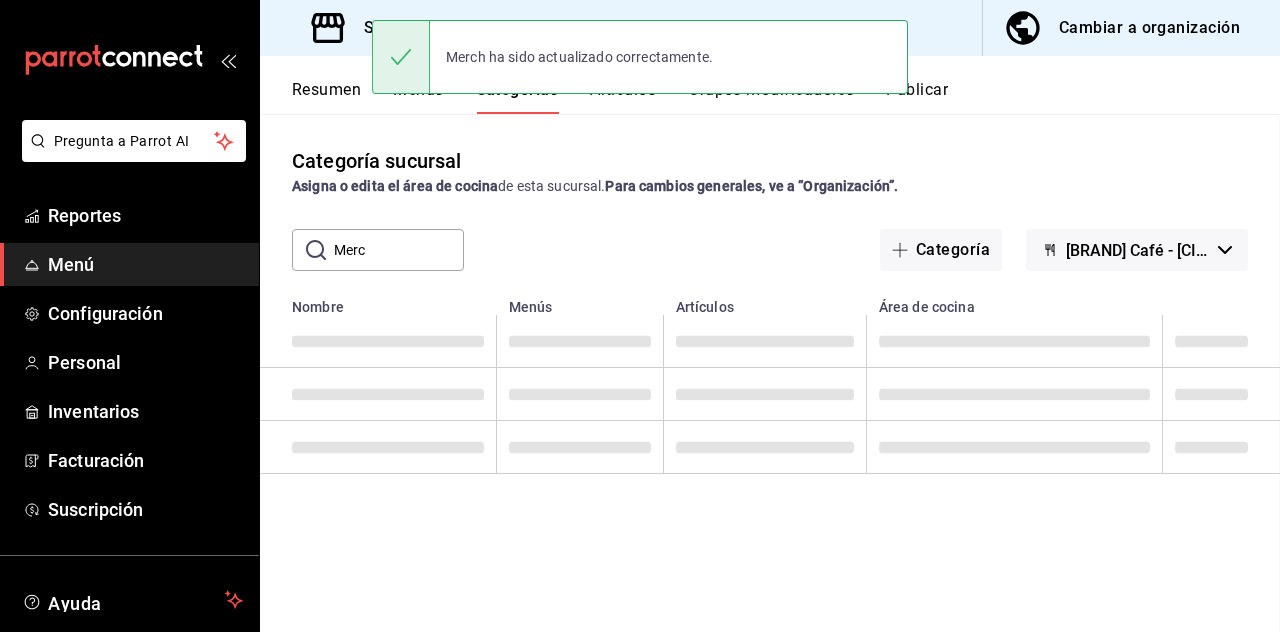scroll, scrollTop: 0, scrollLeft: 0, axis: both 